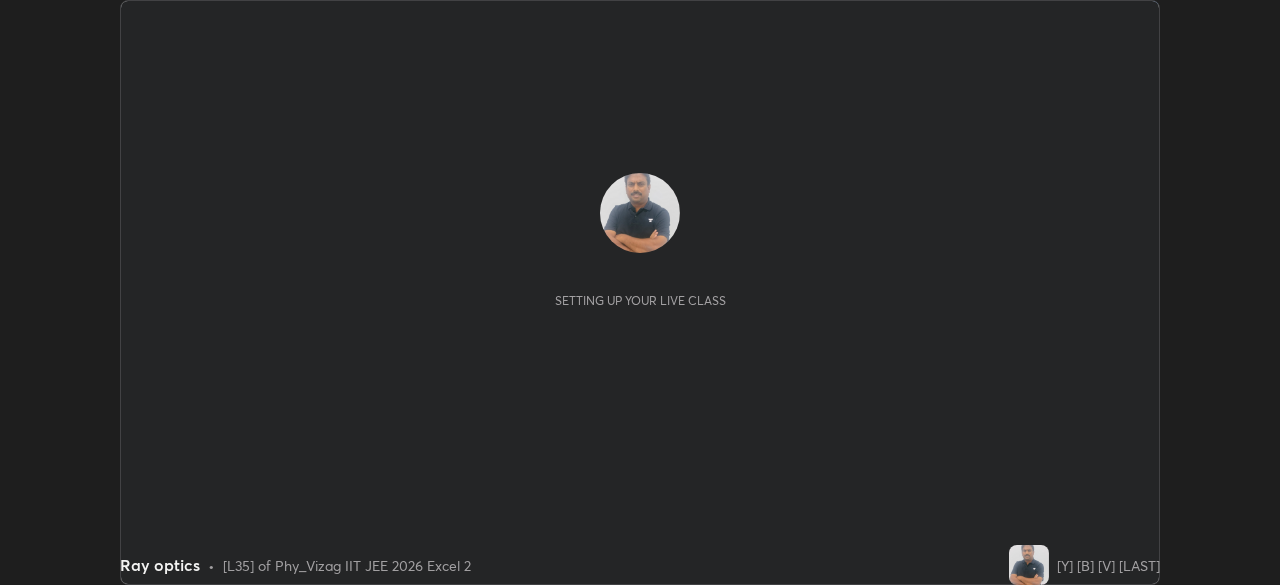 scroll, scrollTop: 0, scrollLeft: 0, axis: both 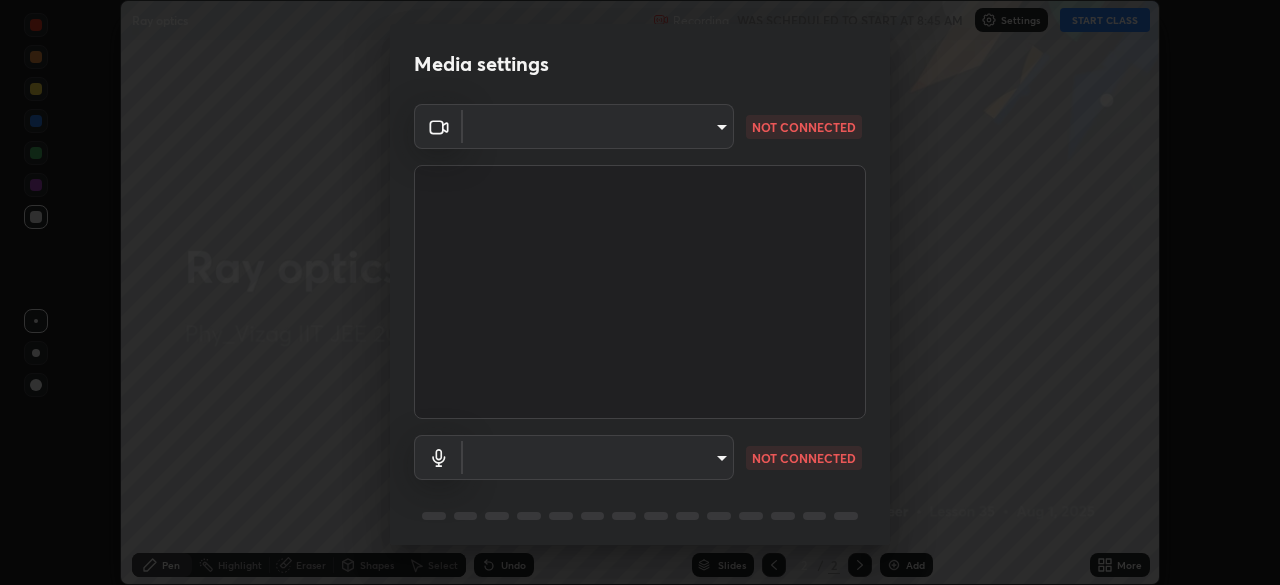 type on "fab681ba750bf75f06921e7f17ca069de0a3581fc79c581edb37af7783f8bcbb" 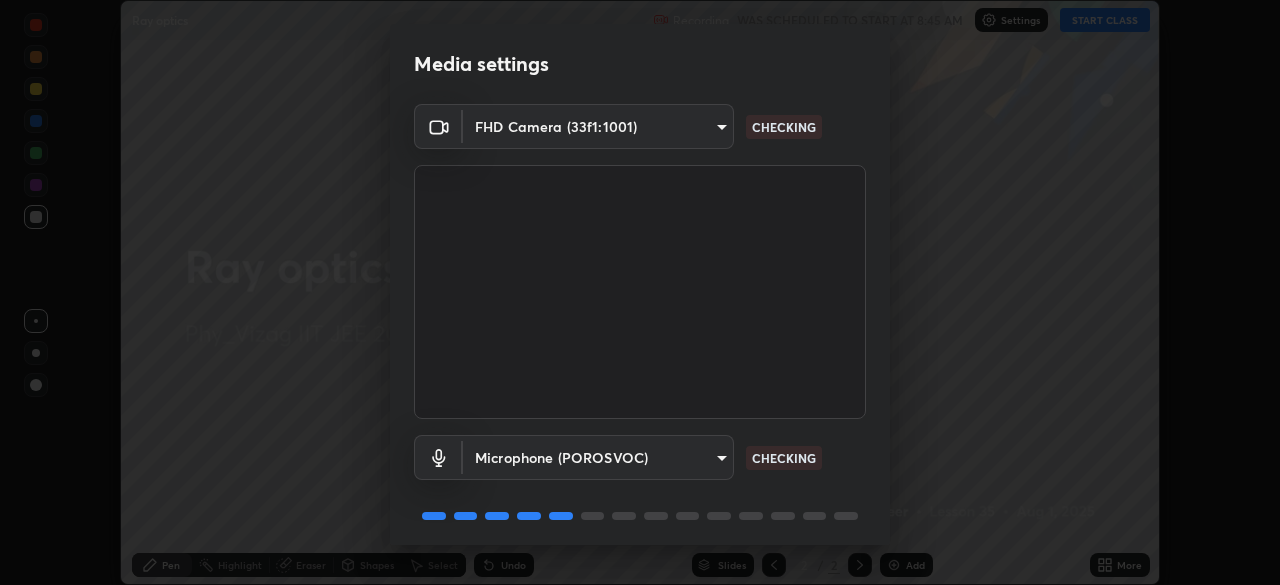 scroll, scrollTop: 71, scrollLeft: 0, axis: vertical 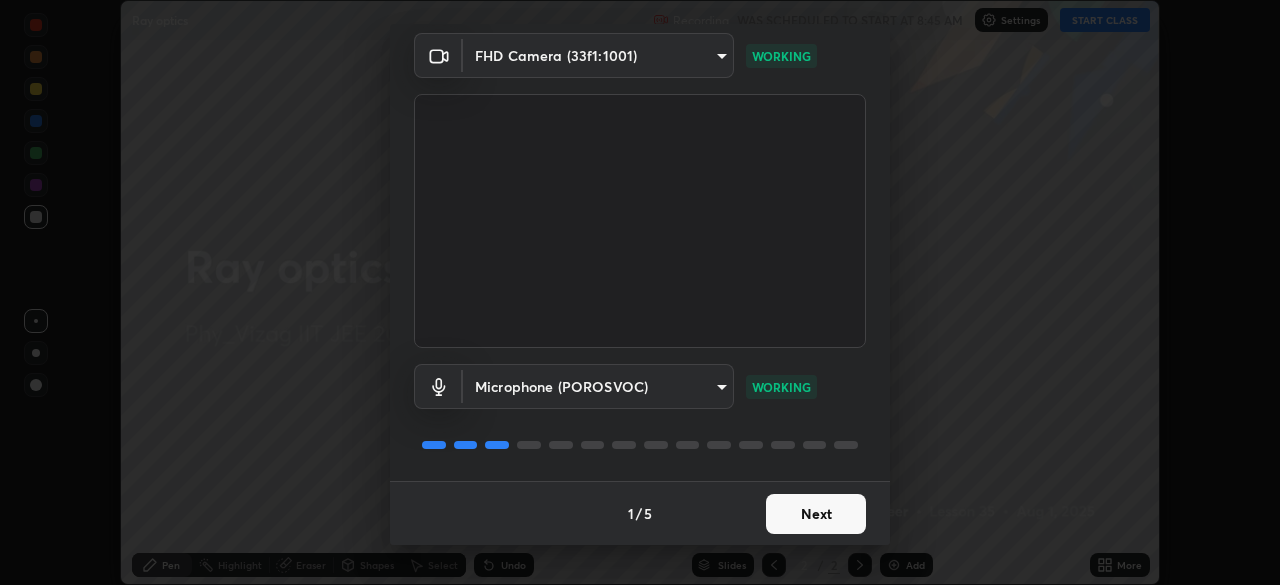 click on "Next" at bounding box center [816, 514] 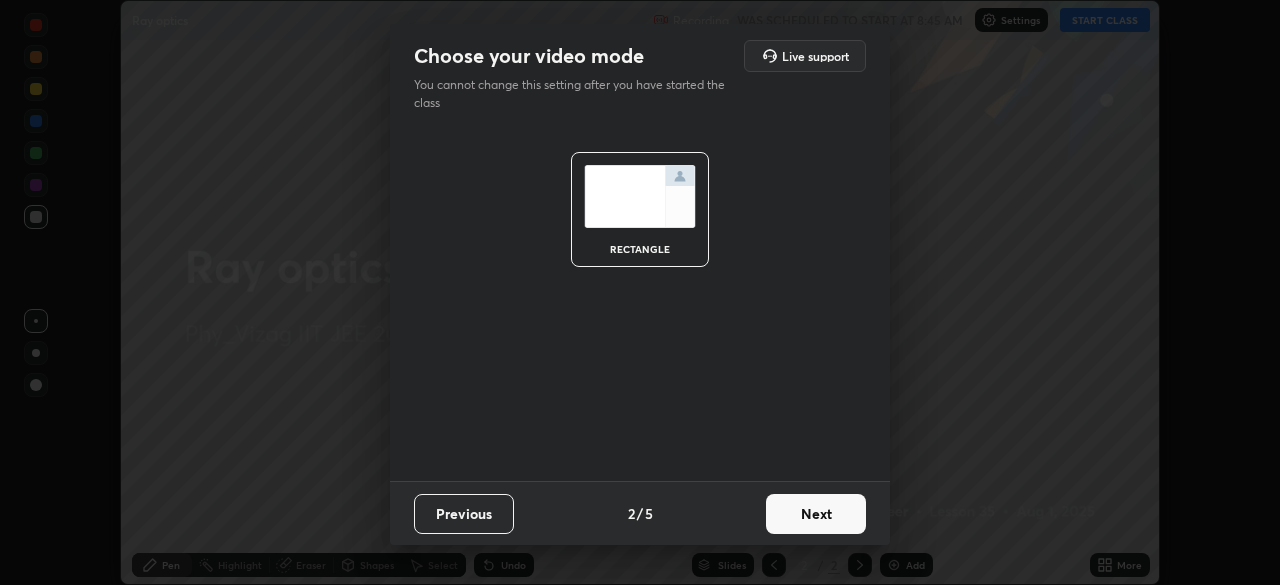 scroll, scrollTop: 0, scrollLeft: 0, axis: both 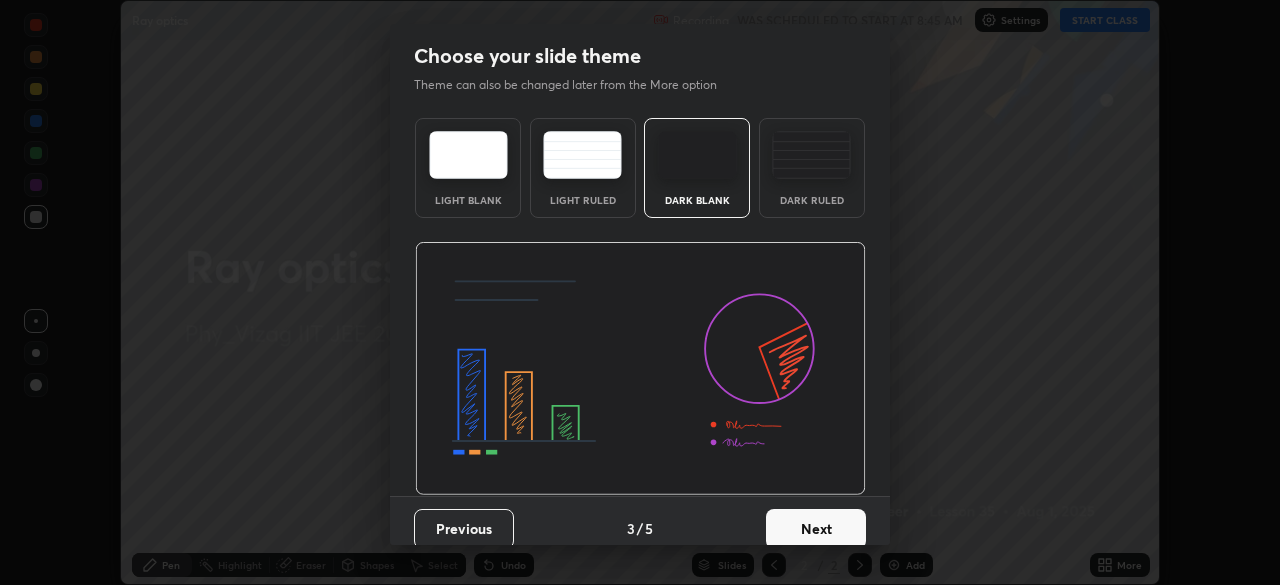 click on "Next" at bounding box center [816, 529] 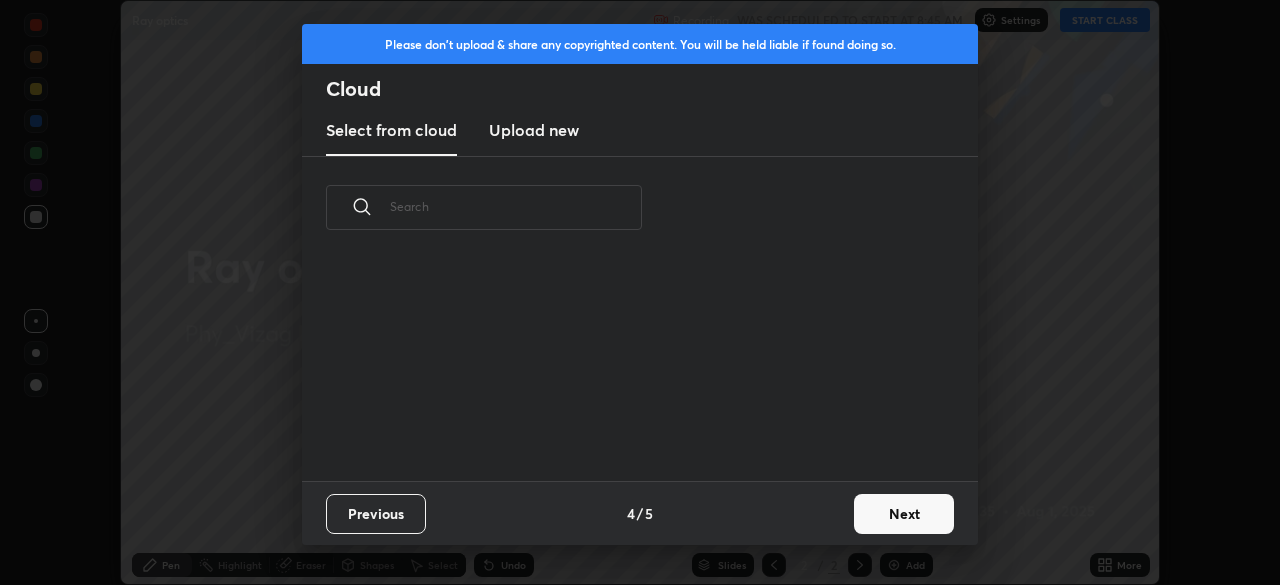 click on "Next" at bounding box center [904, 514] 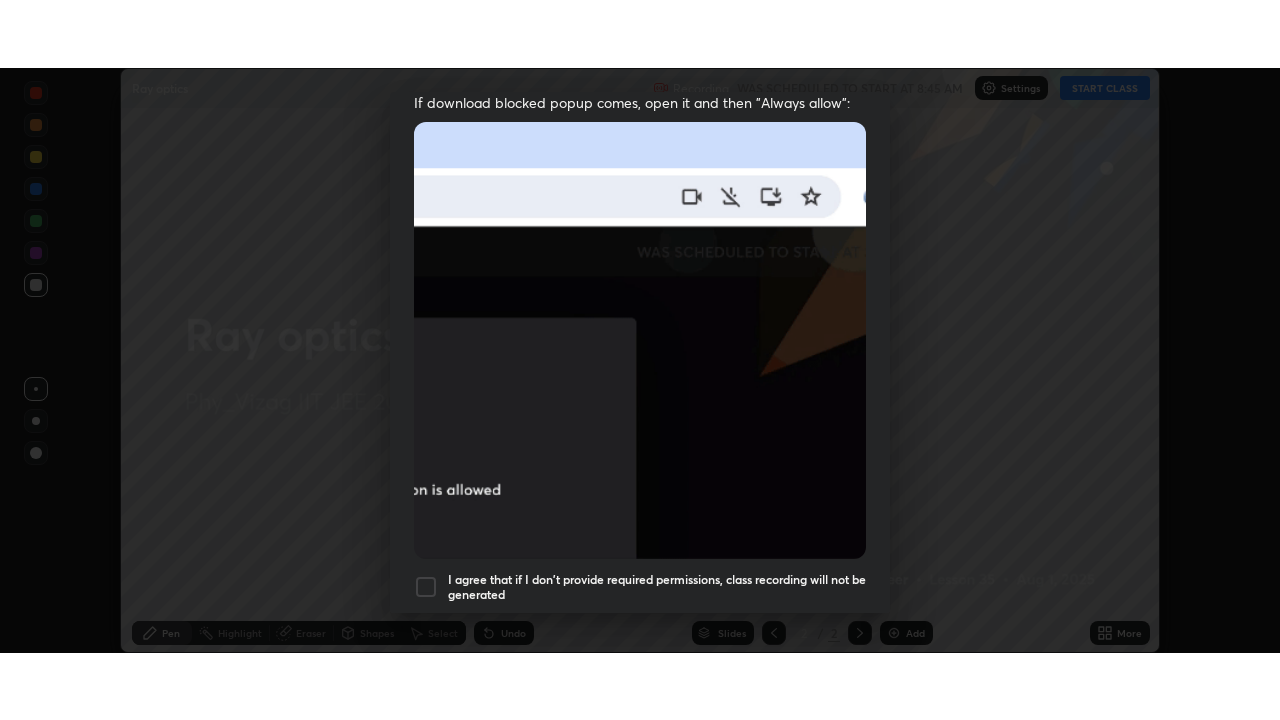 scroll, scrollTop: 479, scrollLeft: 0, axis: vertical 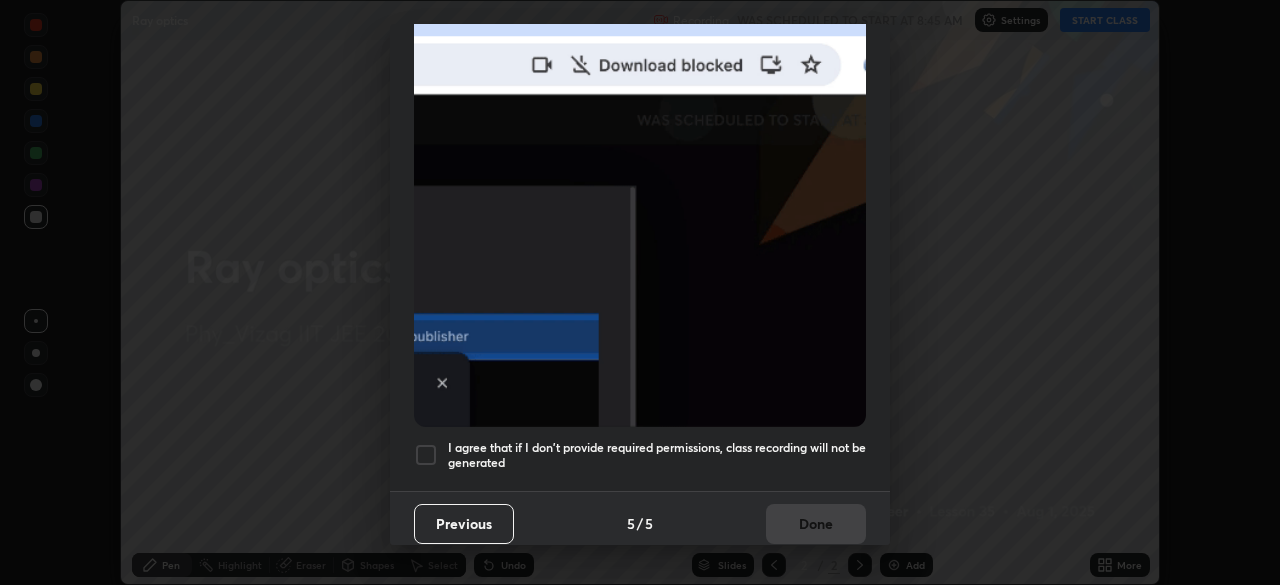 click at bounding box center (426, 455) 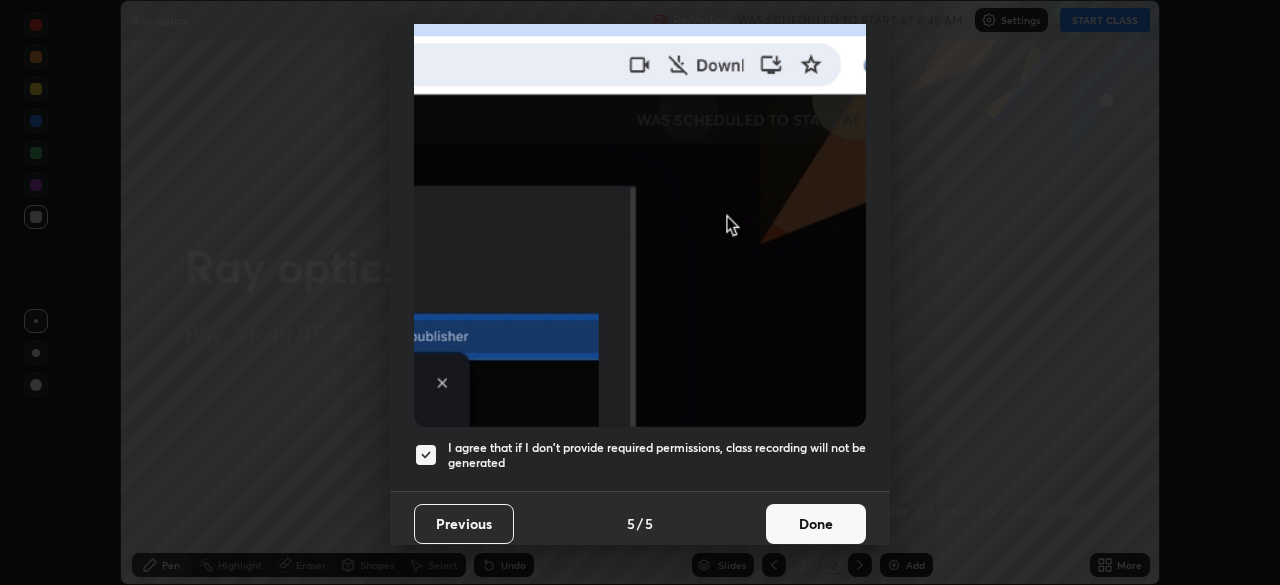 click on "Done" at bounding box center (816, 524) 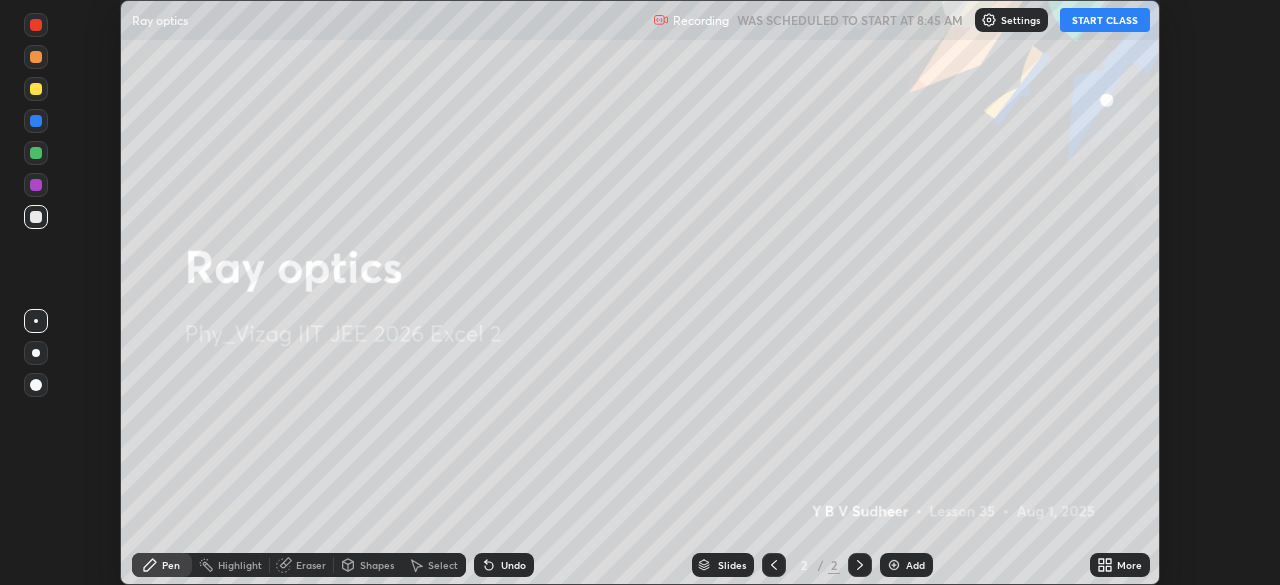 click at bounding box center [894, 565] 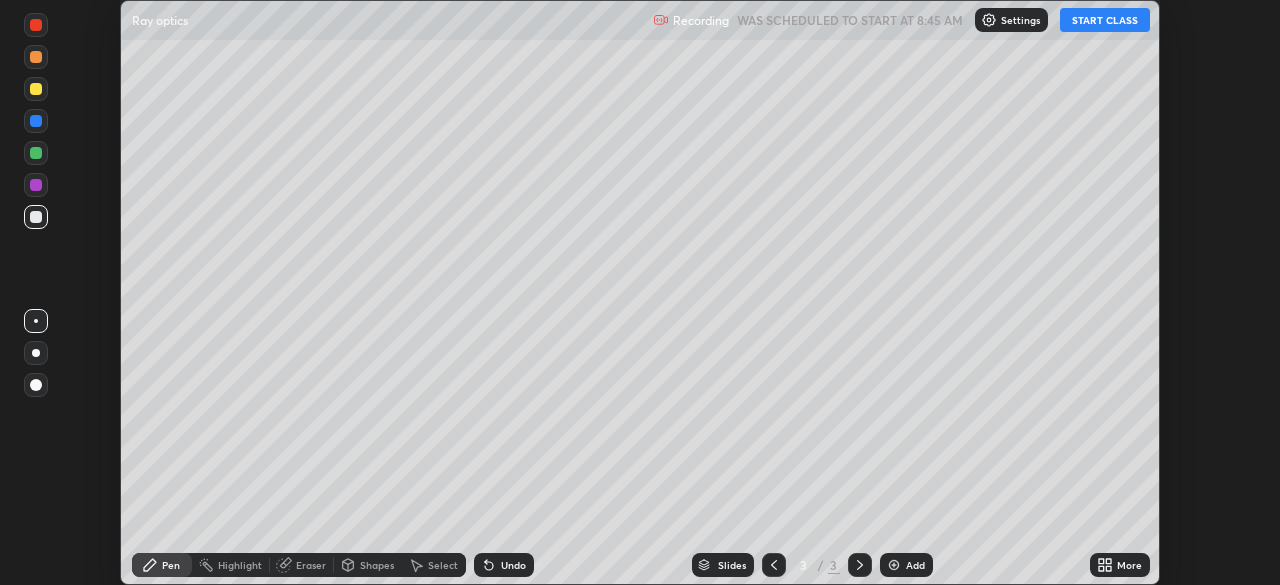 click 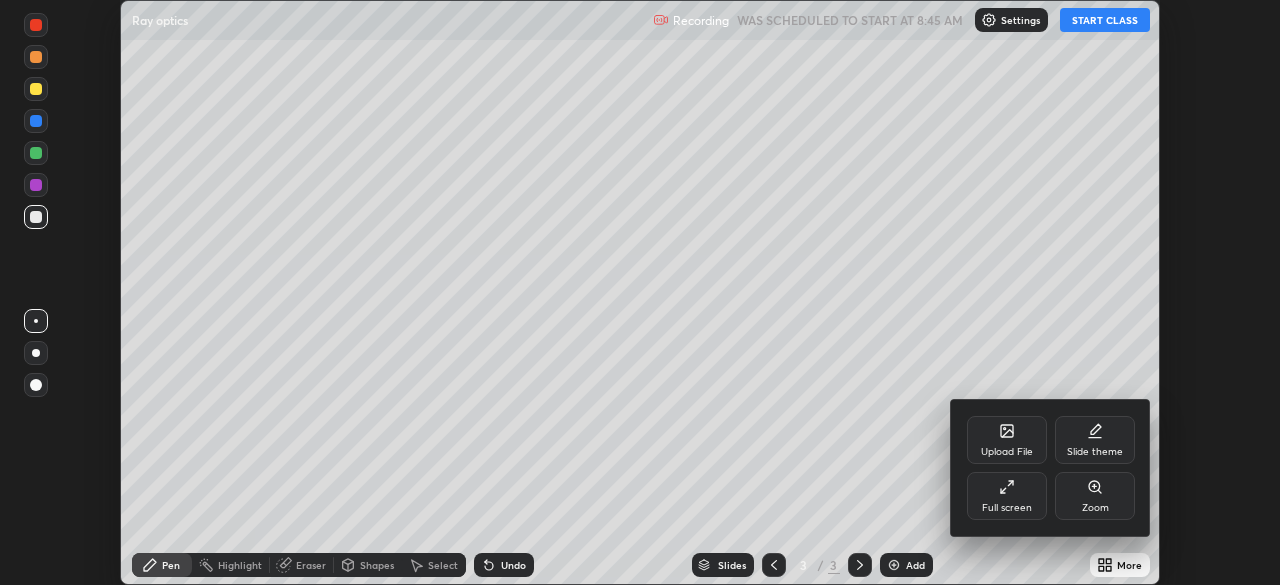 click on "Full screen" at bounding box center (1007, 496) 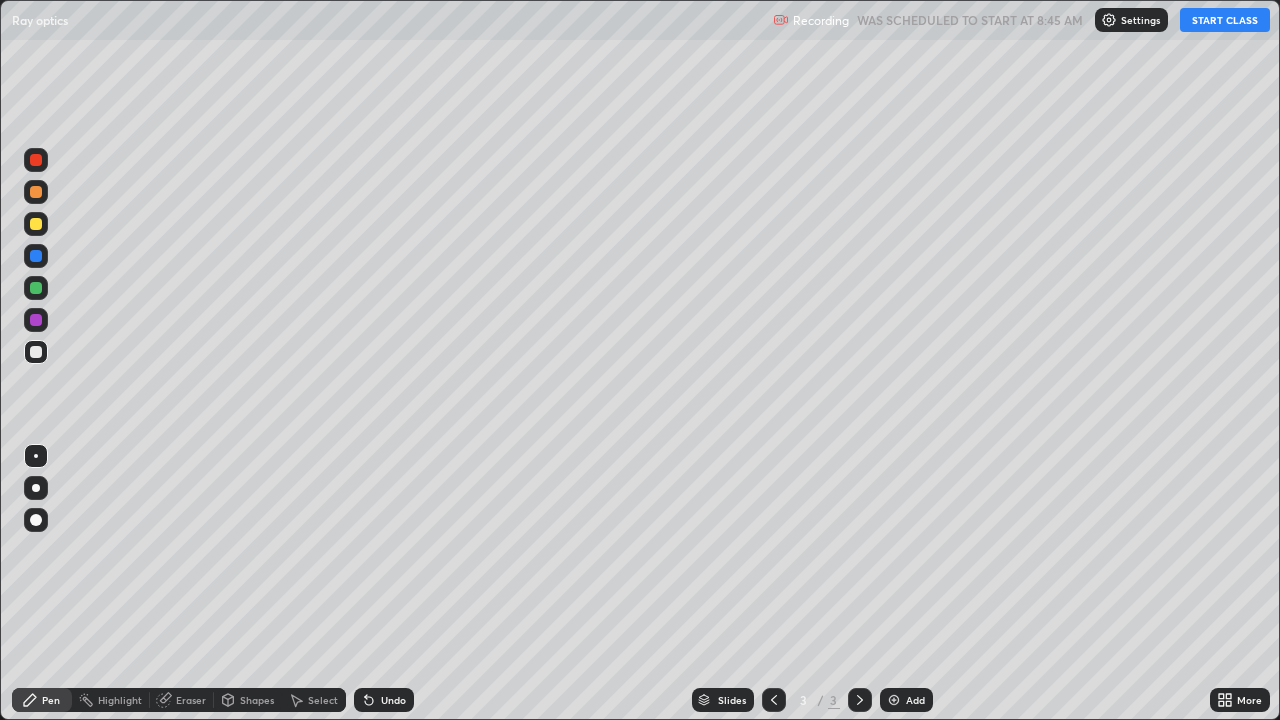 scroll, scrollTop: 99280, scrollLeft: 98720, axis: both 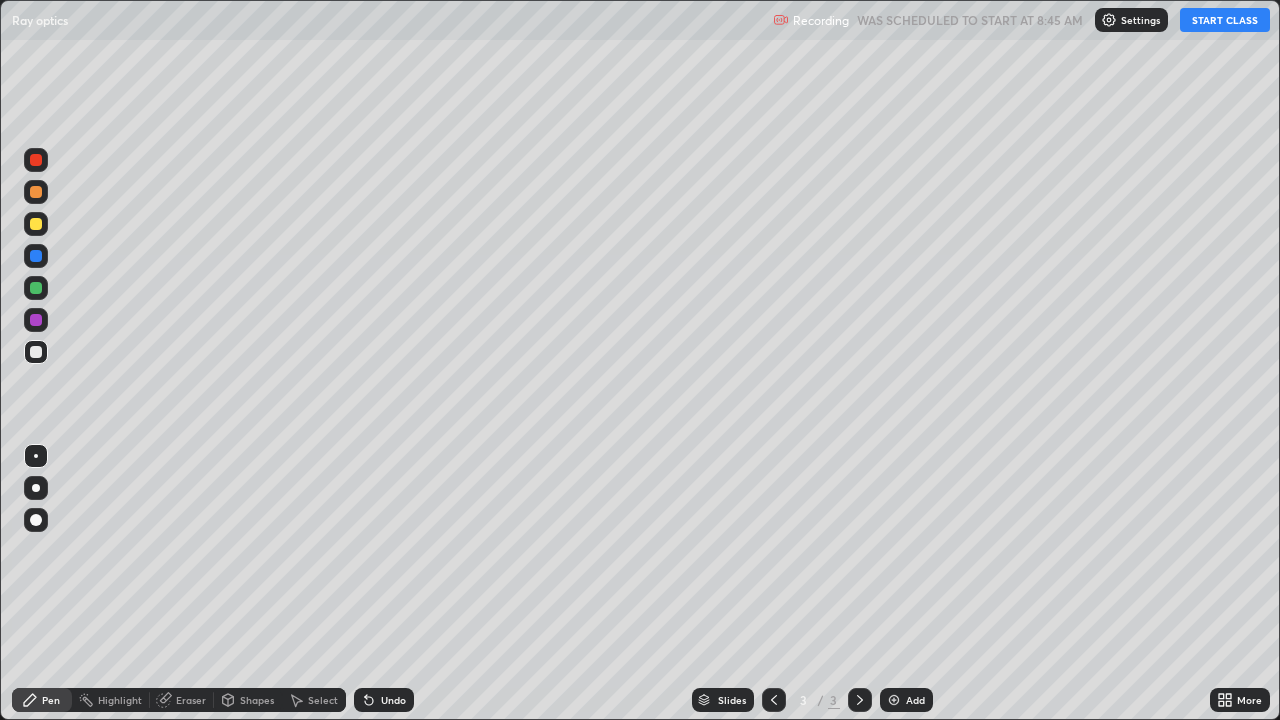 click at bounding box center [36, 488] 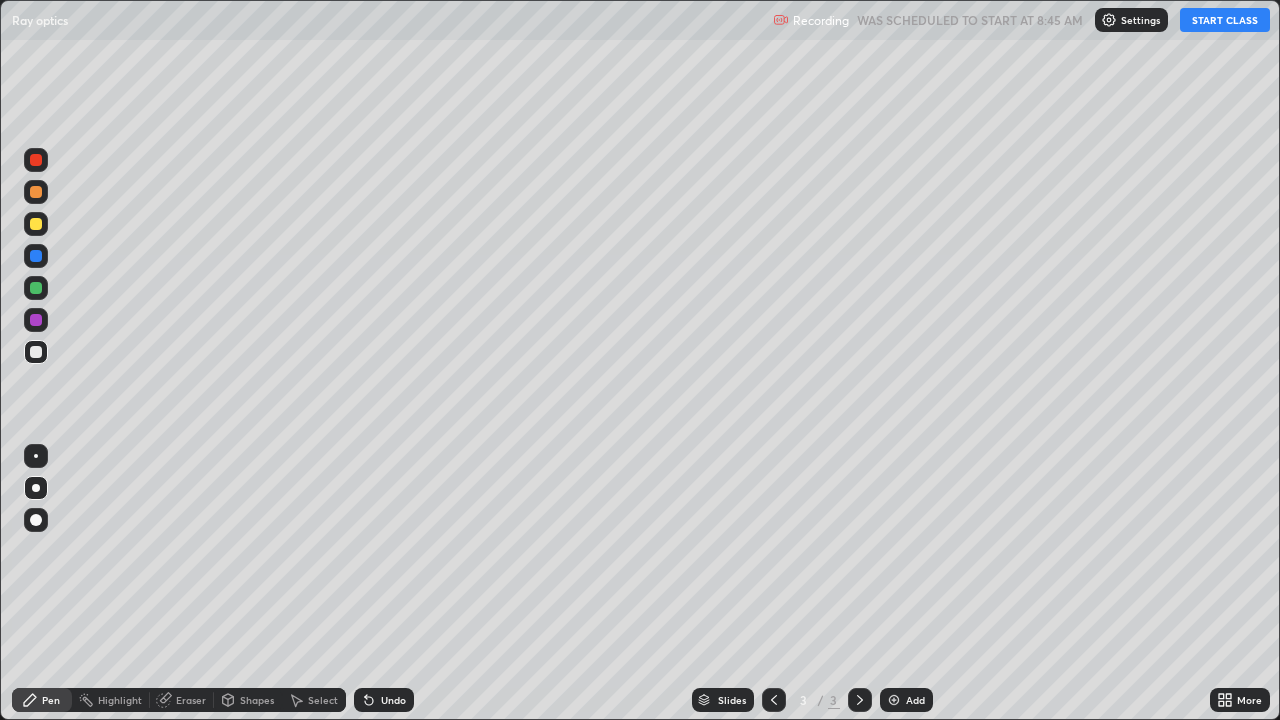 click on "START CLASS" at bounding box center [1225, 20] 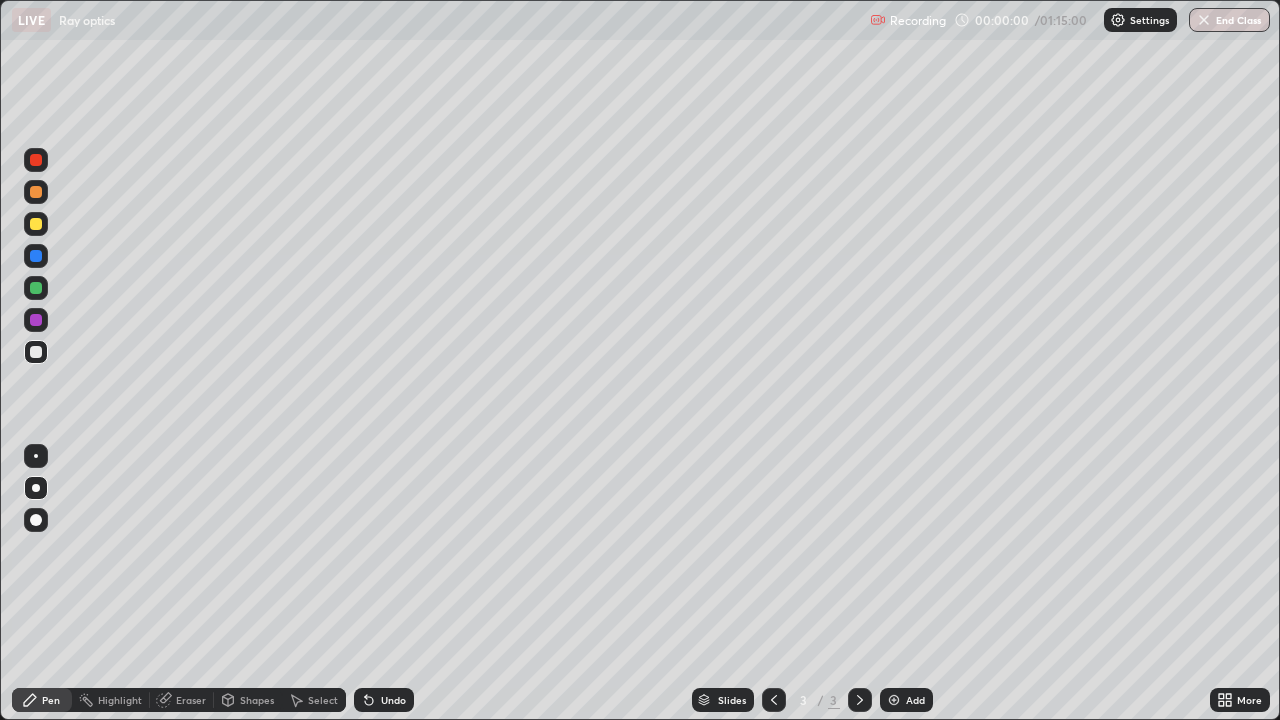 click on "More" at bounding box center (1240, 700) 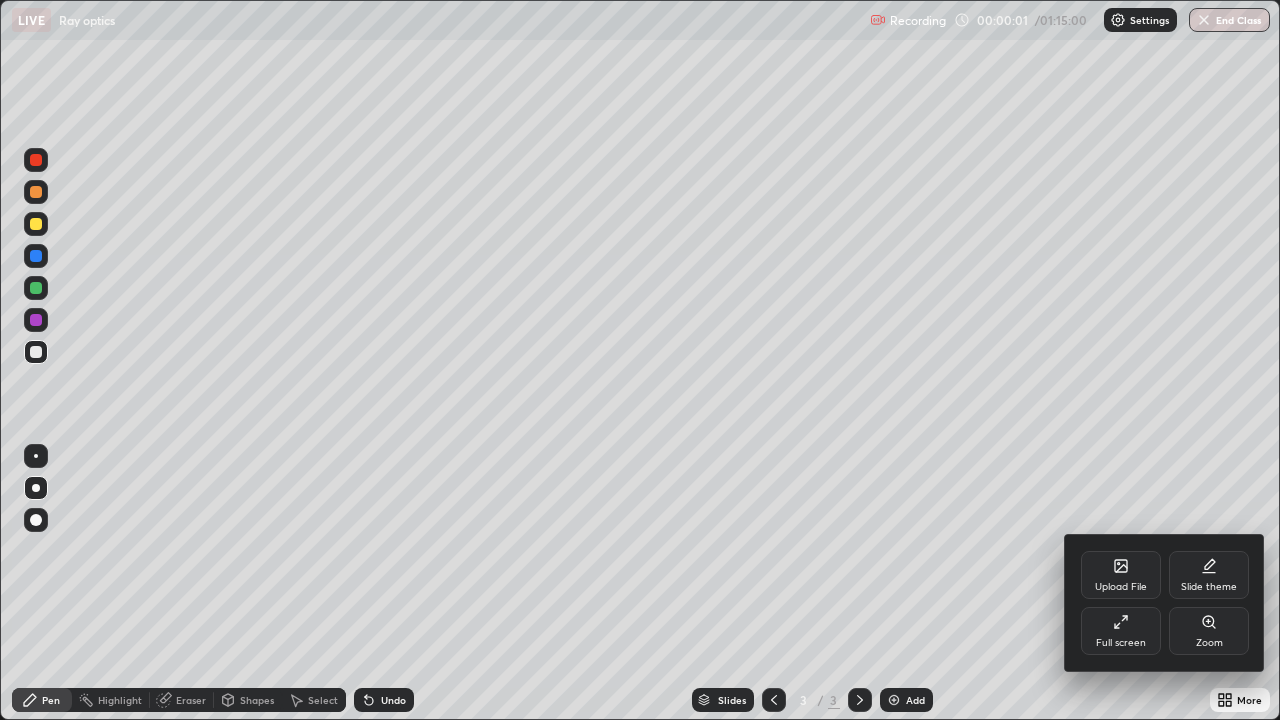 click on "Slide theme" at bounding box center [1209, 587] 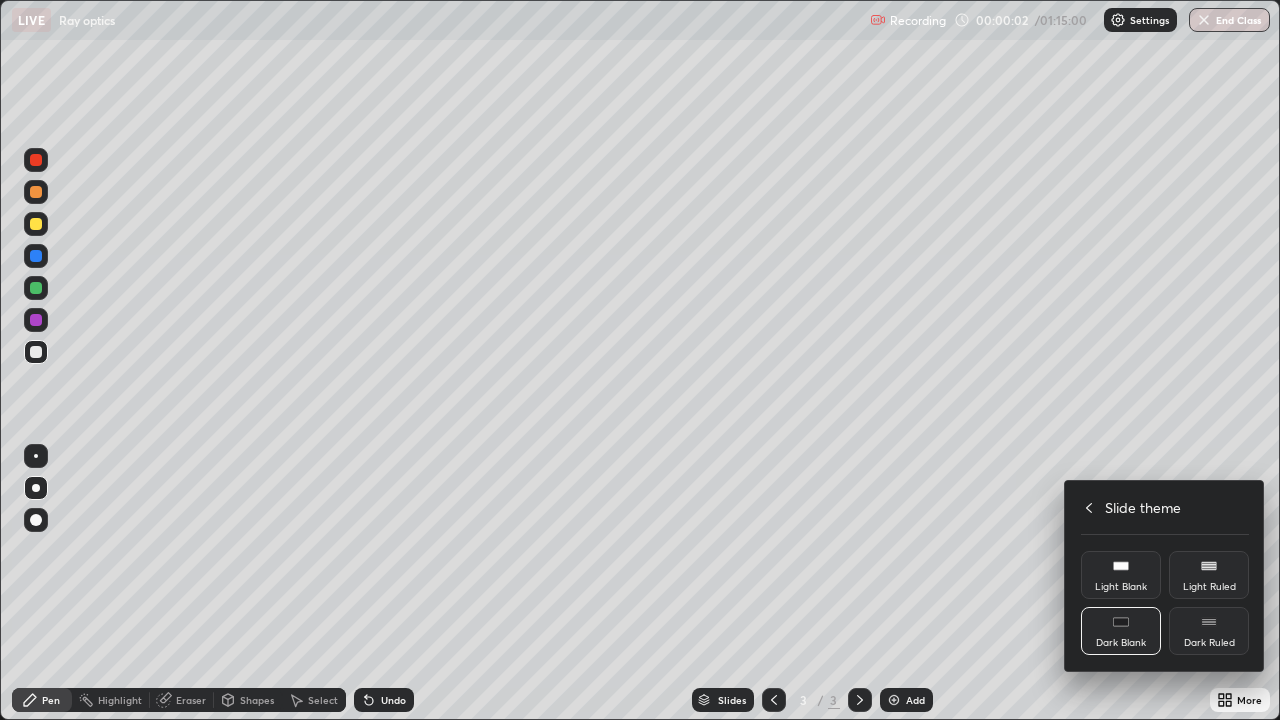 click 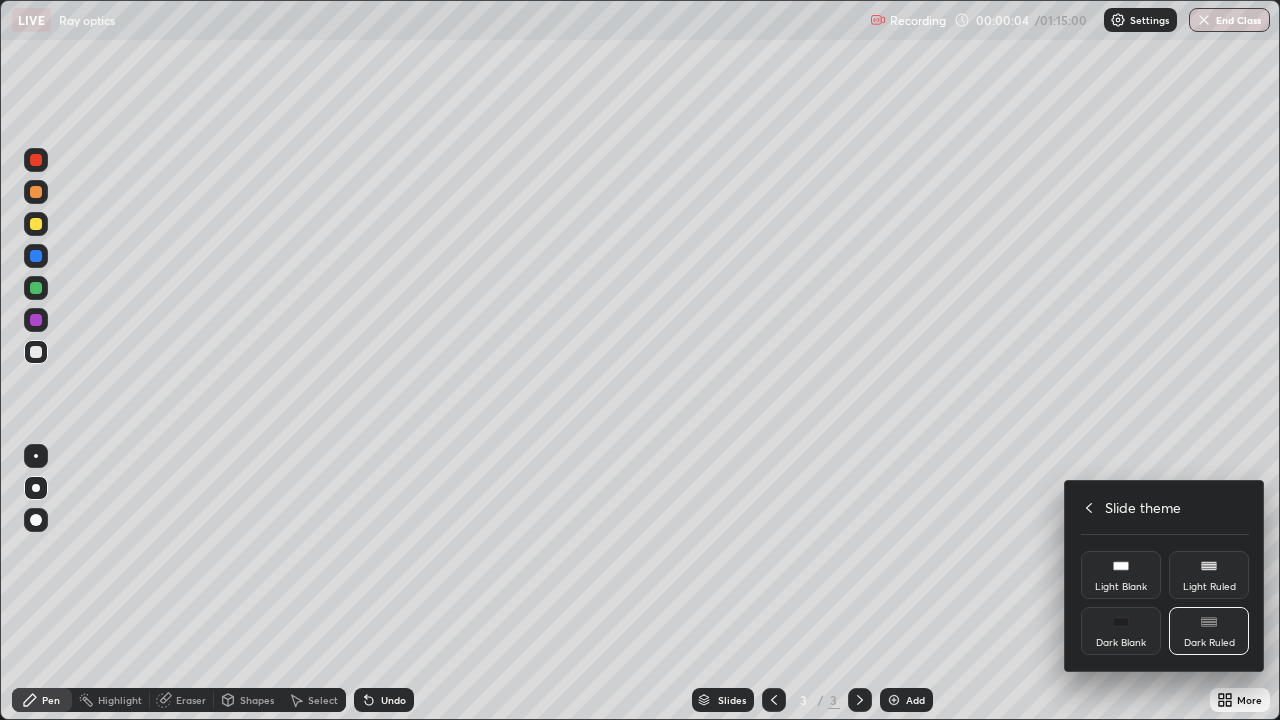 click 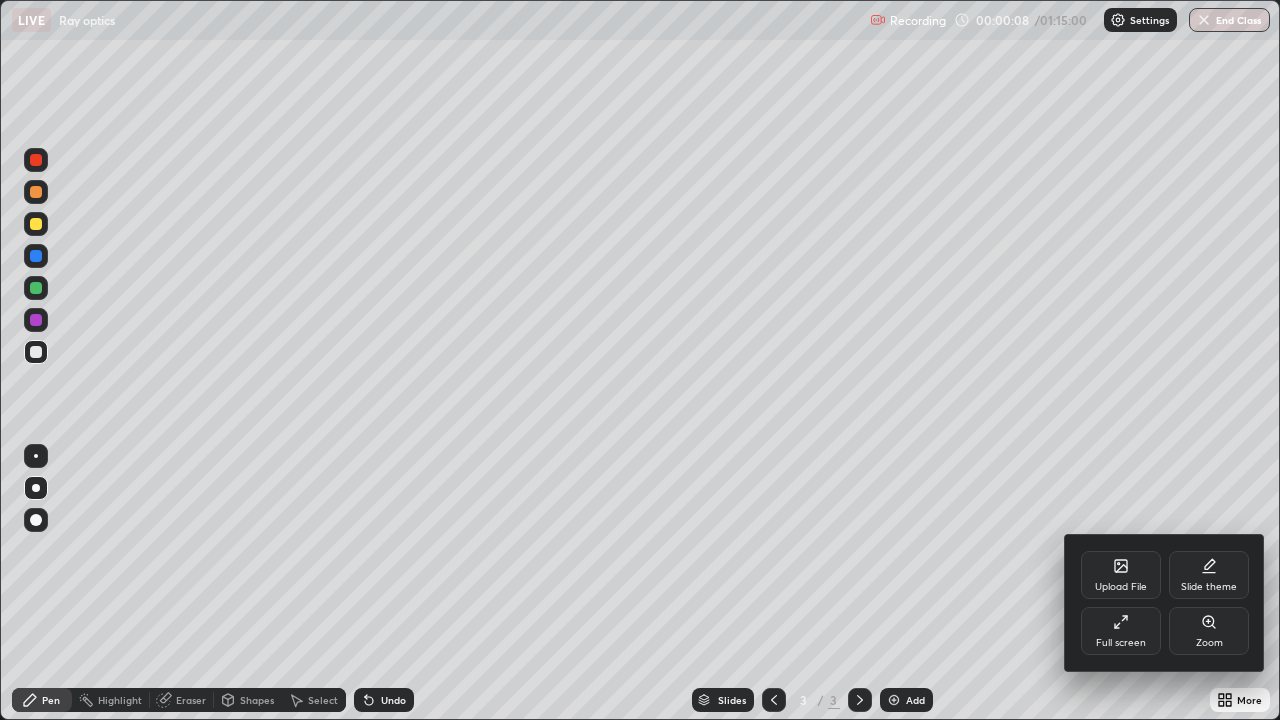 click at bounding box center [640, 360] 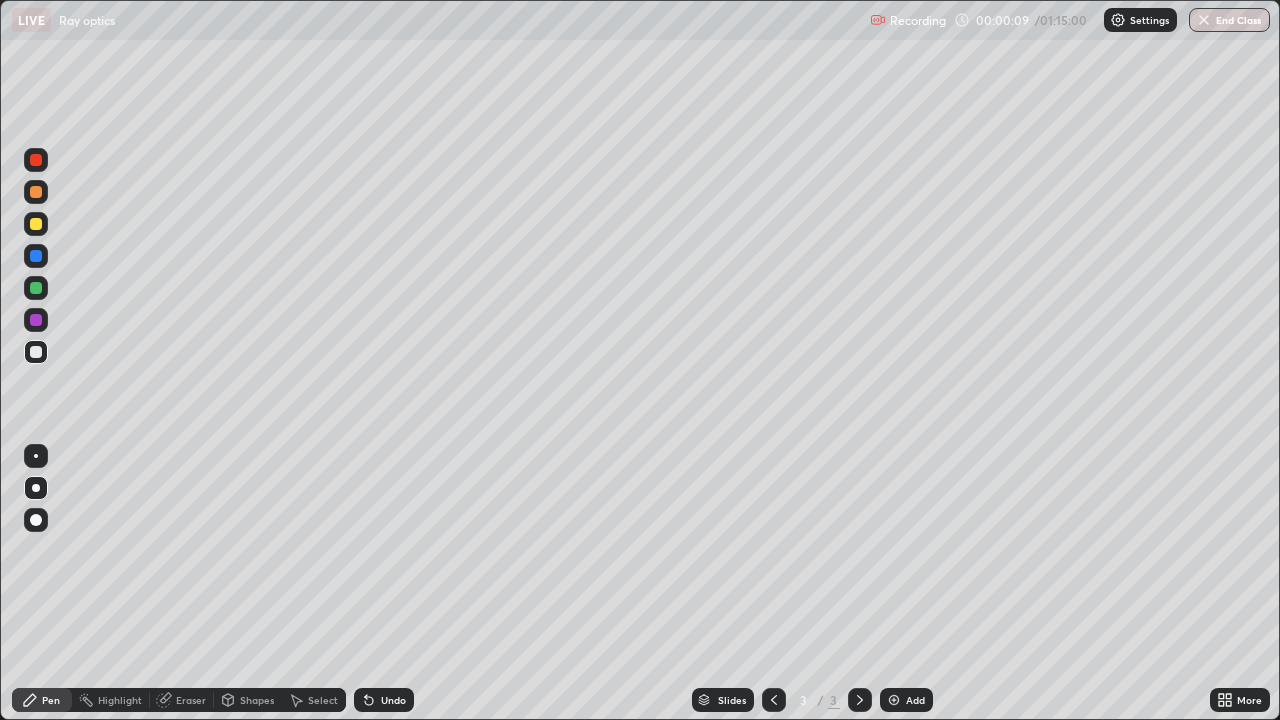 click at bounding box center [894, 700] 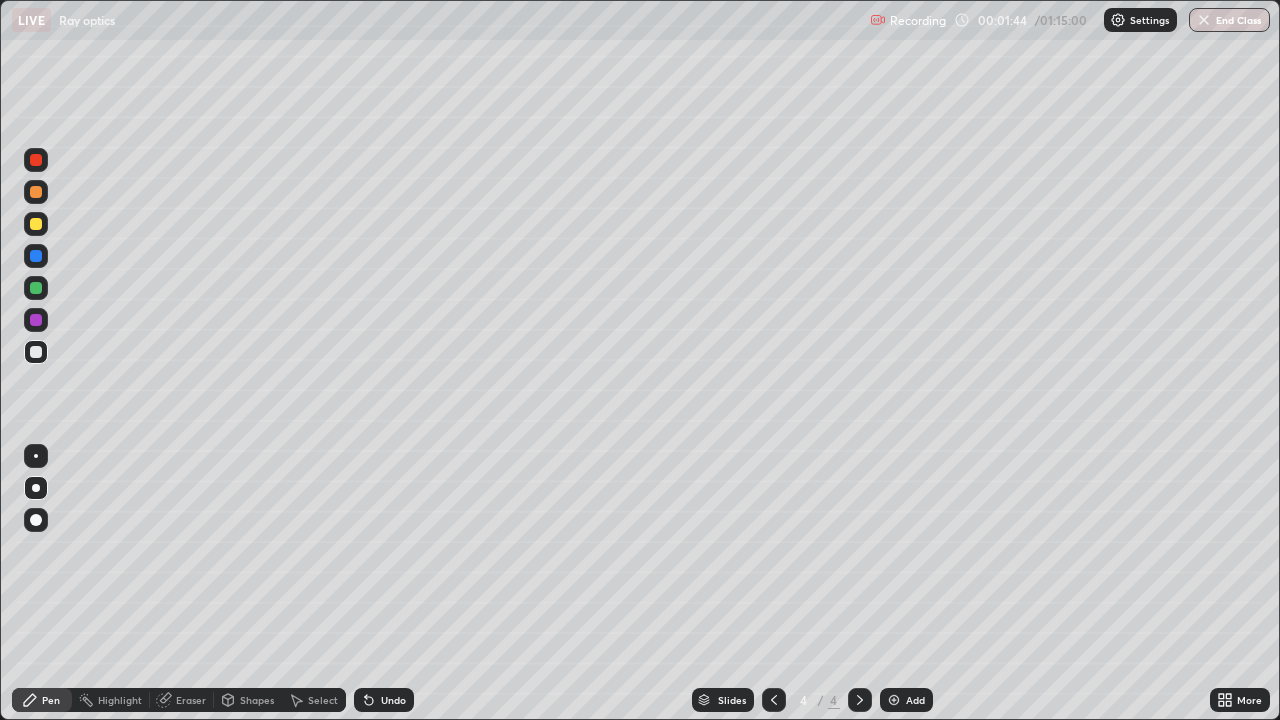 click at bounding box center (36, 224) 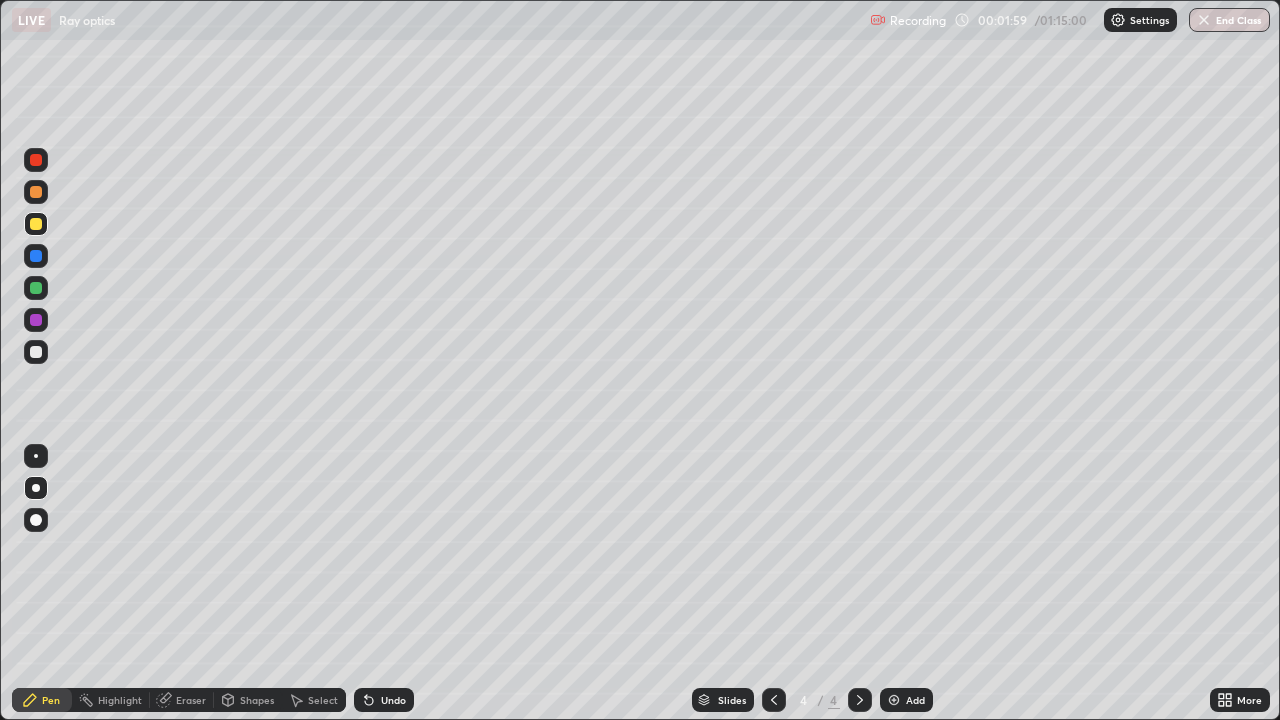 click 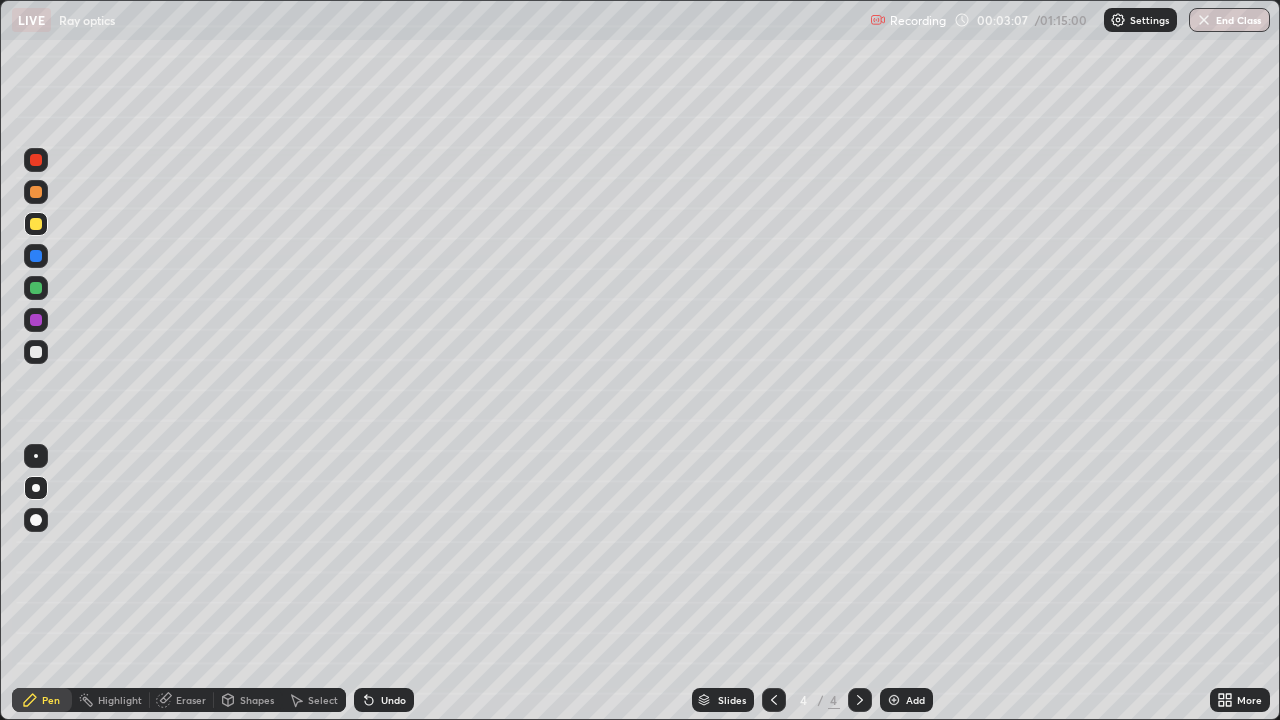 click on "Shapes" at bounding box center (257, 700) 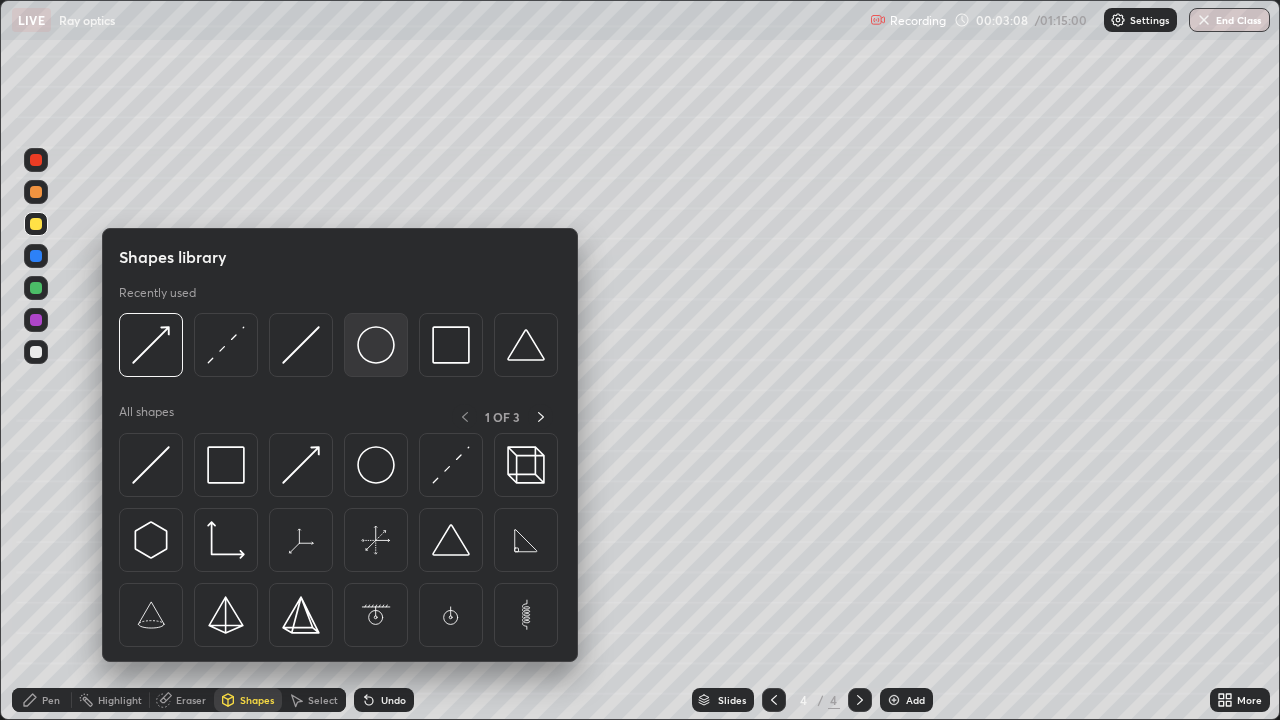 click at bounding box center [376, 345] 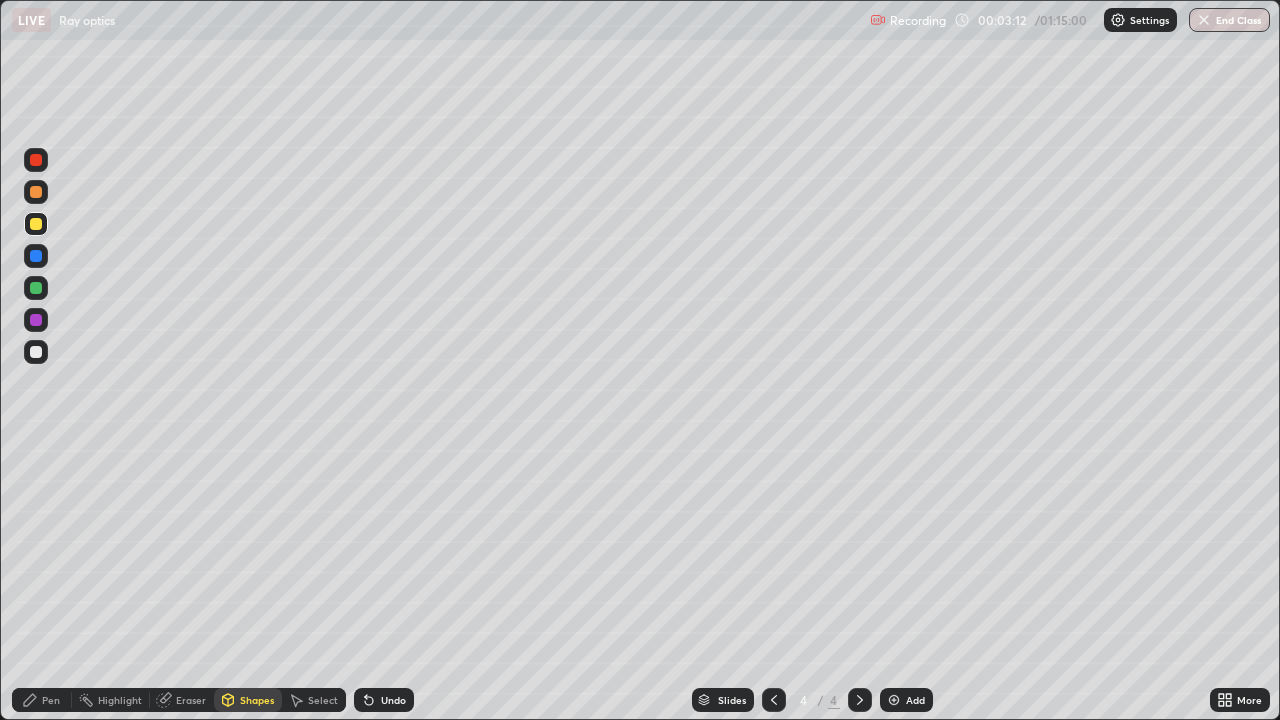 click on "Shapes" at bounding box center [248, 700] 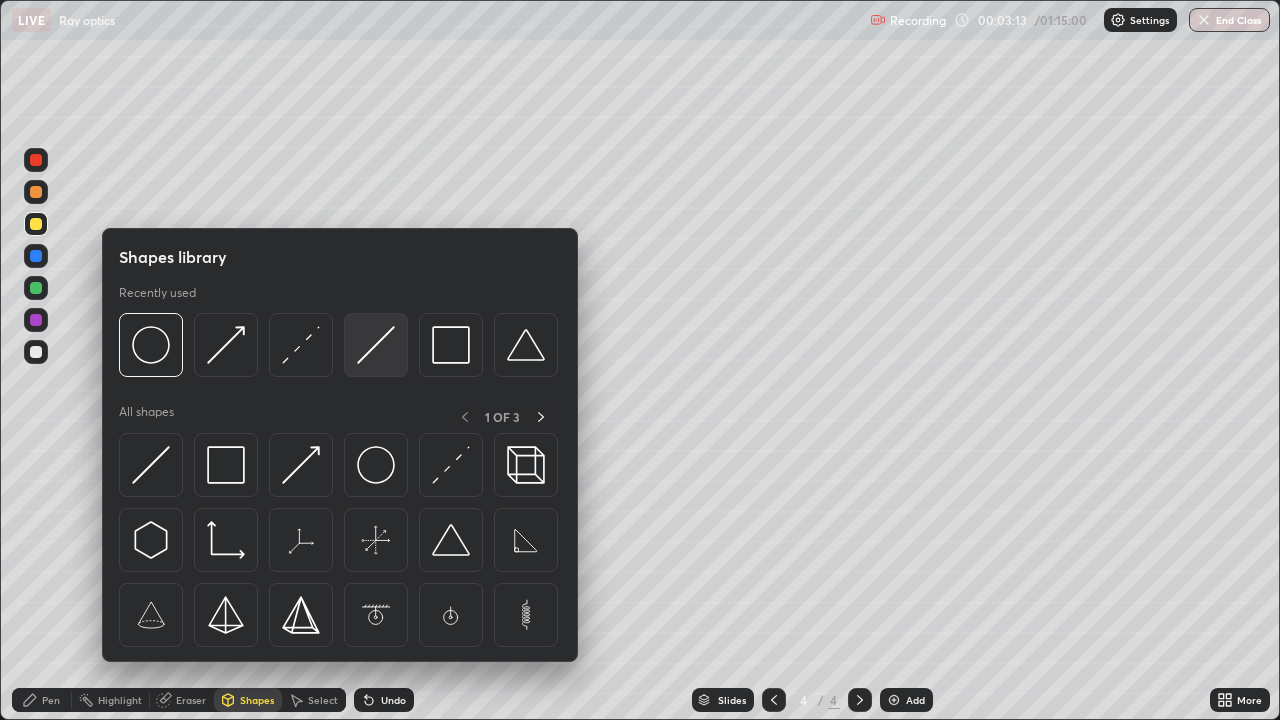 click at bounding box center (376, 345) 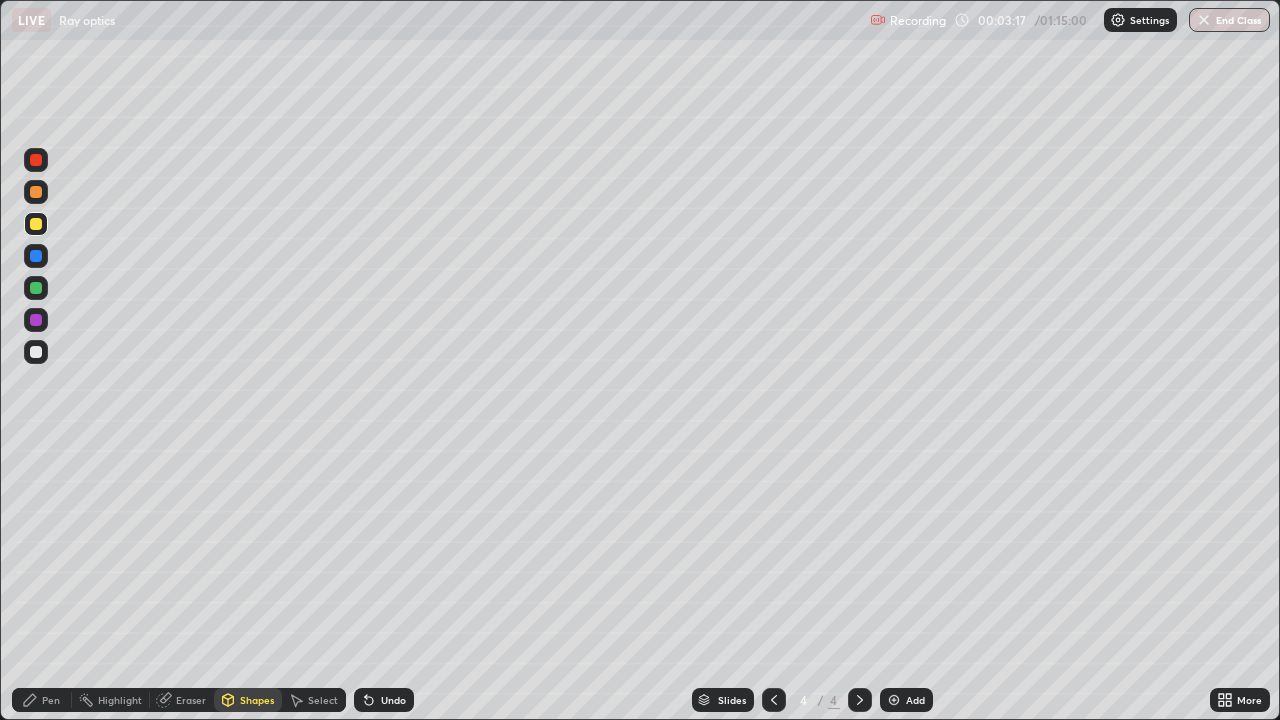 click on "Eraser" at bounding box center [182, 700] 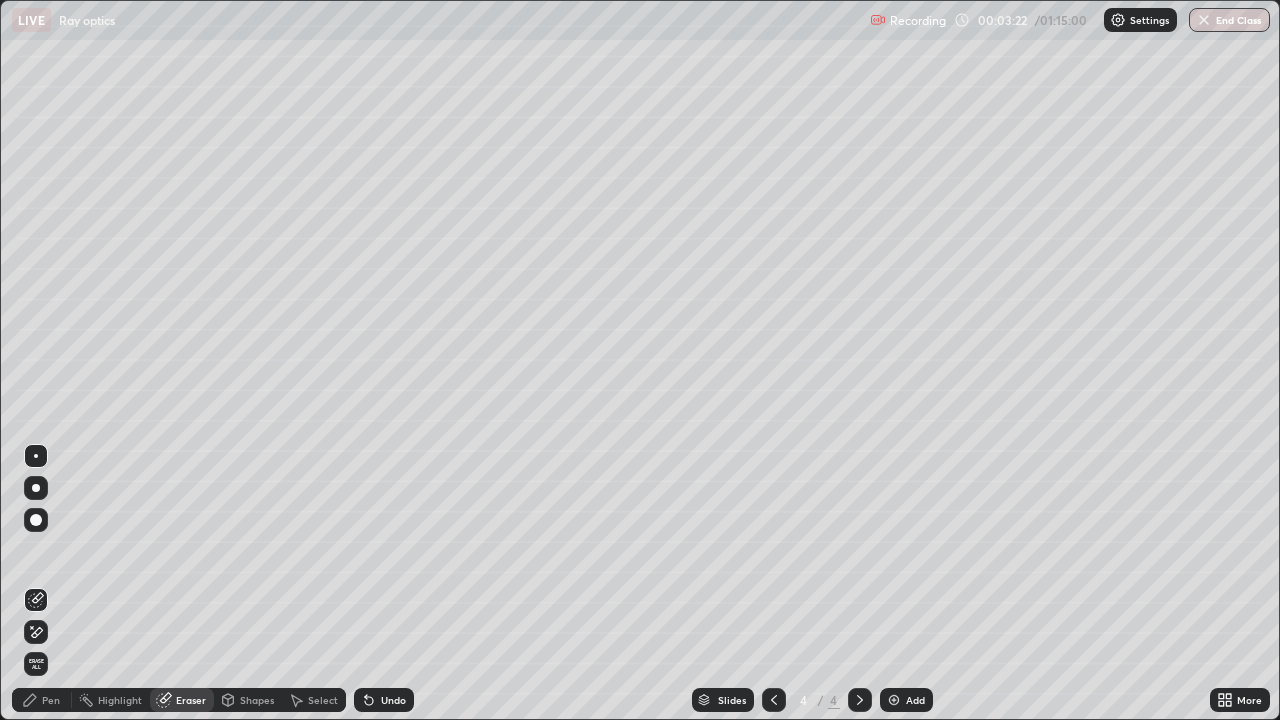 click on "Shapes" at bounding box center [257, 700] 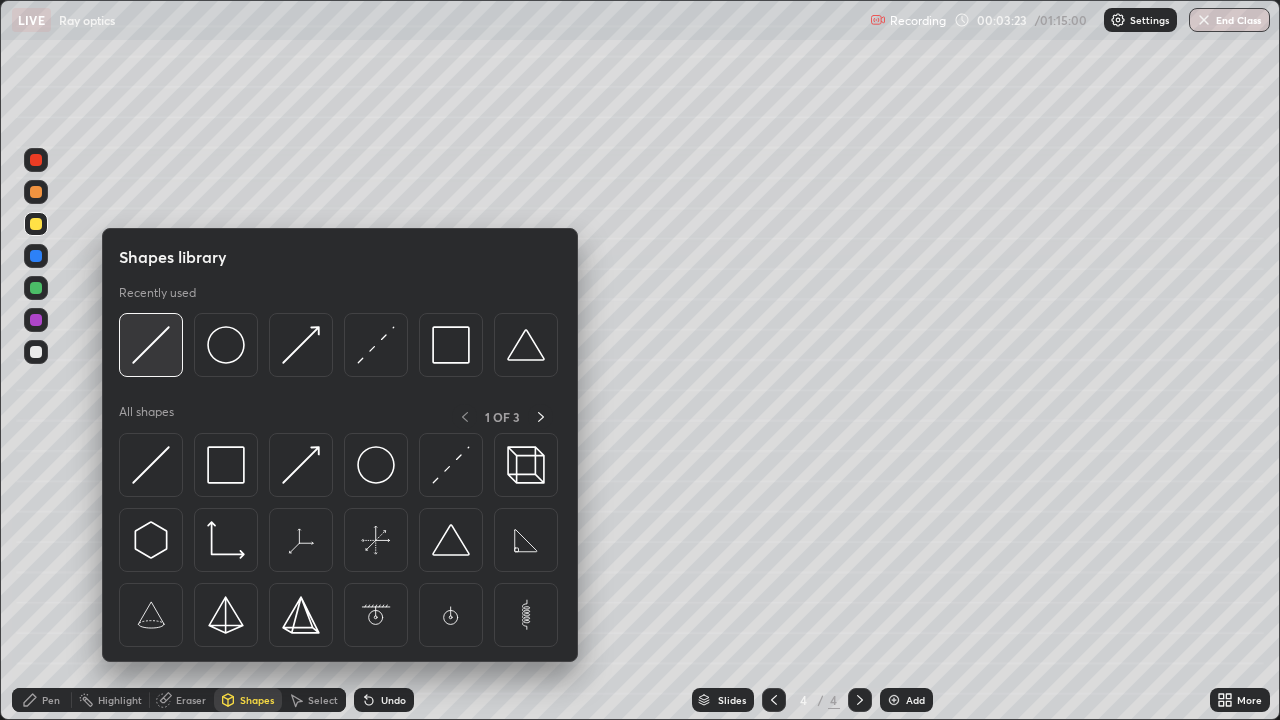 click at bounding box center [151, 345] 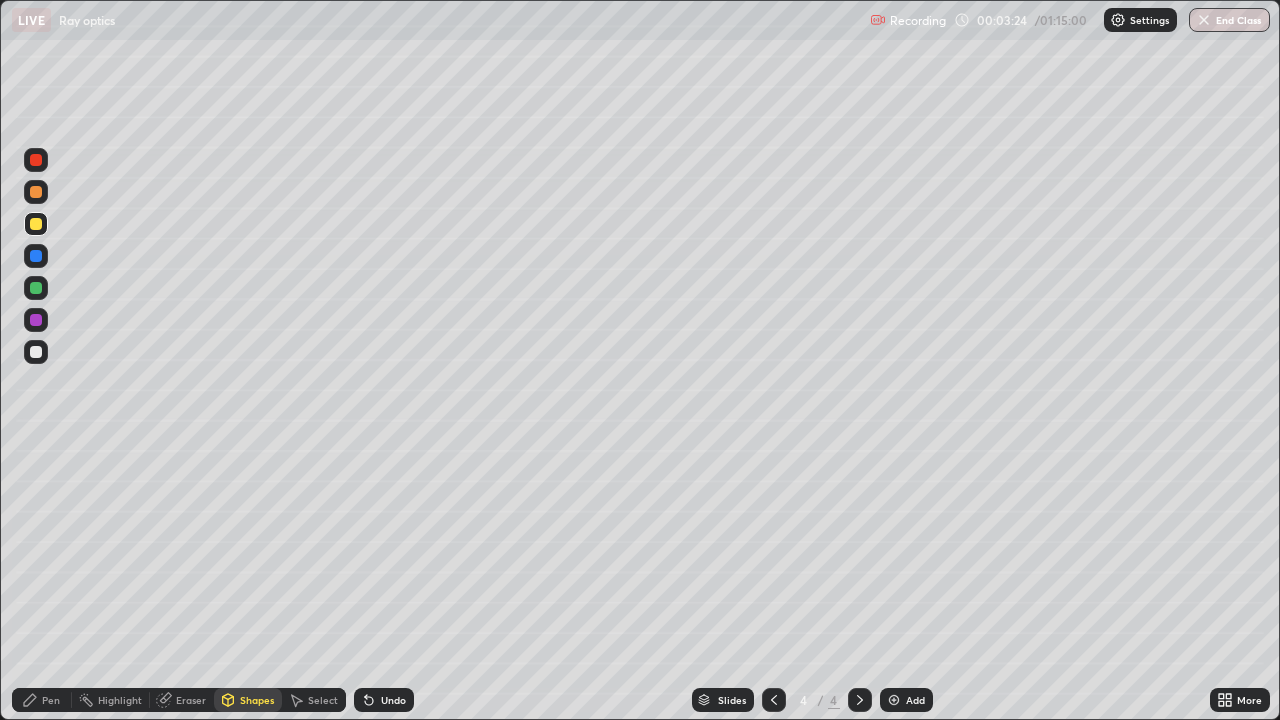 click at bounding box center (36, 352) 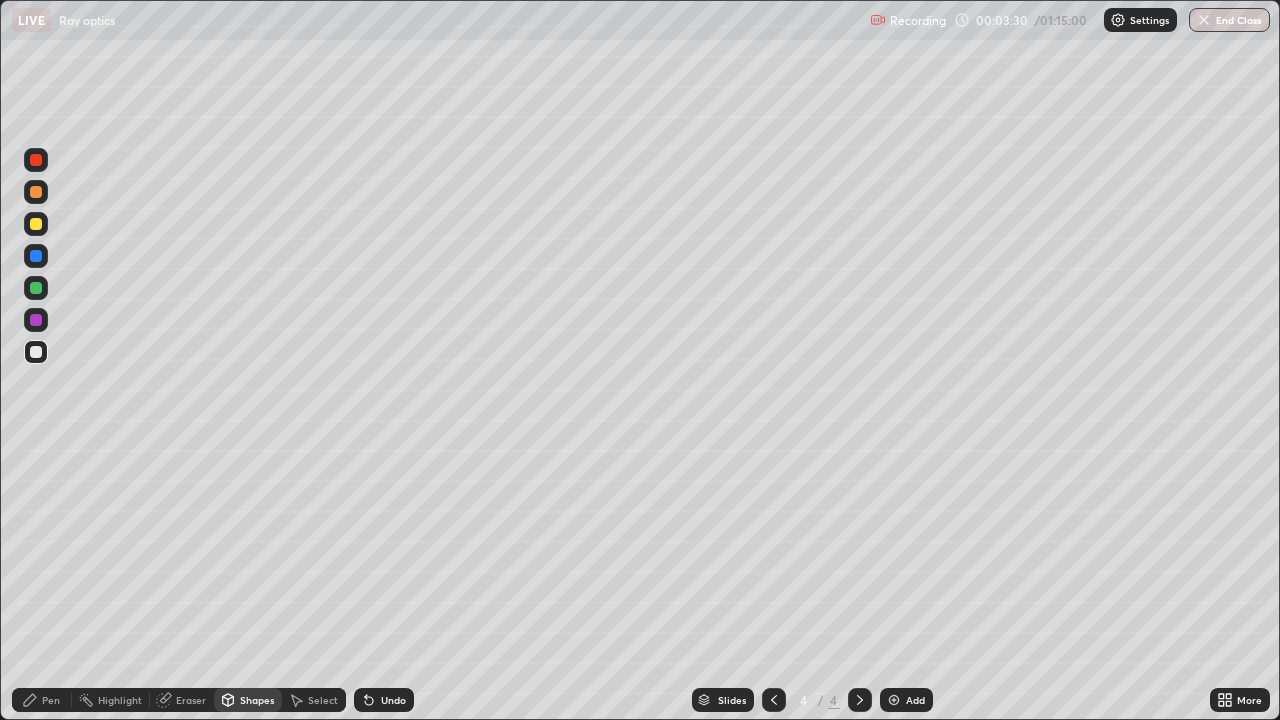 click at bounding box center [36, 288] 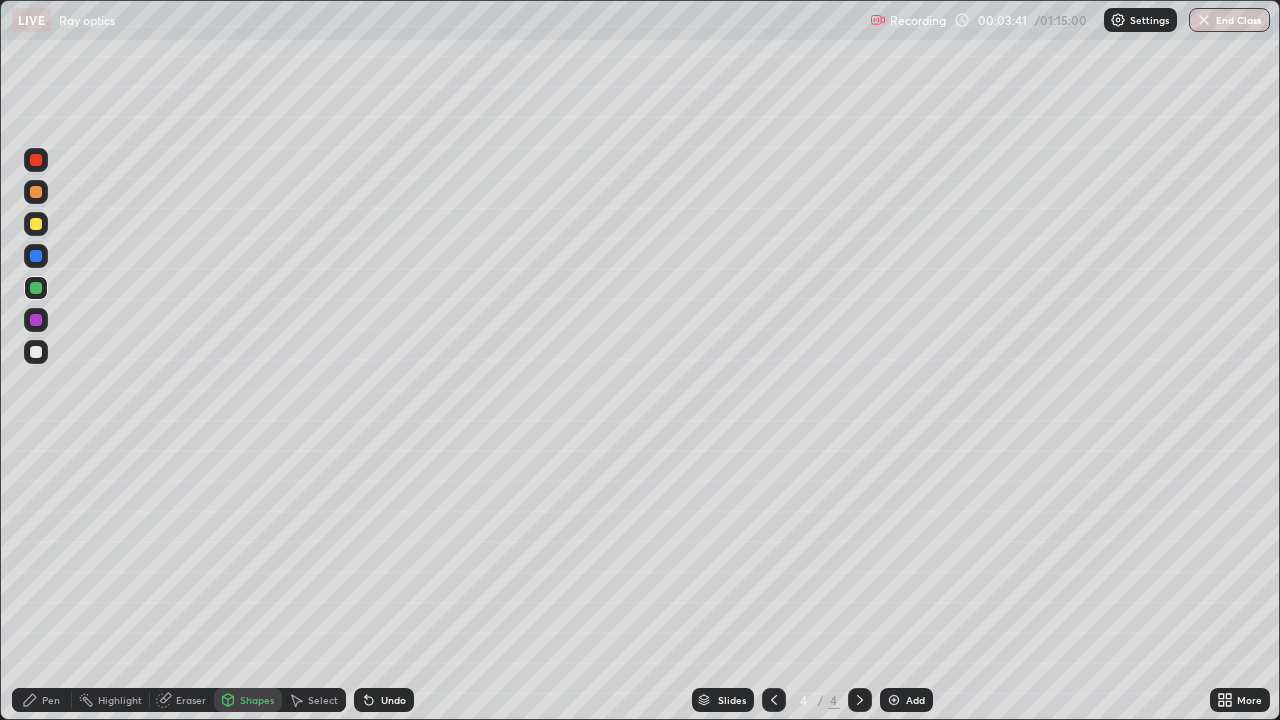 click on "Pen" at bounding box center [42, 700] 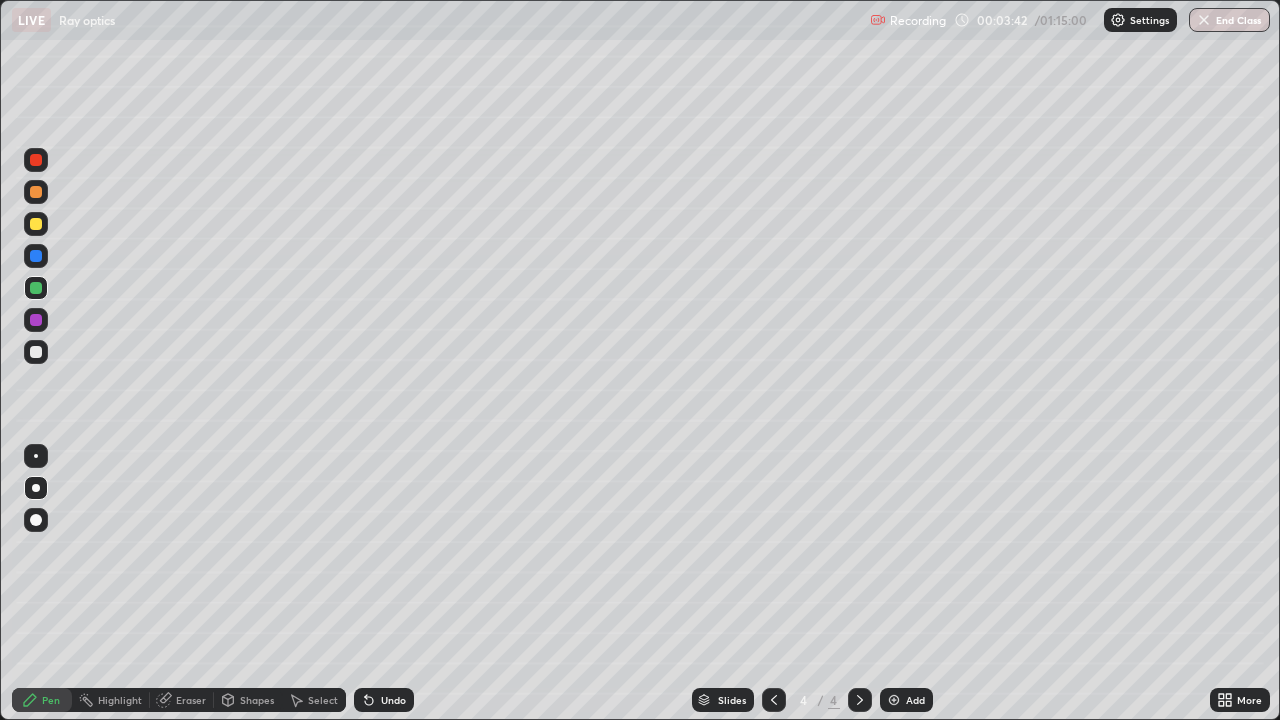 click at bounding box center [36, 320] 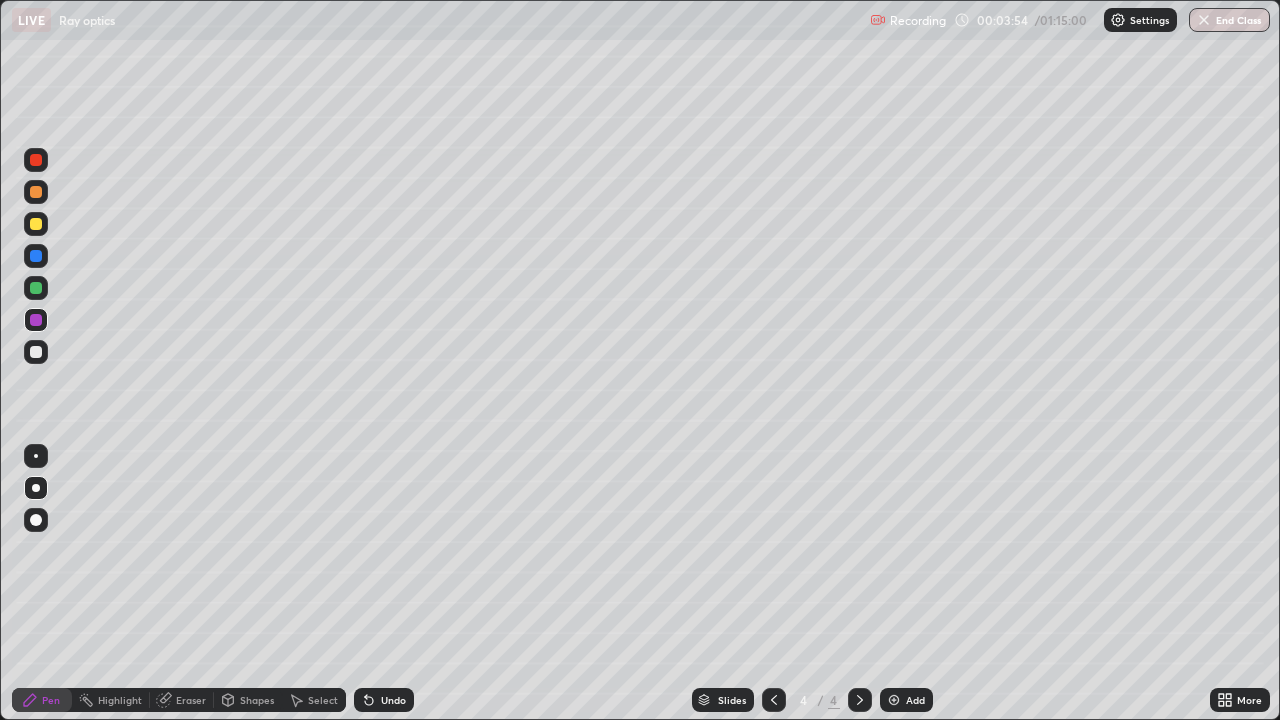 click at bounding box center [36, 256] 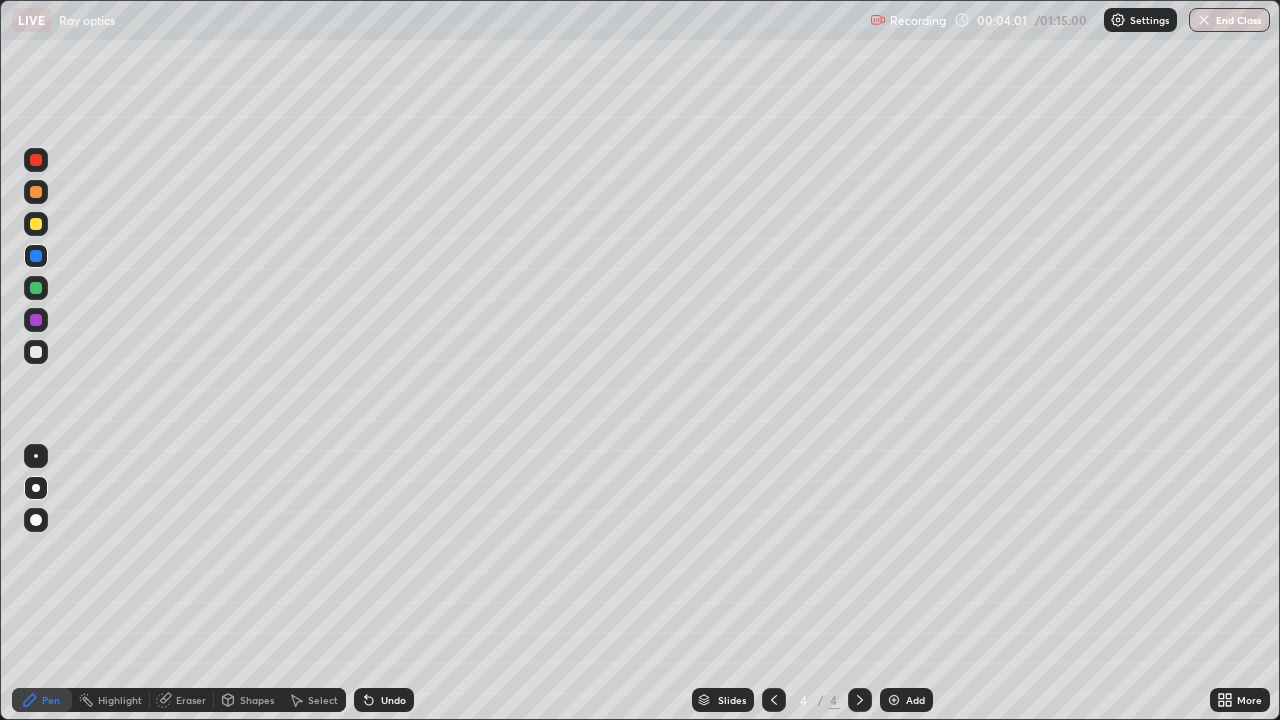 click at bounding box center [36, 352] 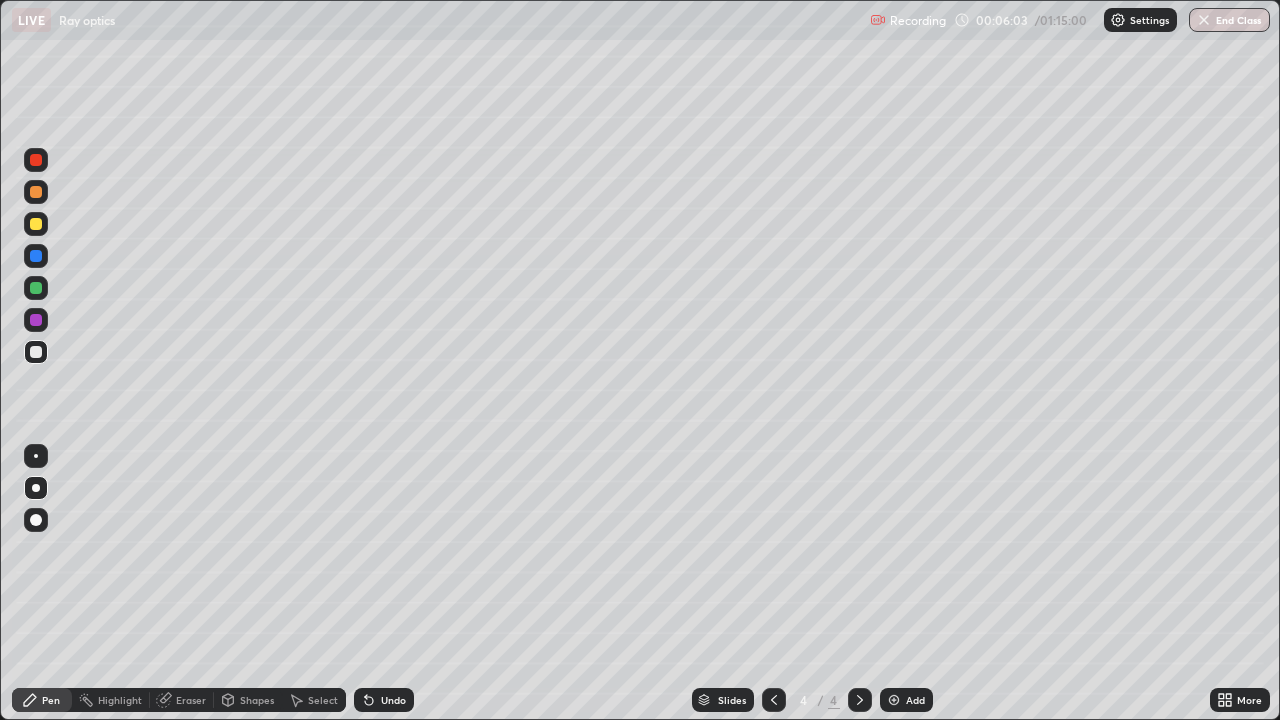 click on "Eraser" at bounding box center [191, 700] 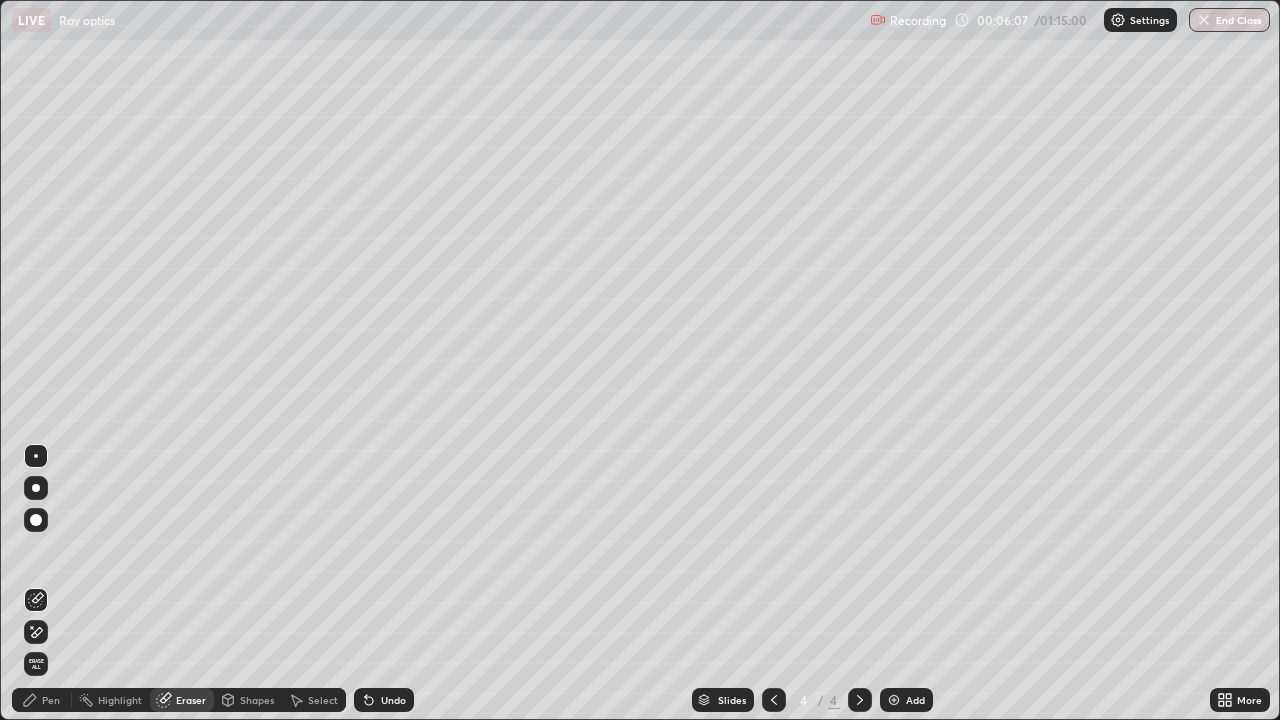 click on "Pen" at bounding box center [42, 700] 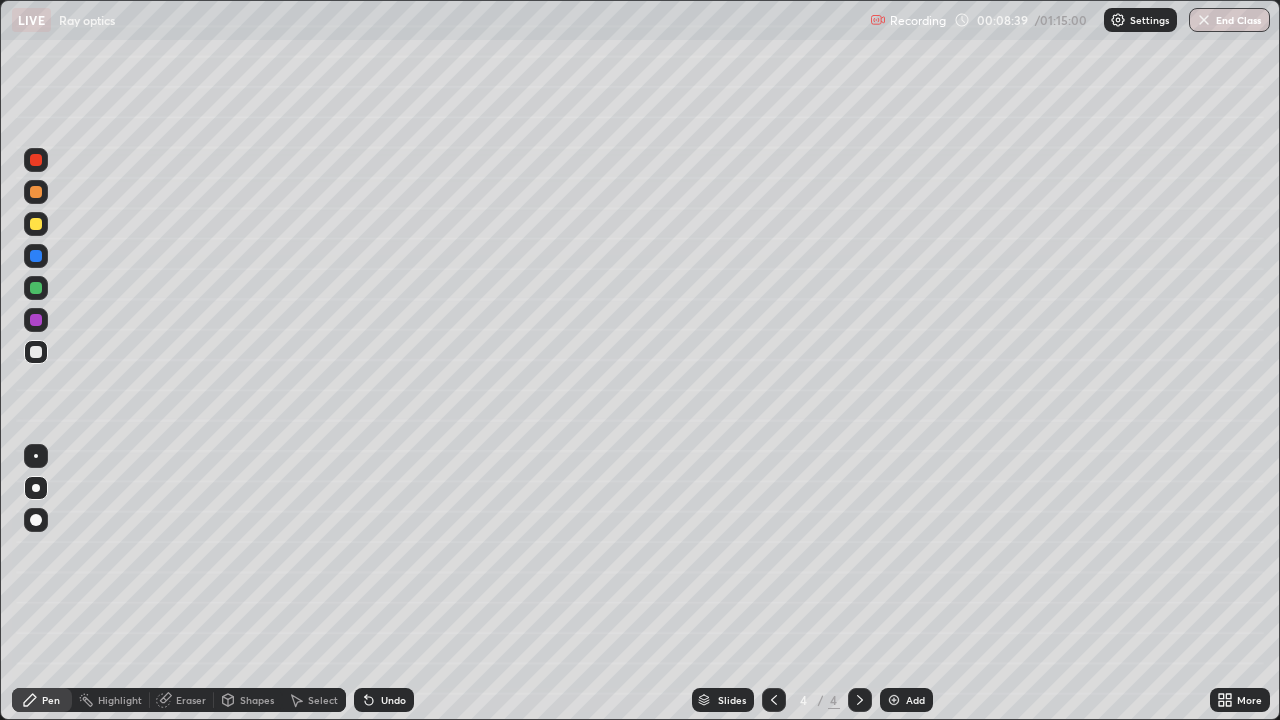 click on "Add" at bounding box center [906, 700] 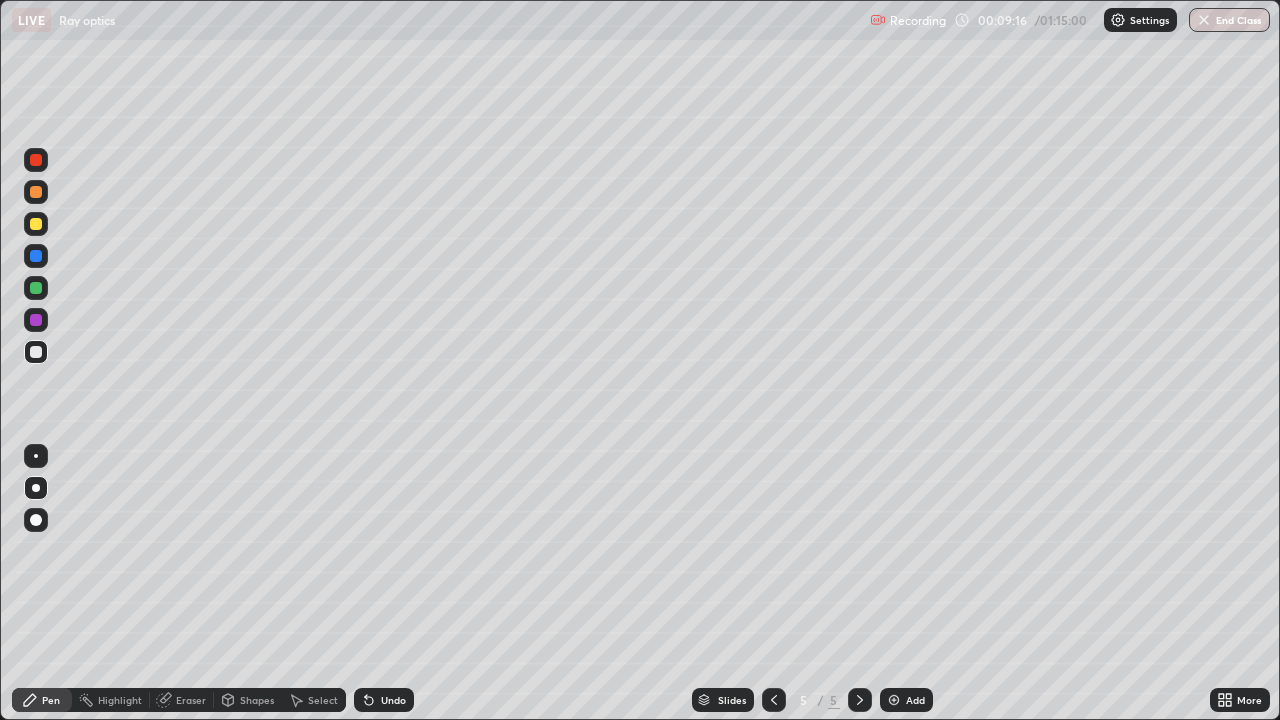click on "Shapes" at bounding box center (248, 700) 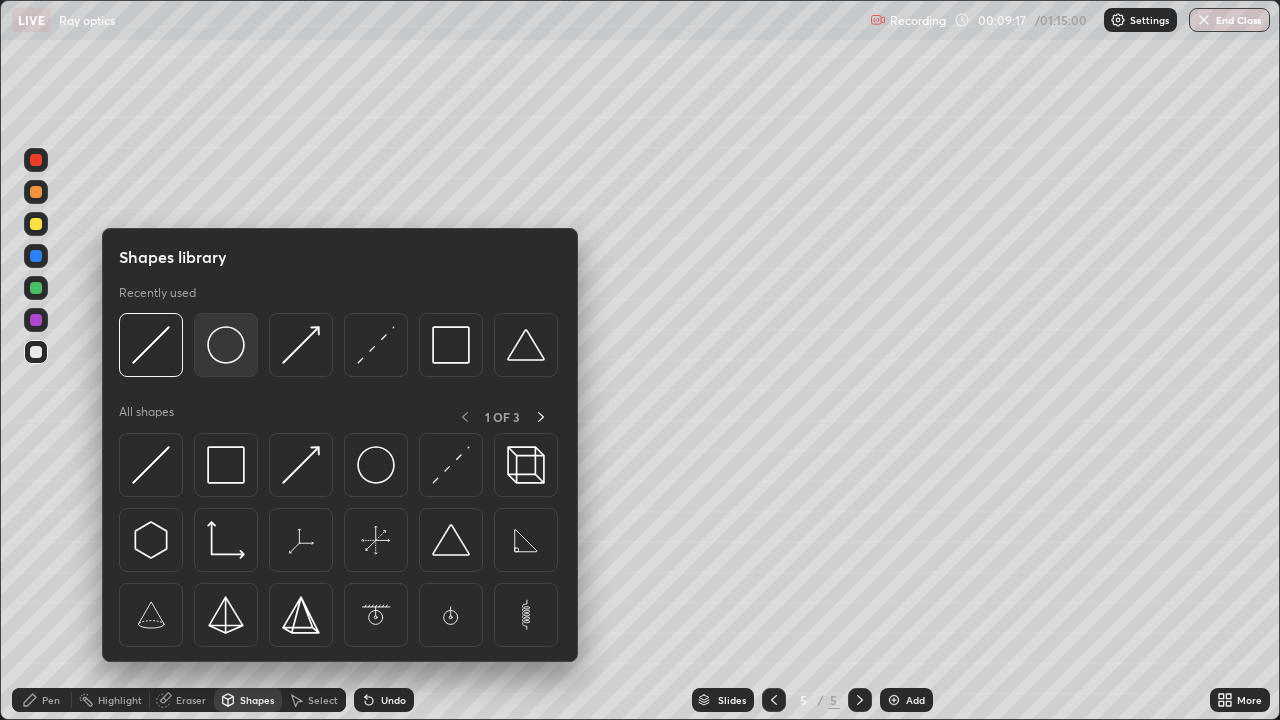 click at bounding box center [226, 345] 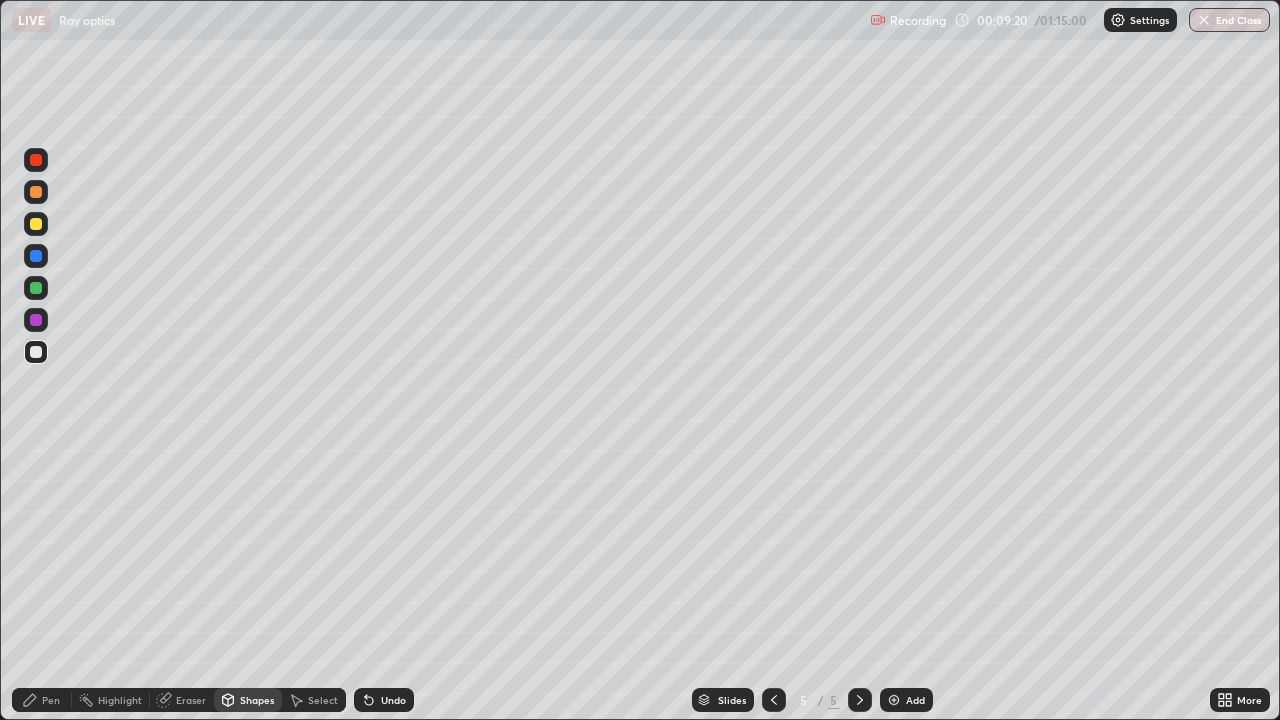 click on "Shapes" at bounding box center (257, 700) 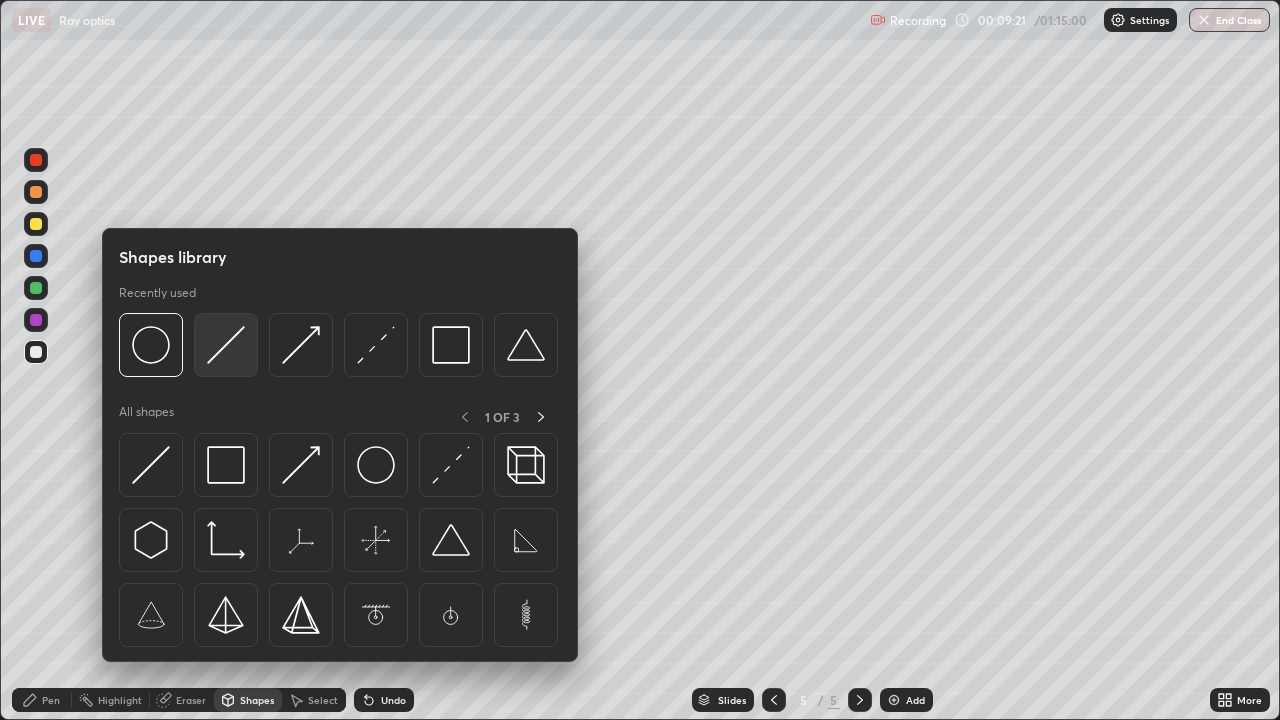 click at bounding box center (226, 345) 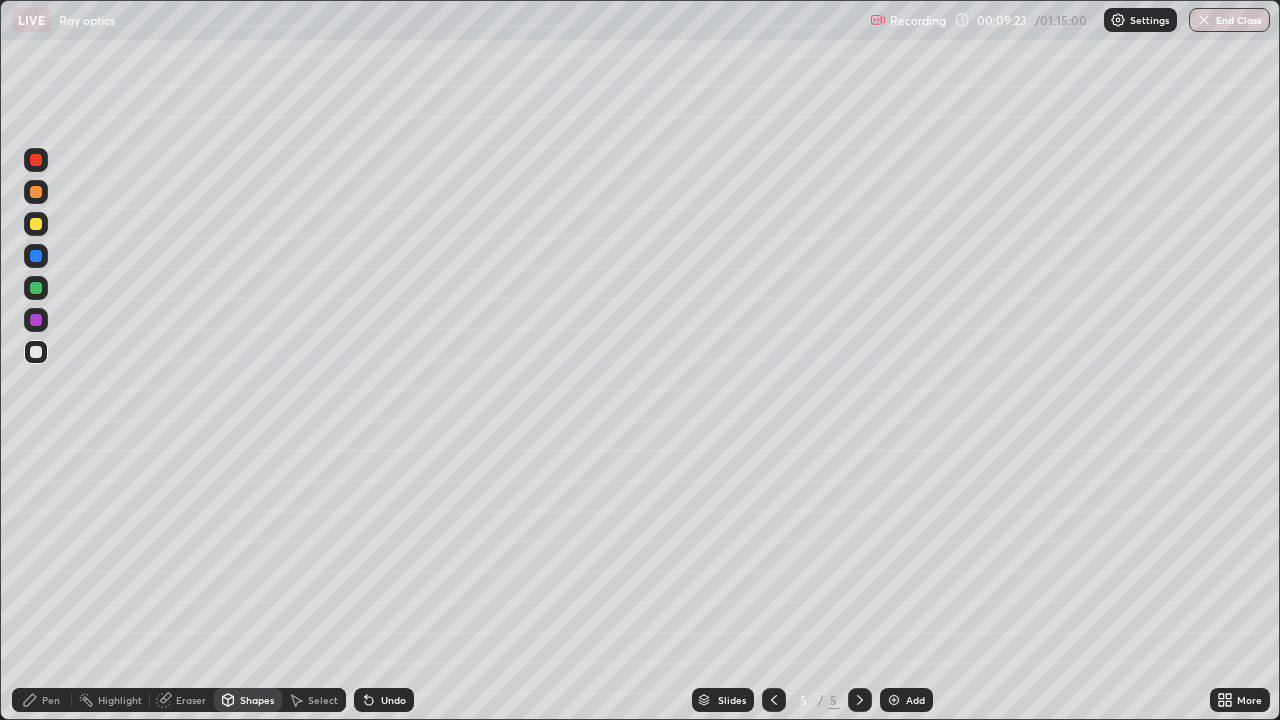 click on "Eraser" at bounding box center (191, 700) 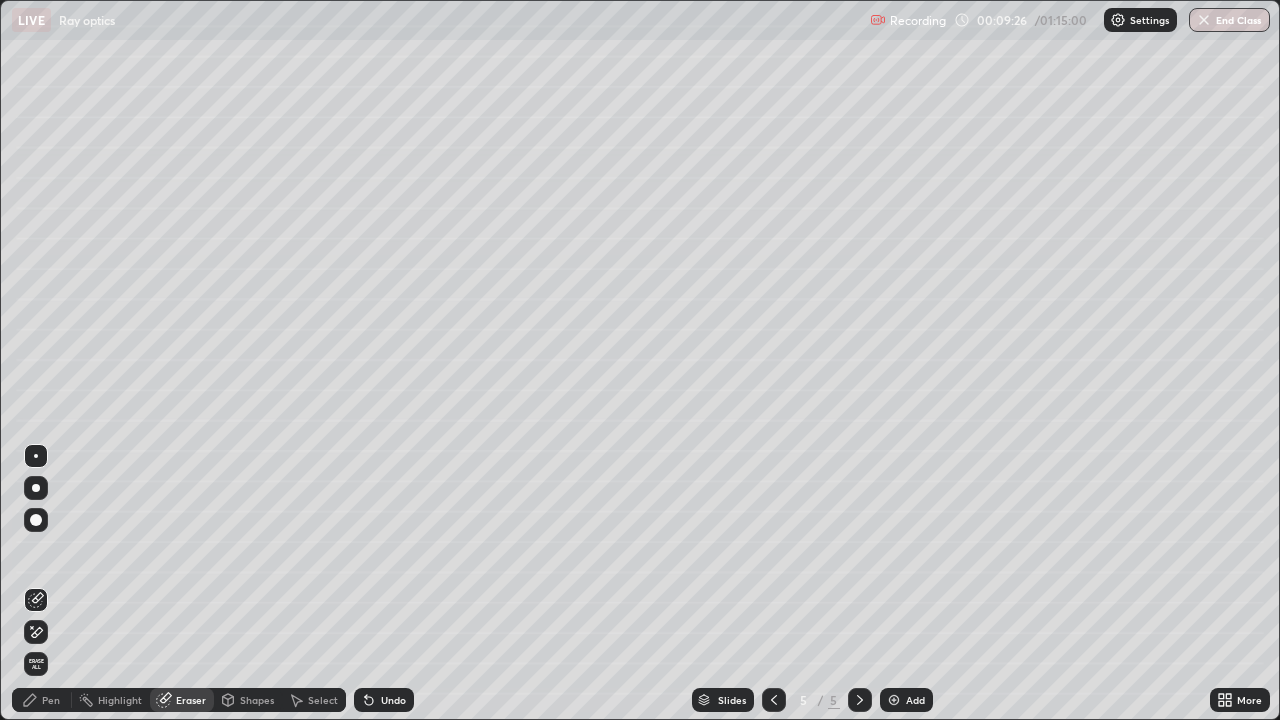 click on "Pen" at bounding box center [51, 700] 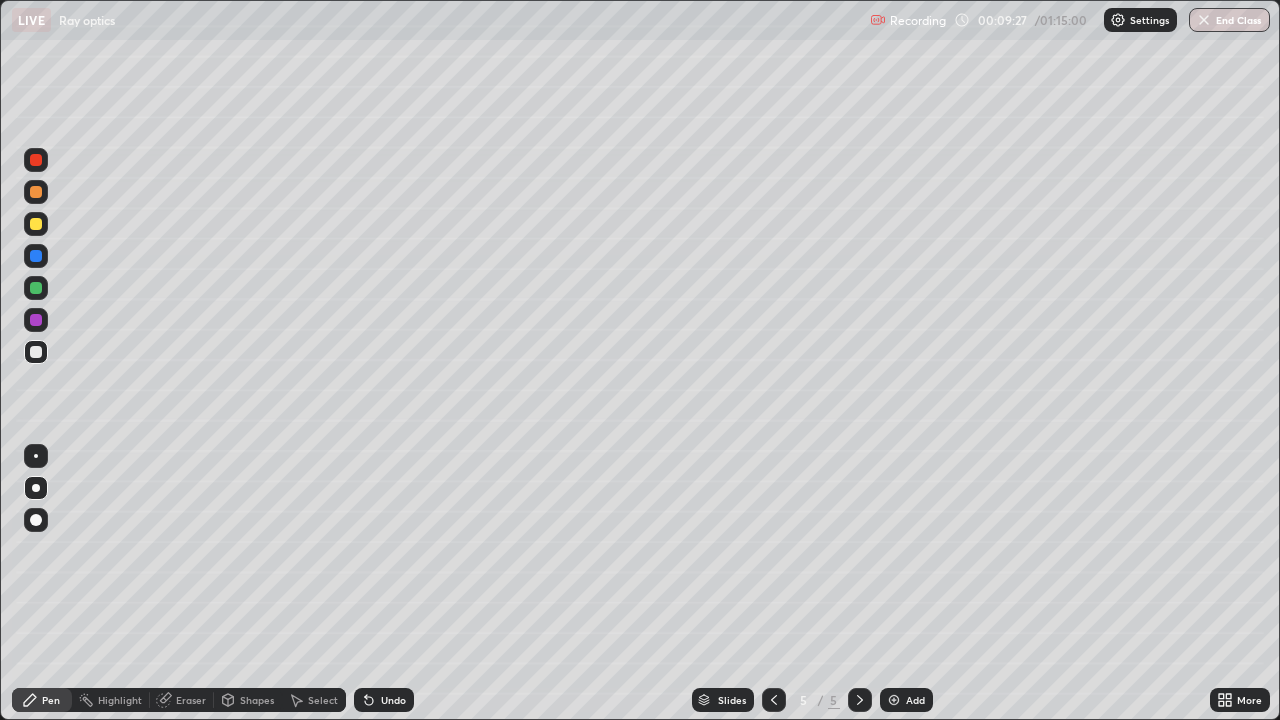 click at bounding box center (36, 288) 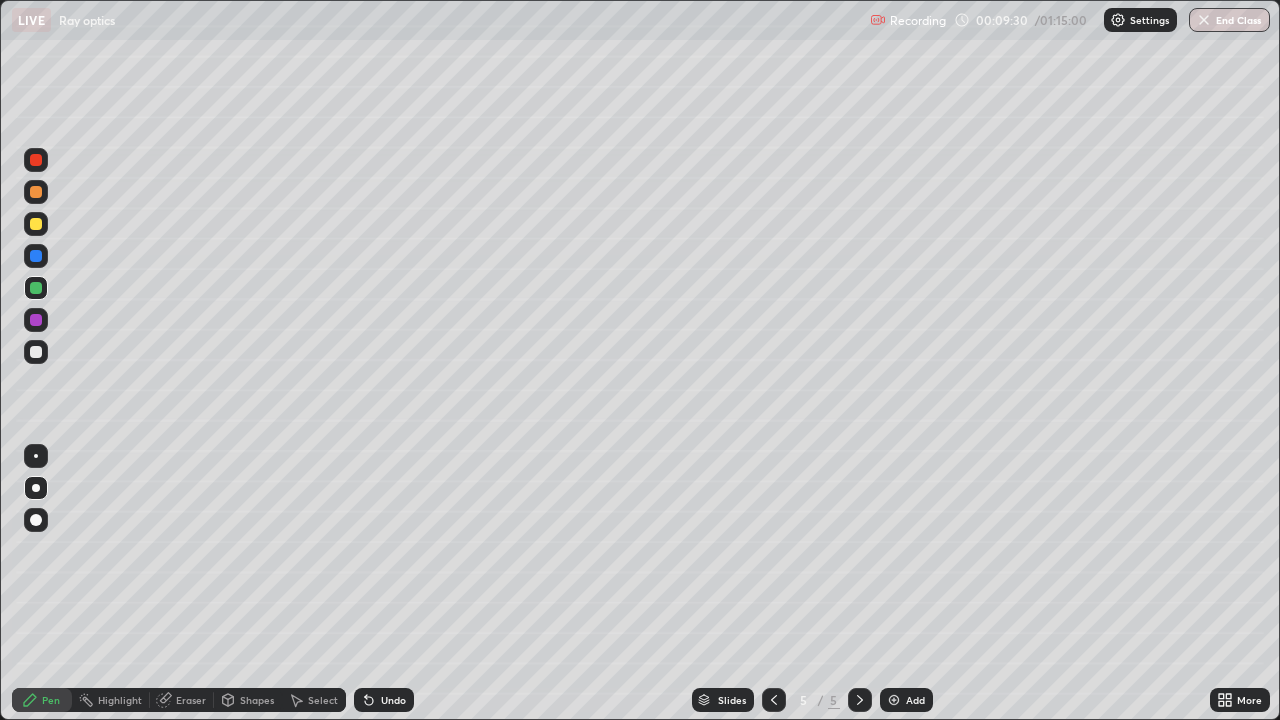 click at bounding box center (36, 256) 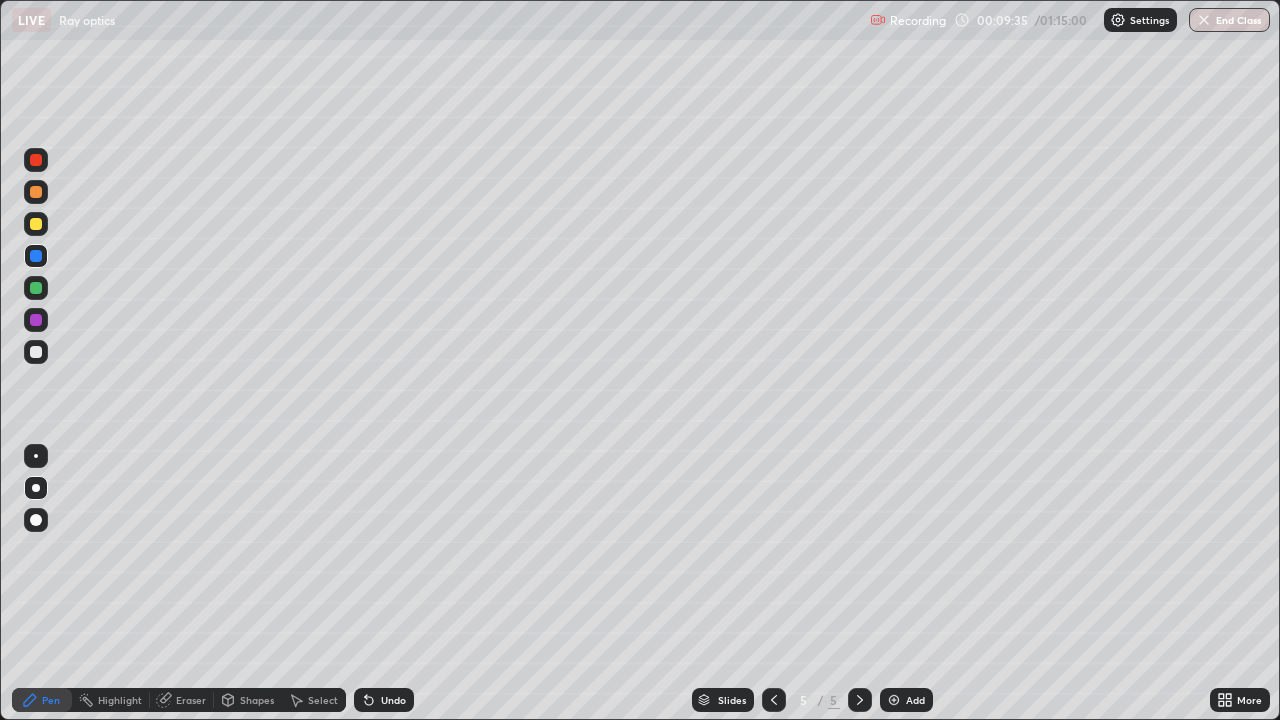 click on "Shapes" at bounding box center [257, 700] 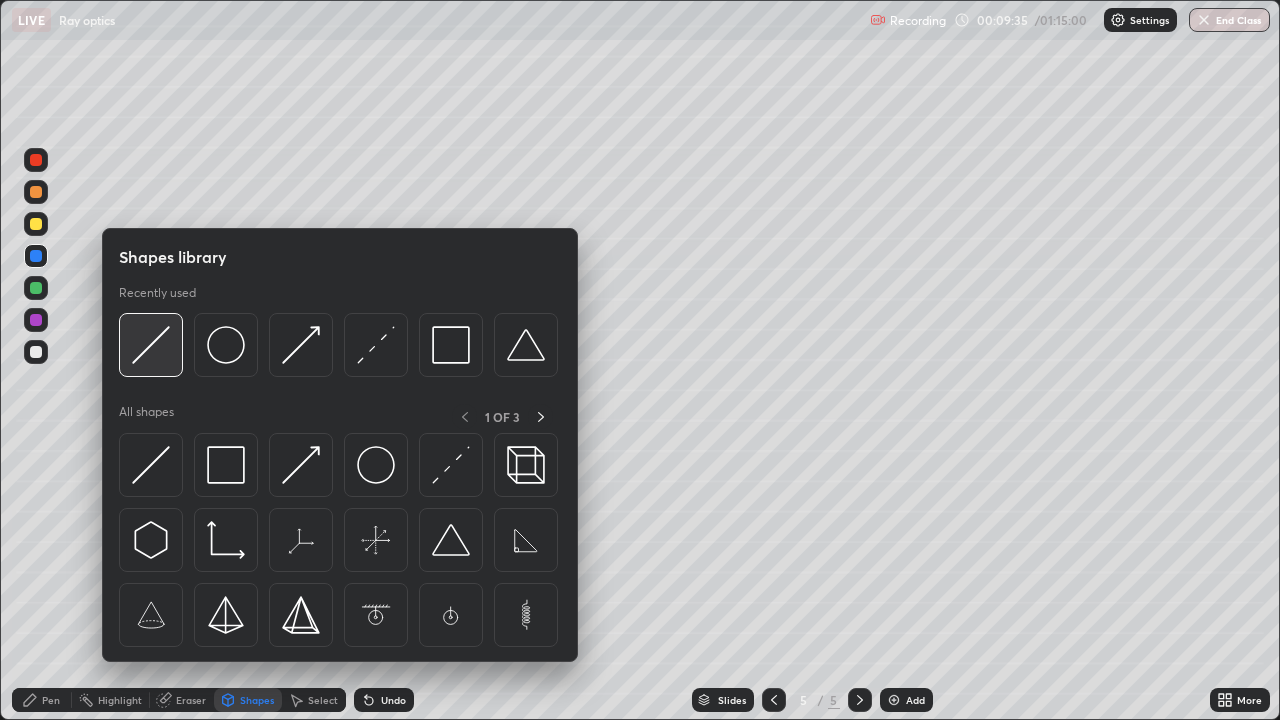 click at bounding box center [151, 345] 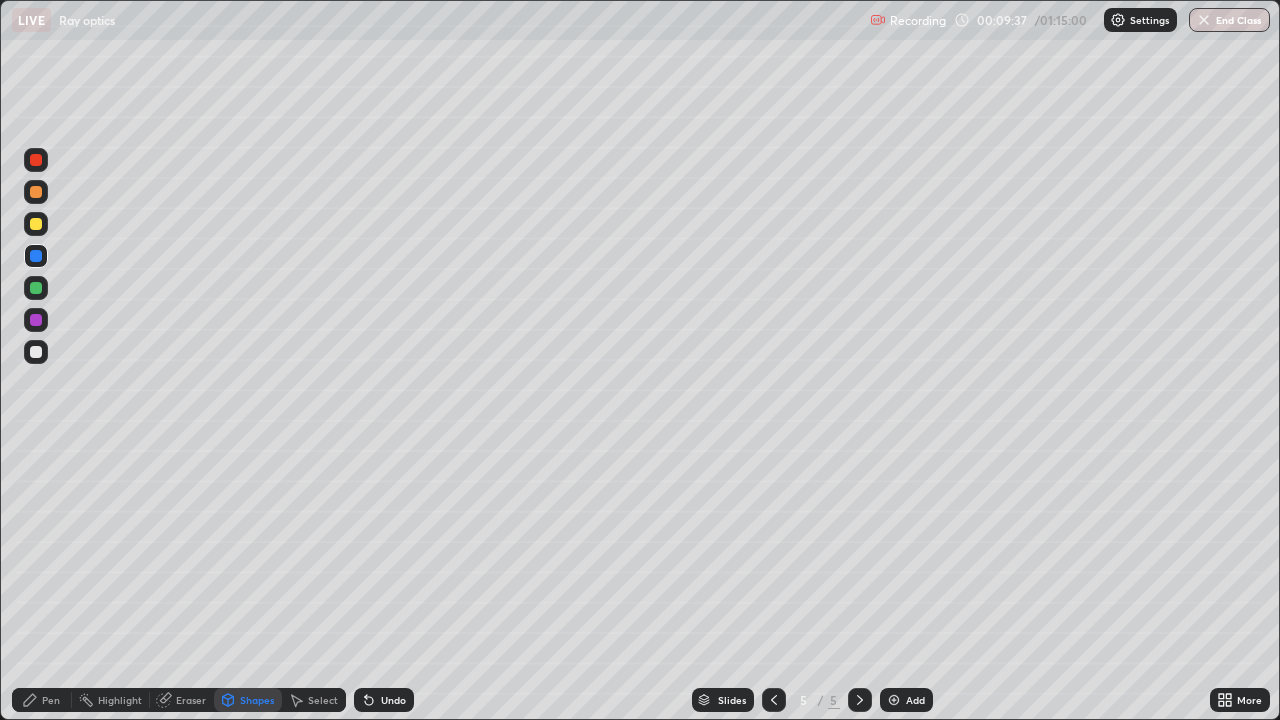click at bounding box center [36, 224] 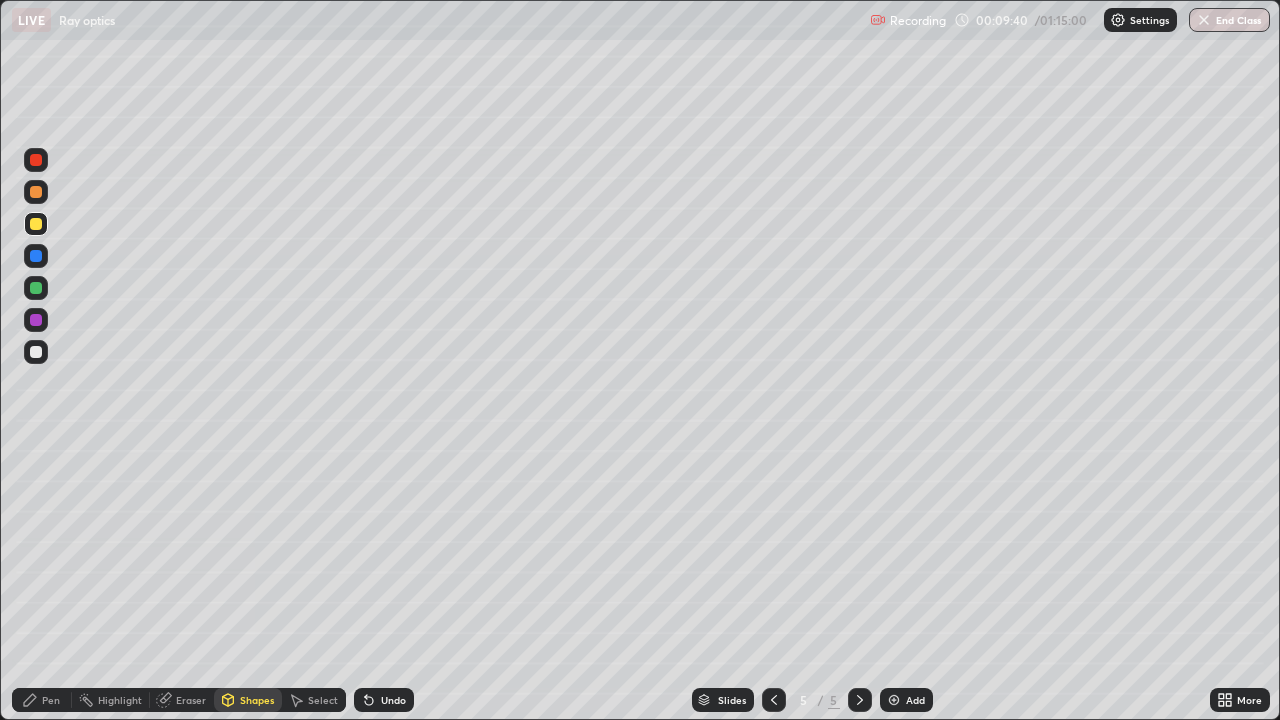 click at bounding box center [36, 288] 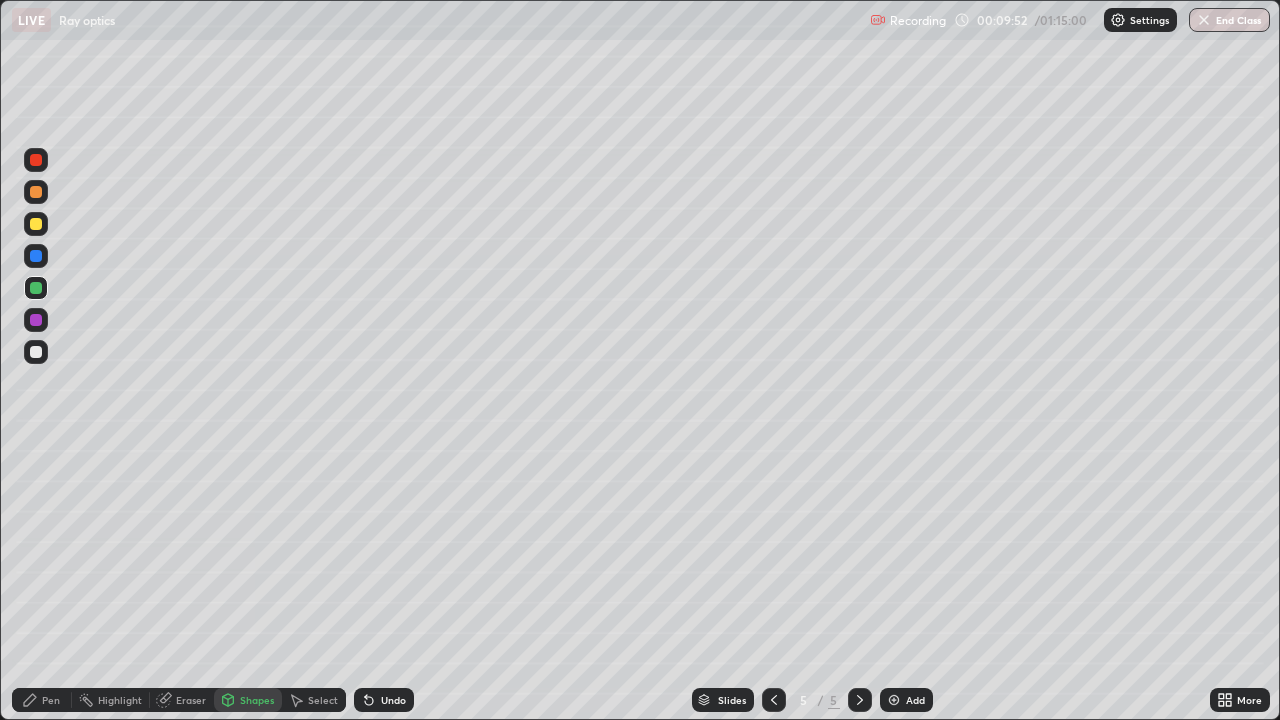 click on "Pen" at bounding box center (51, 700) 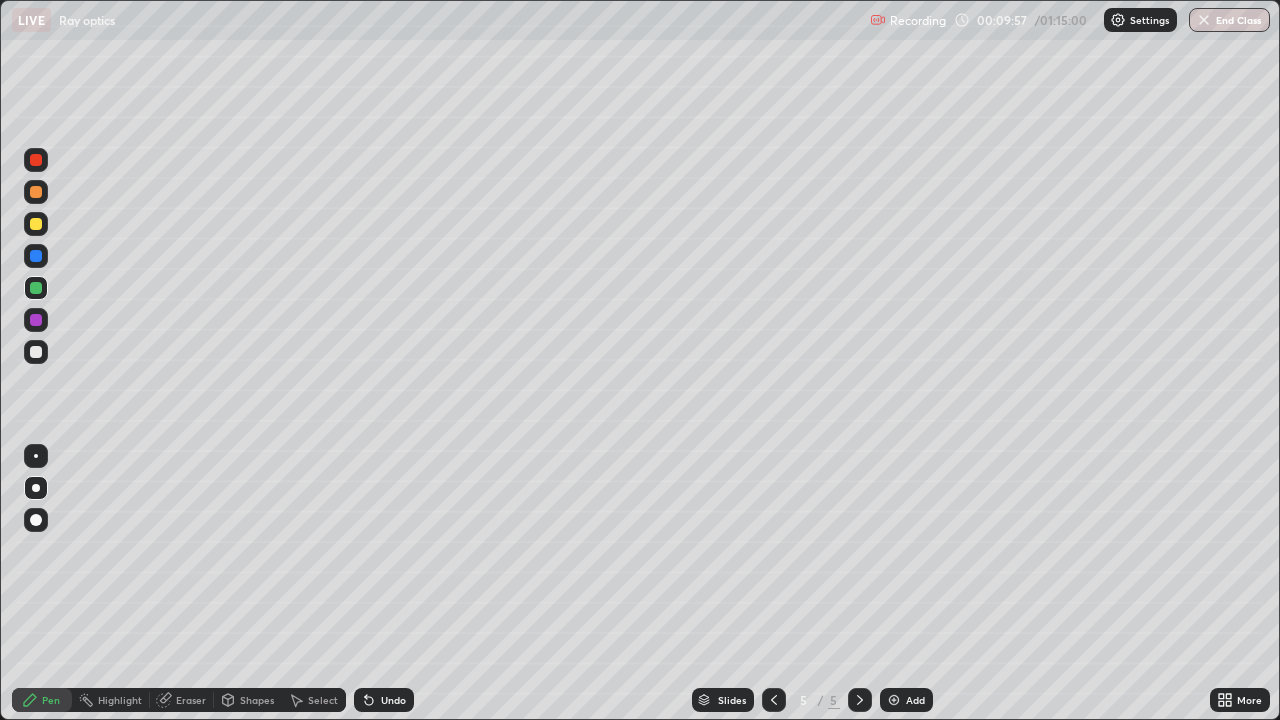 click at bounding box center [36, 320] 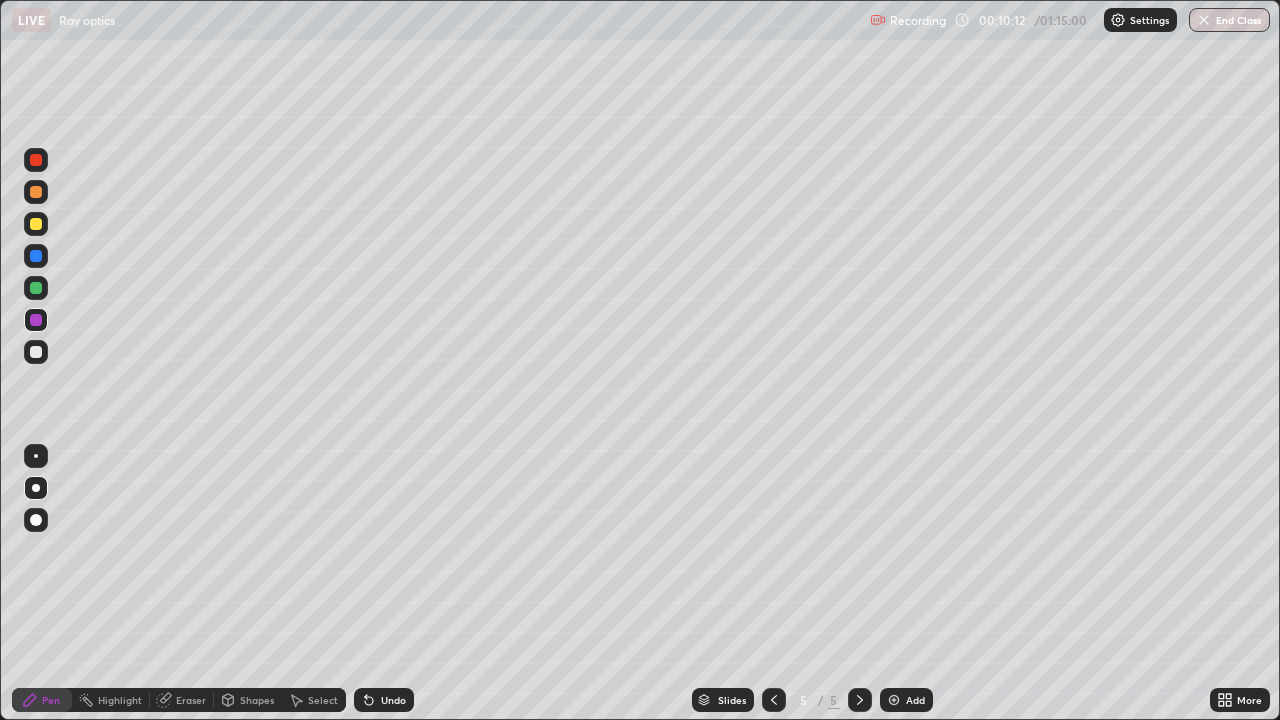 click 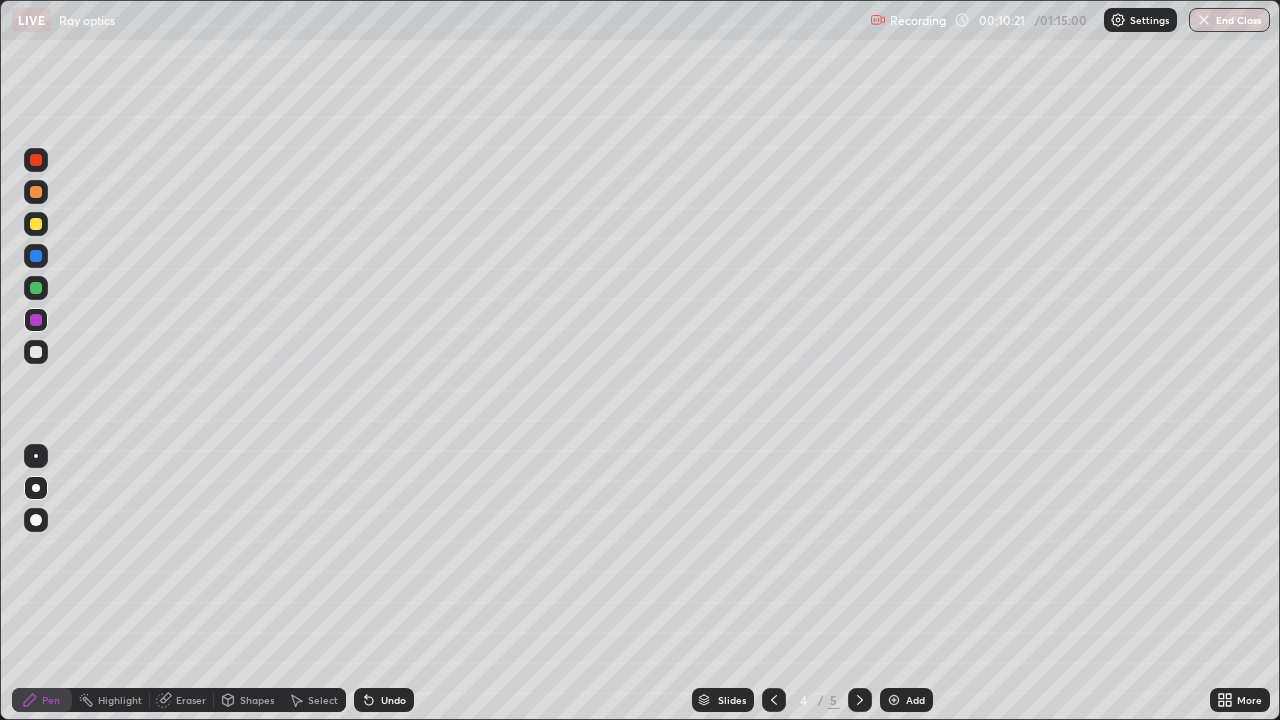 click 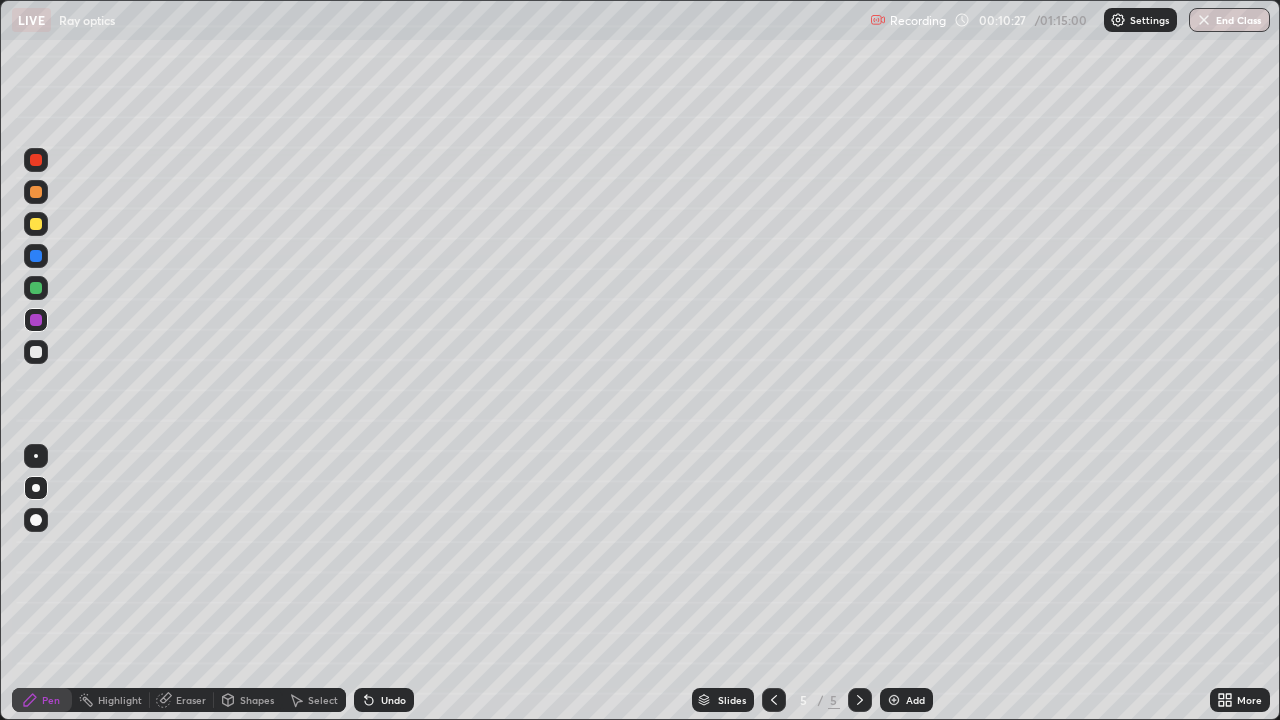 click at bounding box center [36, 352] 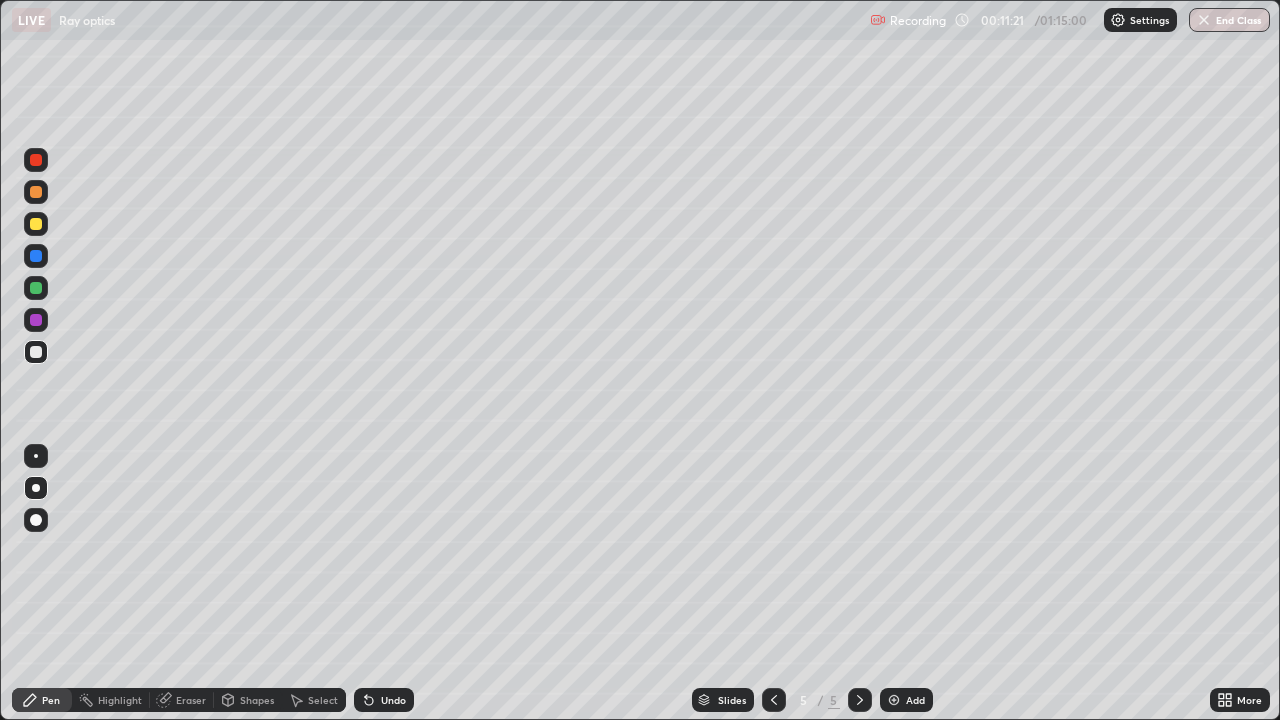 click on "Undo" at bounding box center (393, 700) 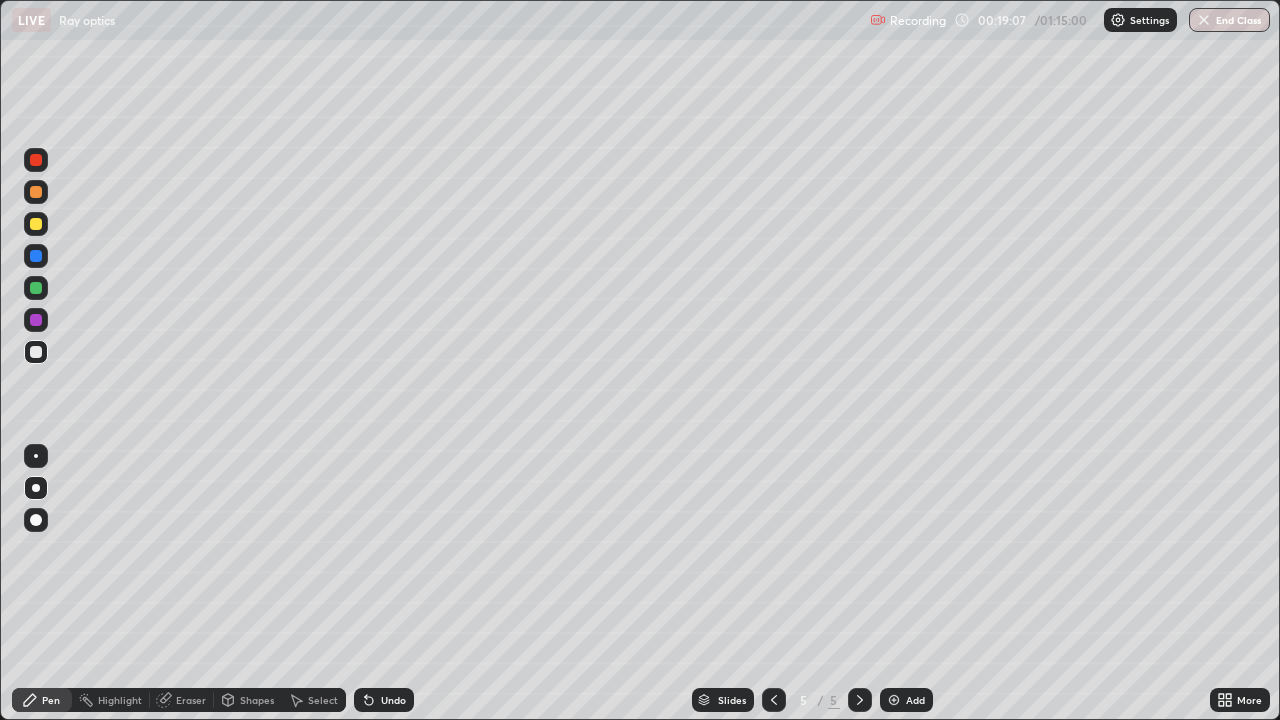 click at bounding box center [894, 700] 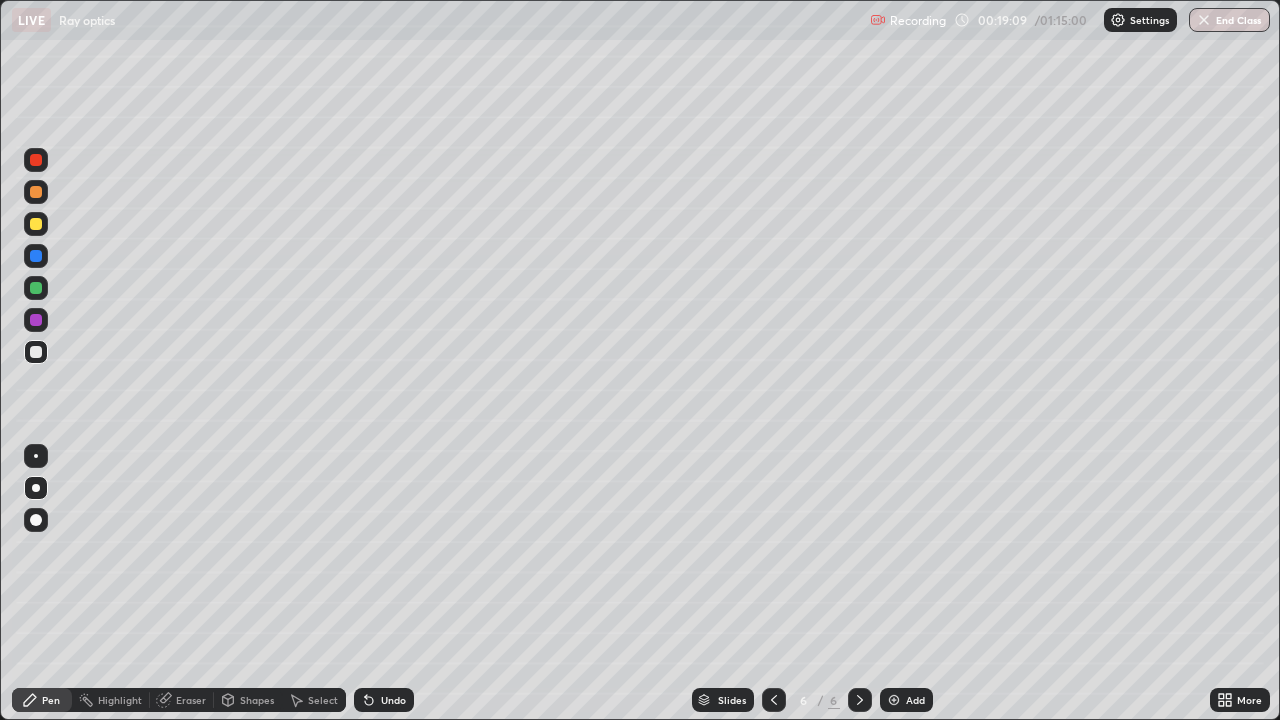 click at bounding box center [36, 224] 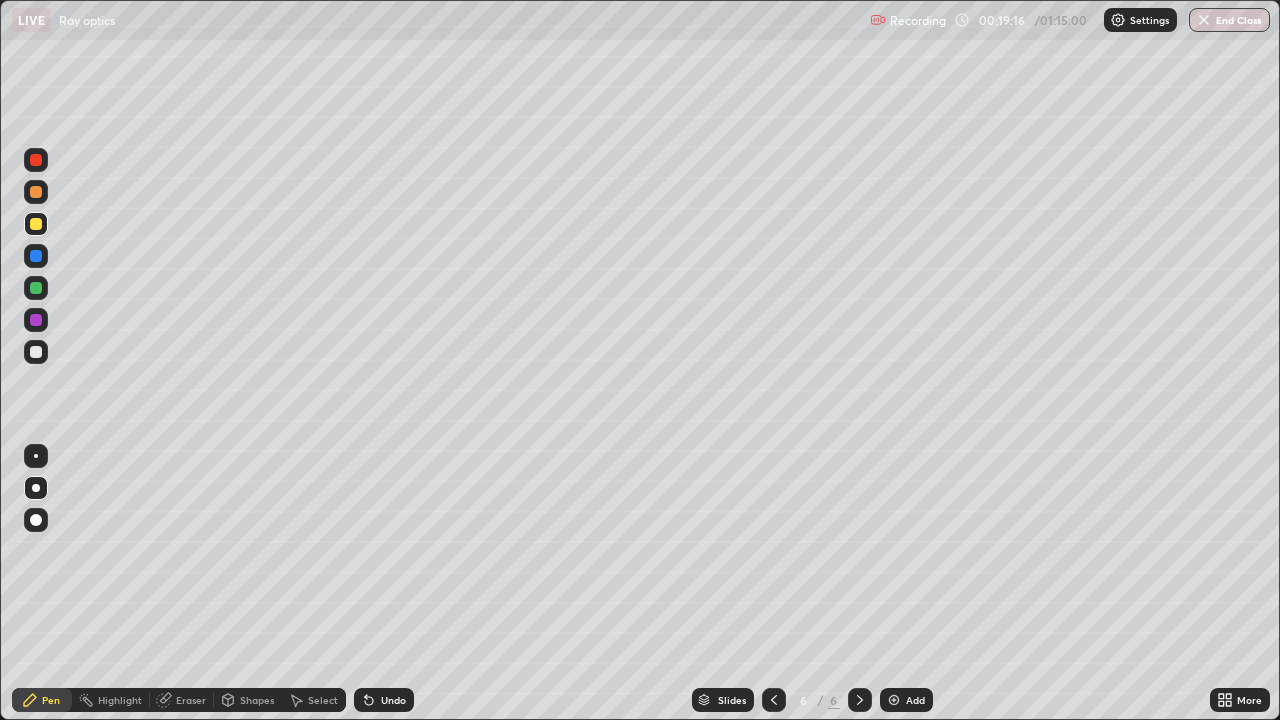 click on "Shapes" at bounding box center (248, 700) 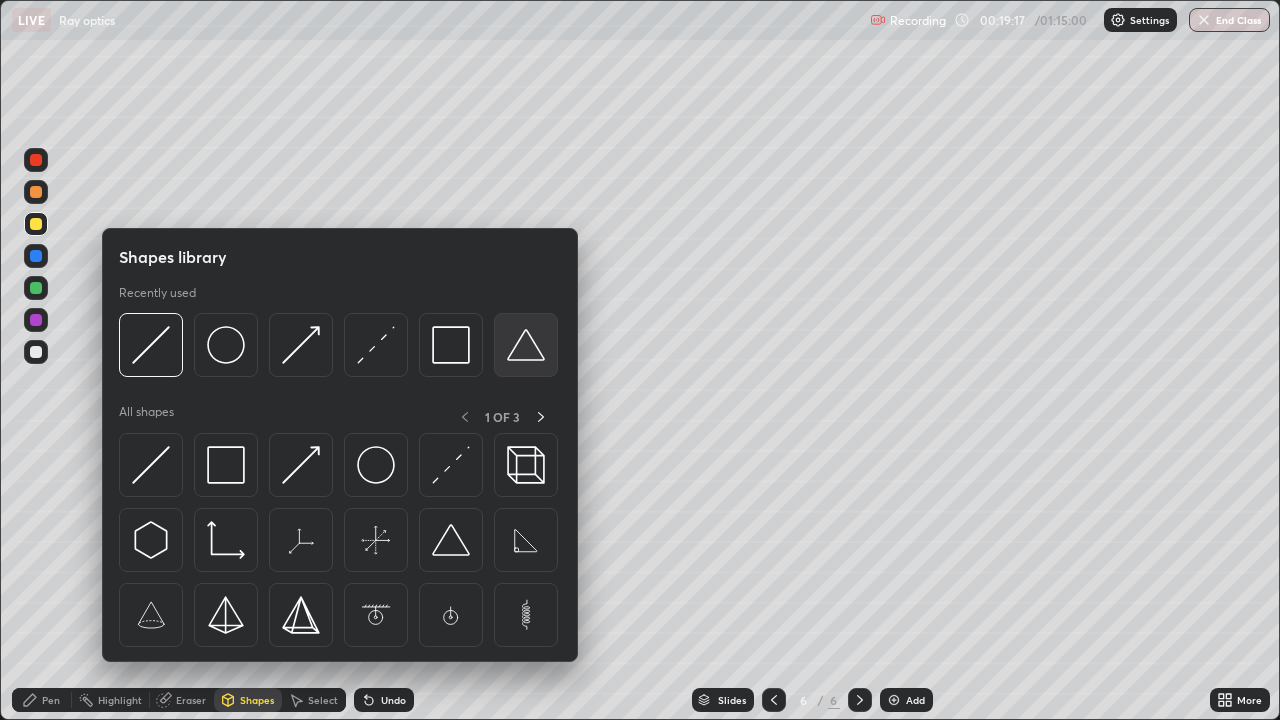 click at bounding box center [526, 345] 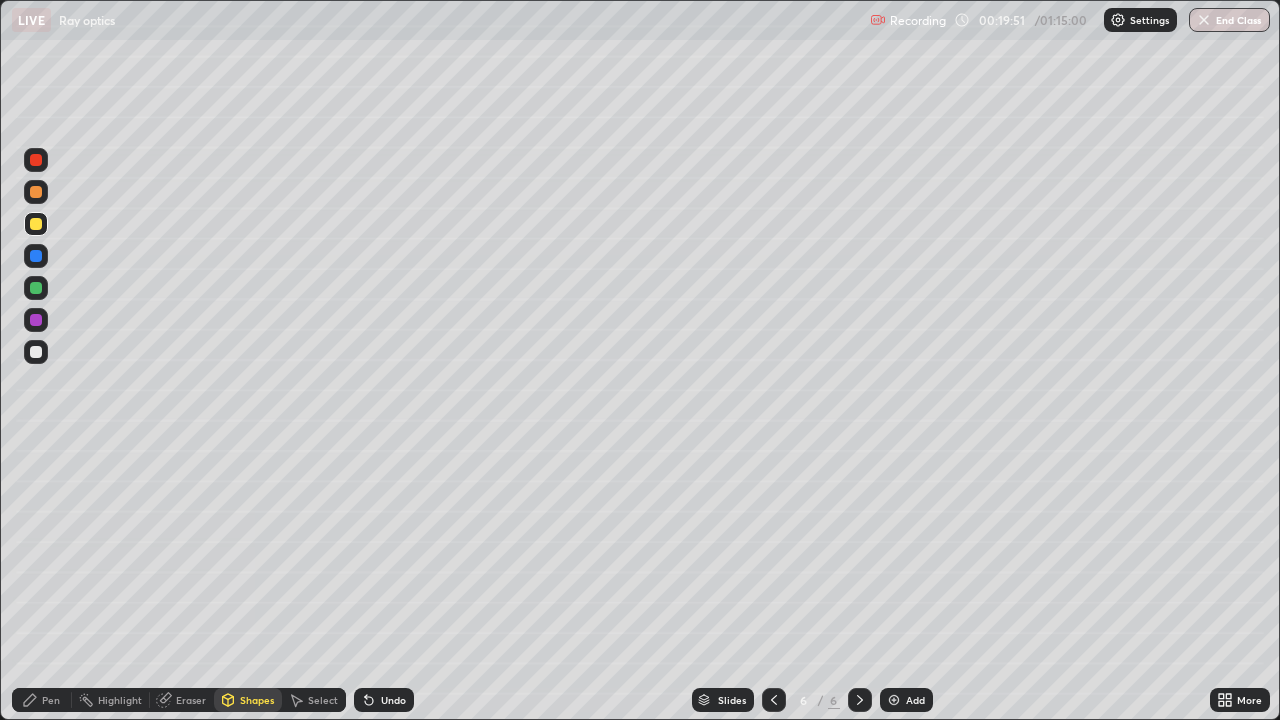 click on "Shapes" at bounding box center [257, 700] 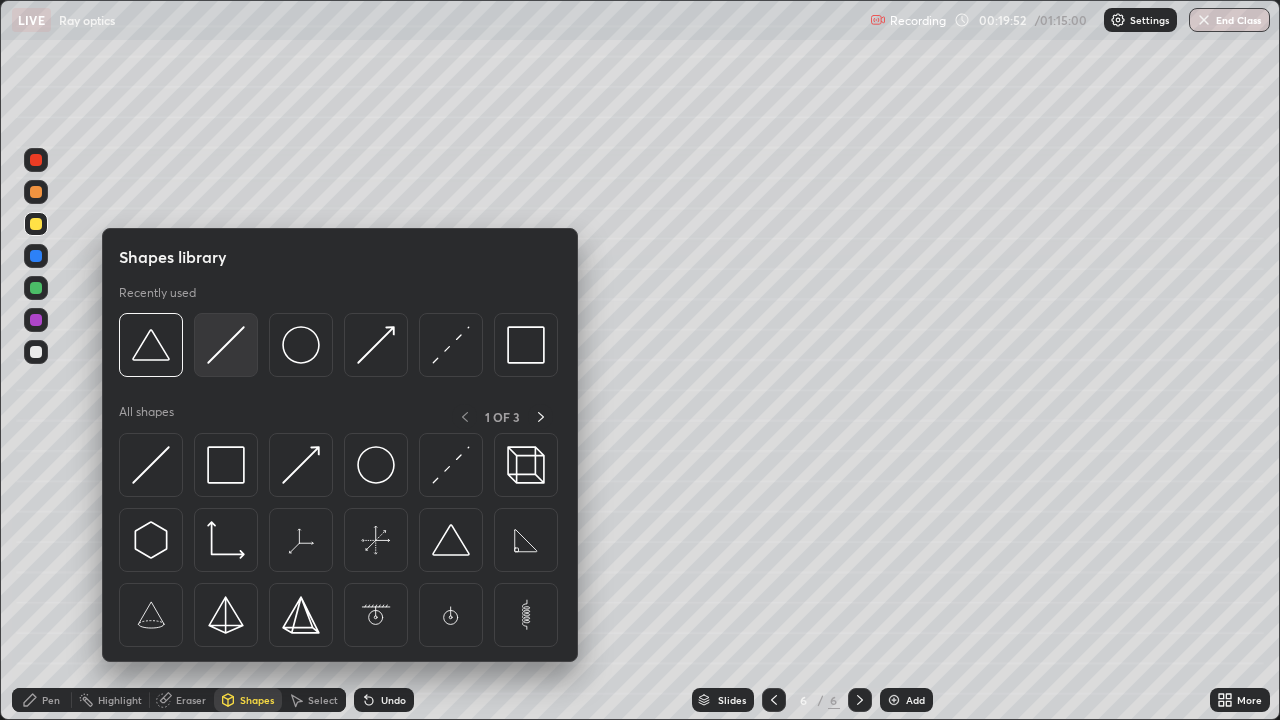 click at bounding box center (226, 345) 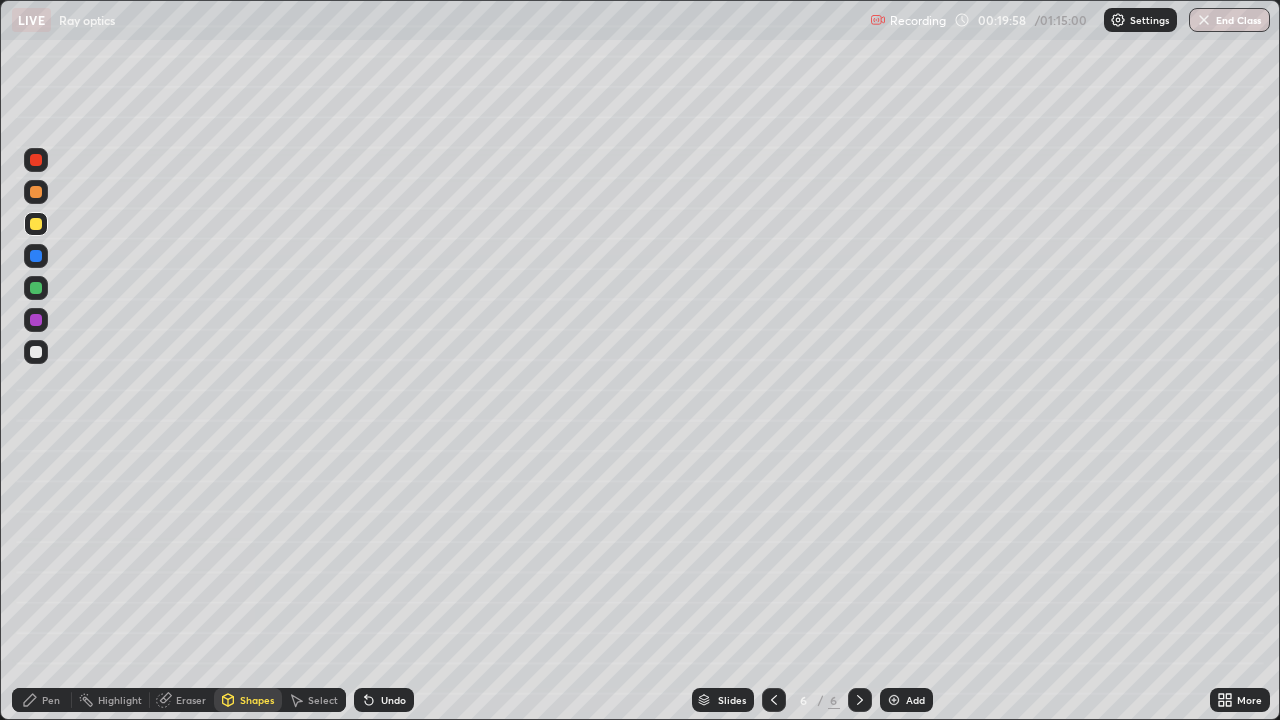 click on "Undo" at bounding box center [393, 700] 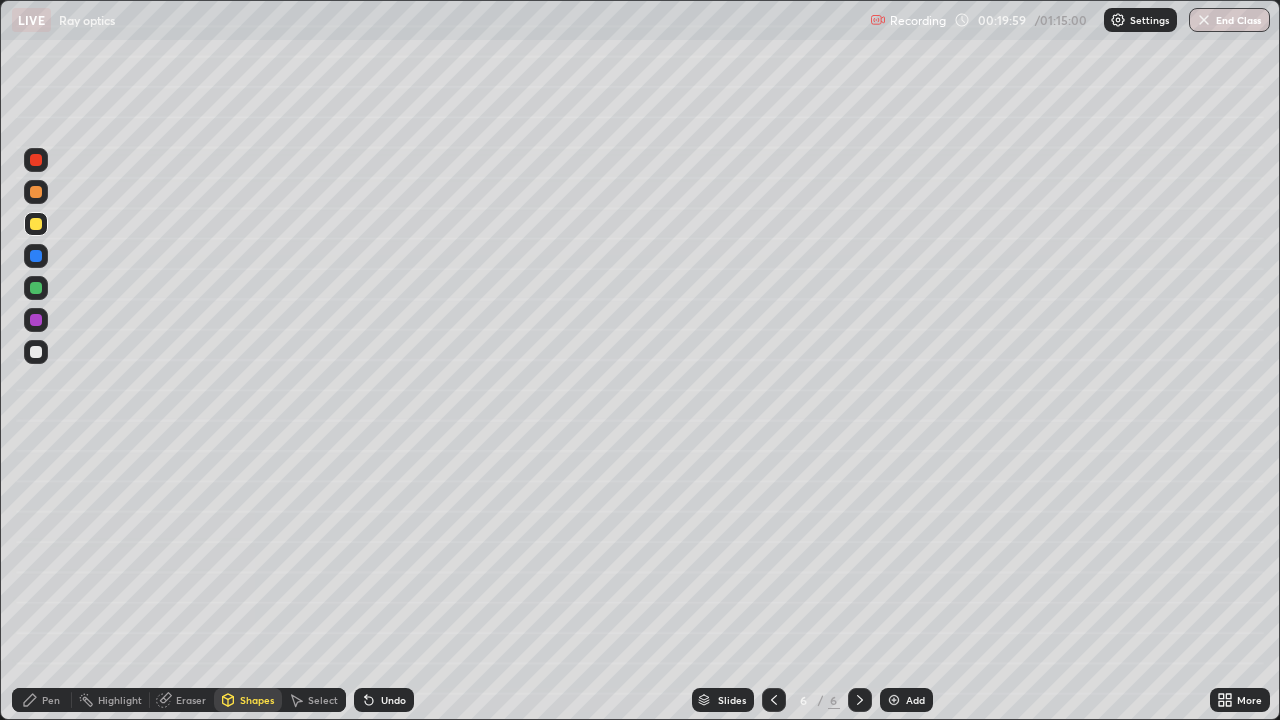 click at bounding box center (36, 352) 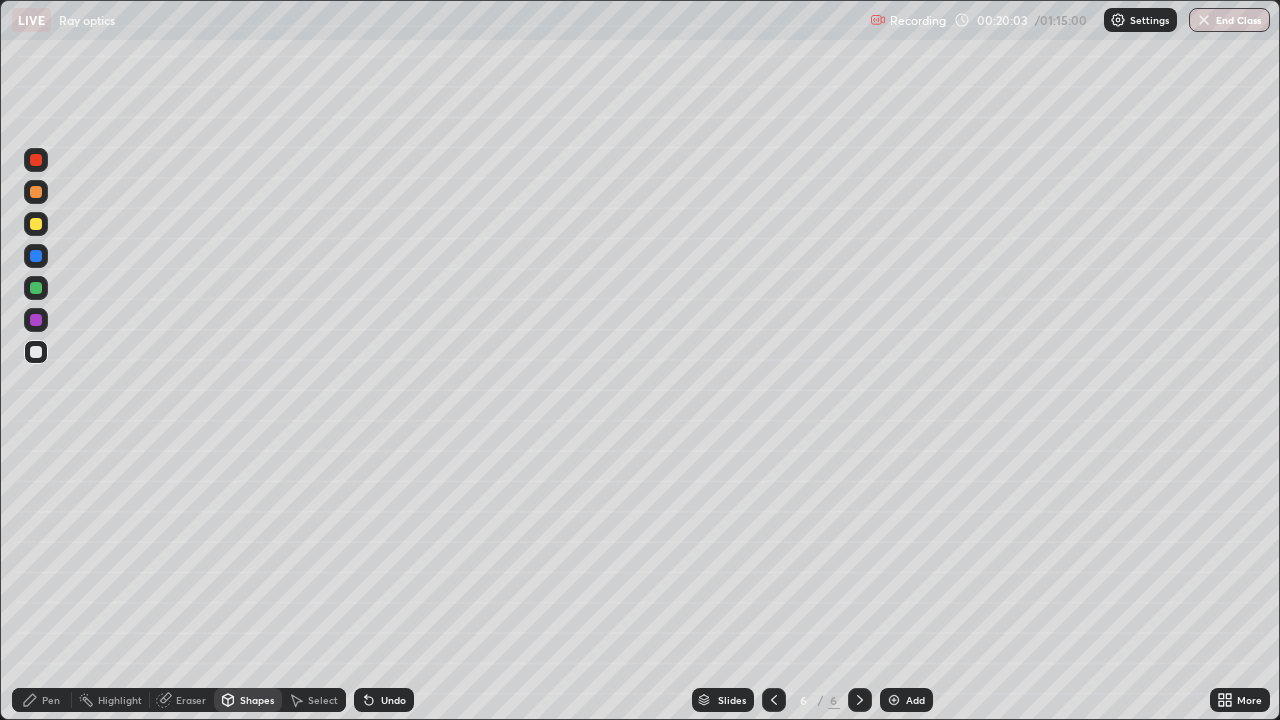 click on "Undo" at bounding box center [384, 700] 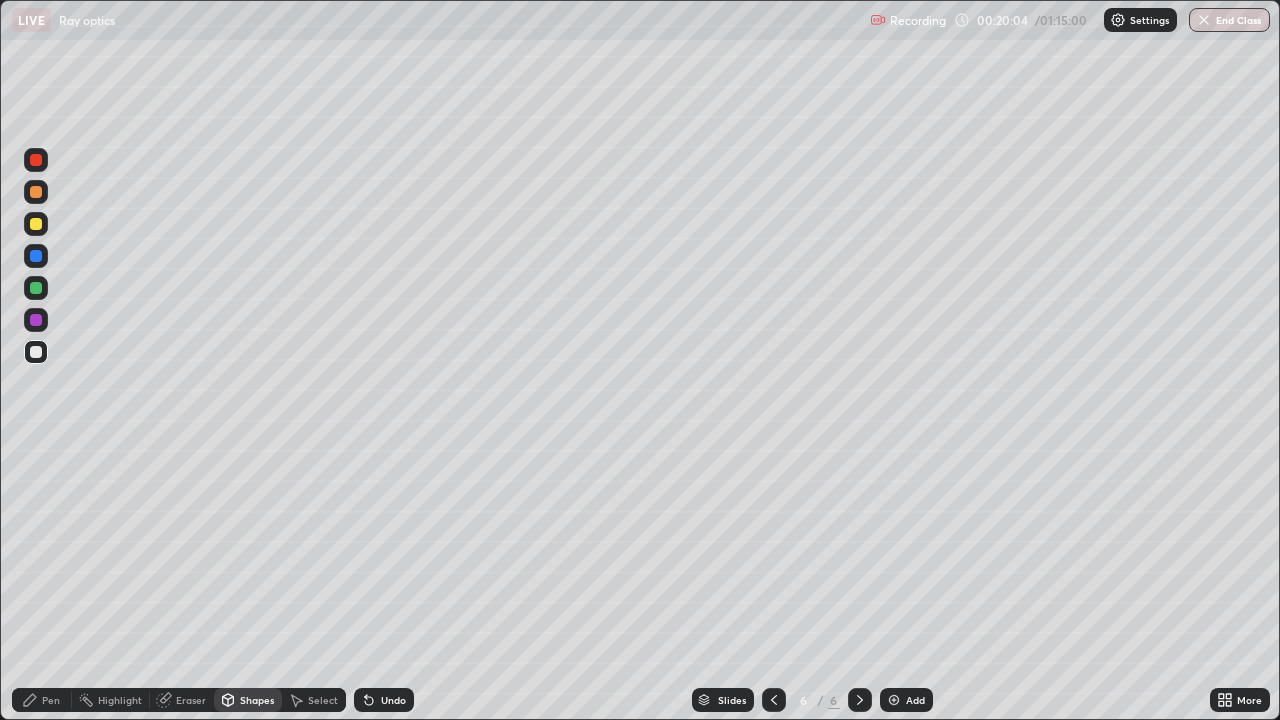 click on "Shapes" at bounding box center (257, 700) 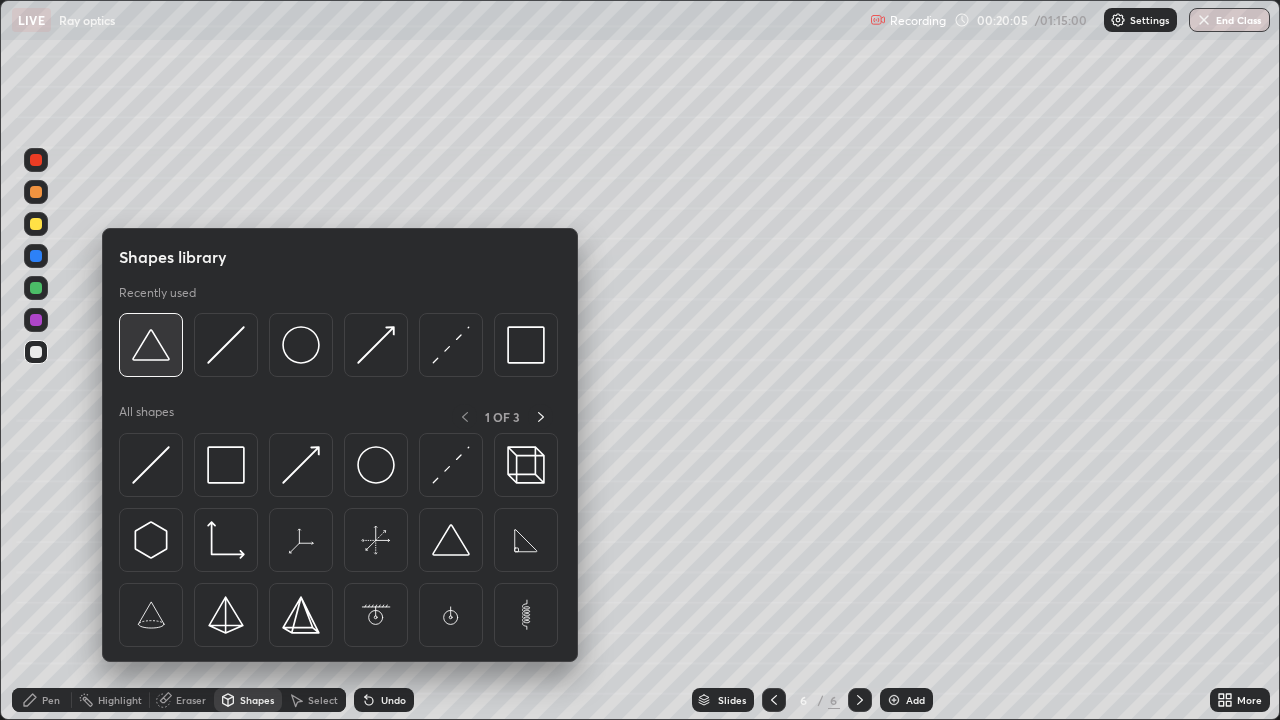 click at bounding box center (151, 345) 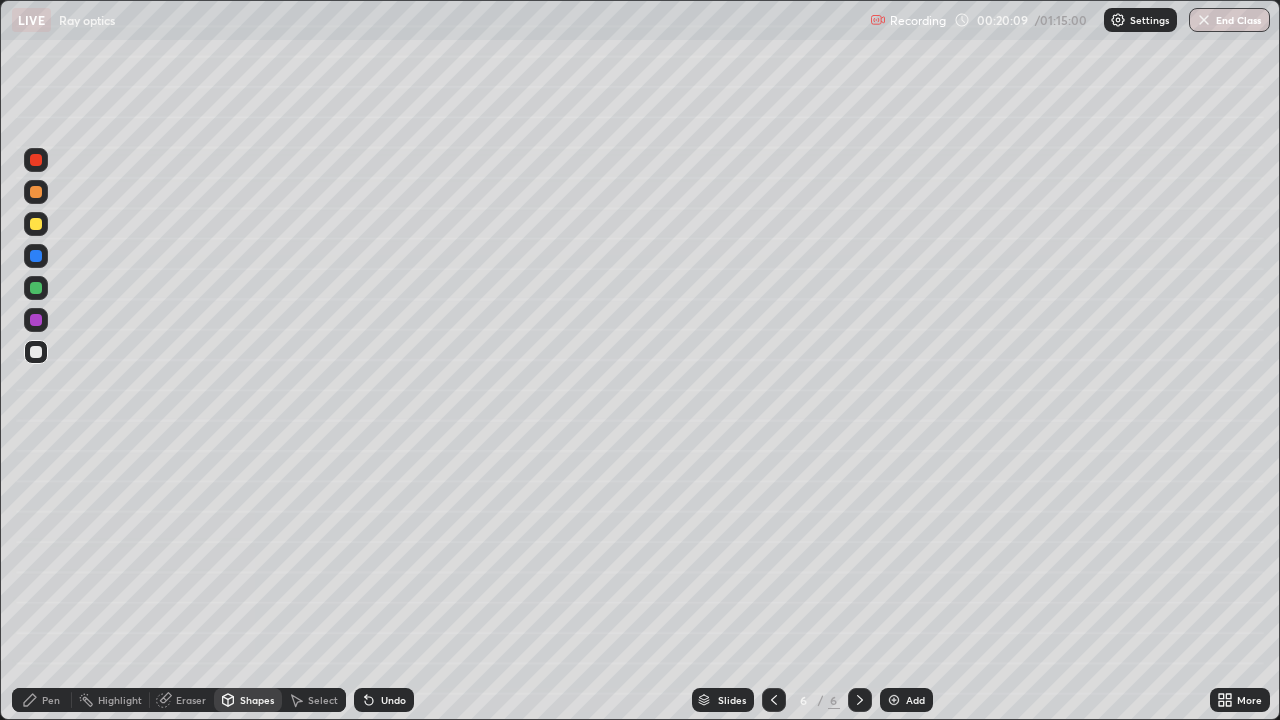 click on "Shapes" at bounding box center (248, 700) 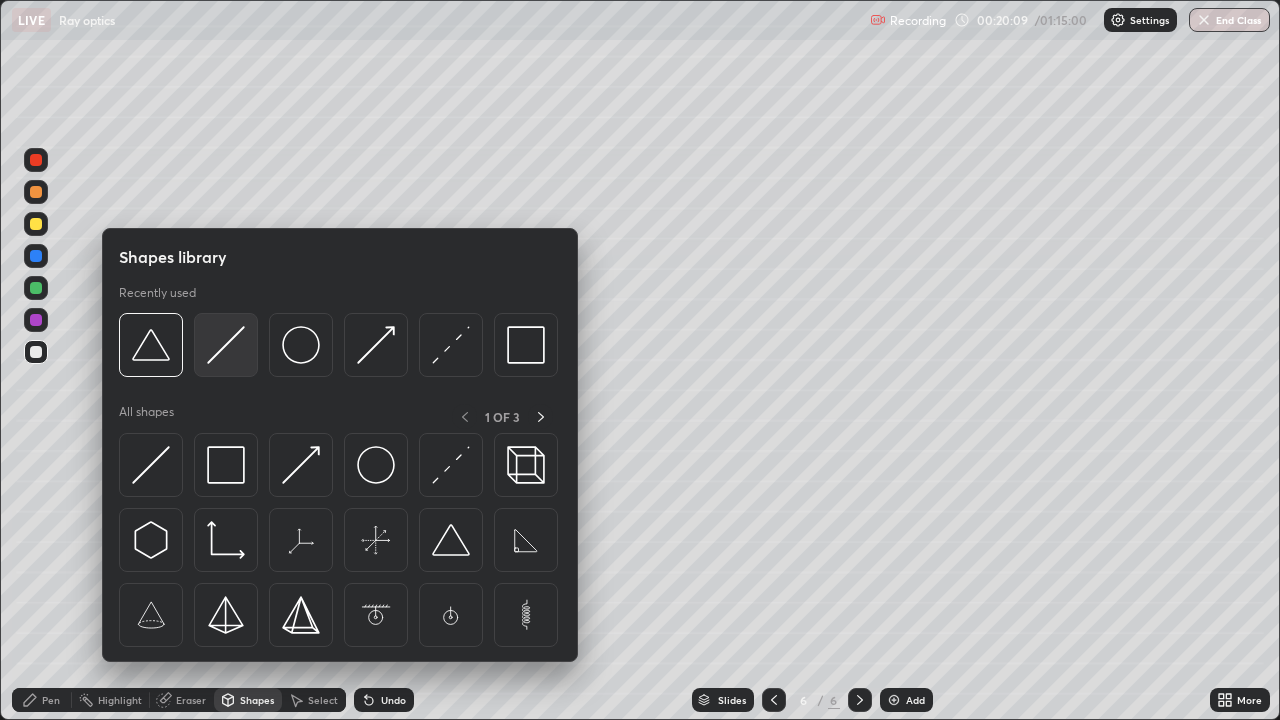 click at bounding box center [226, 345] 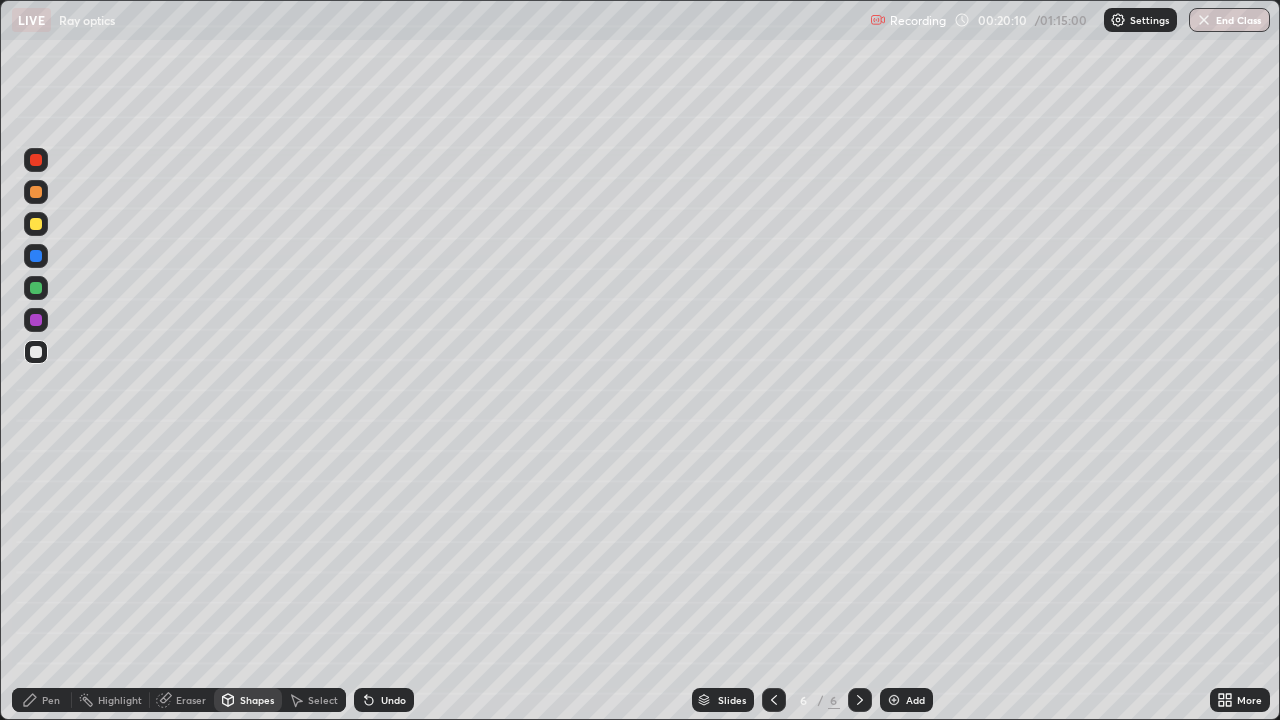 click at bounding box center [36, 224] 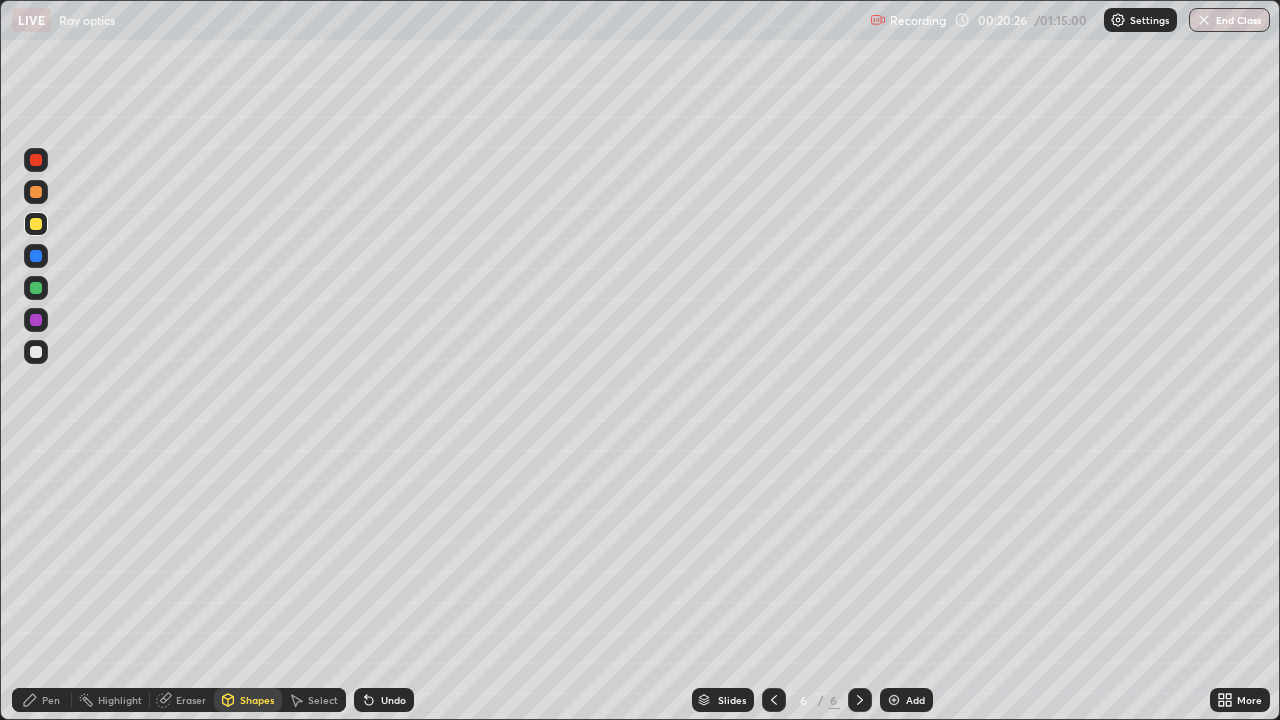 click on "Pen" at bounding box center [42, 700] 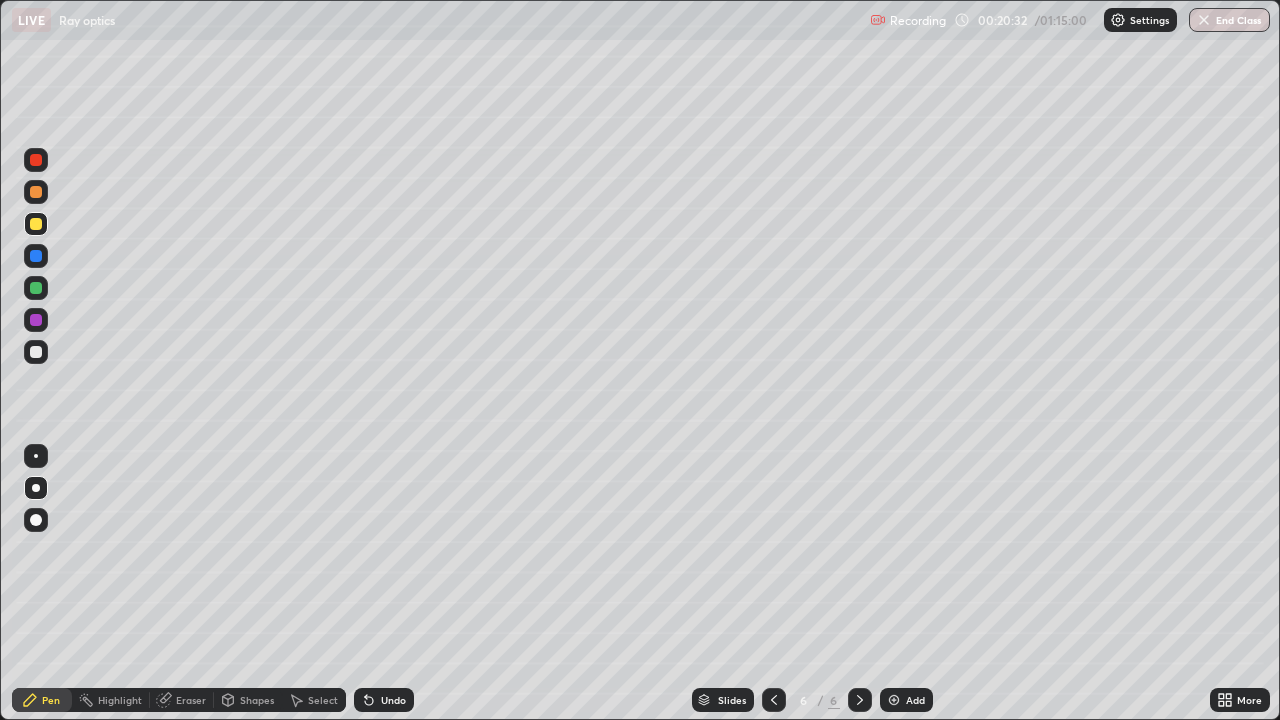 click on "Shapes" at bounding box center (257, 700) 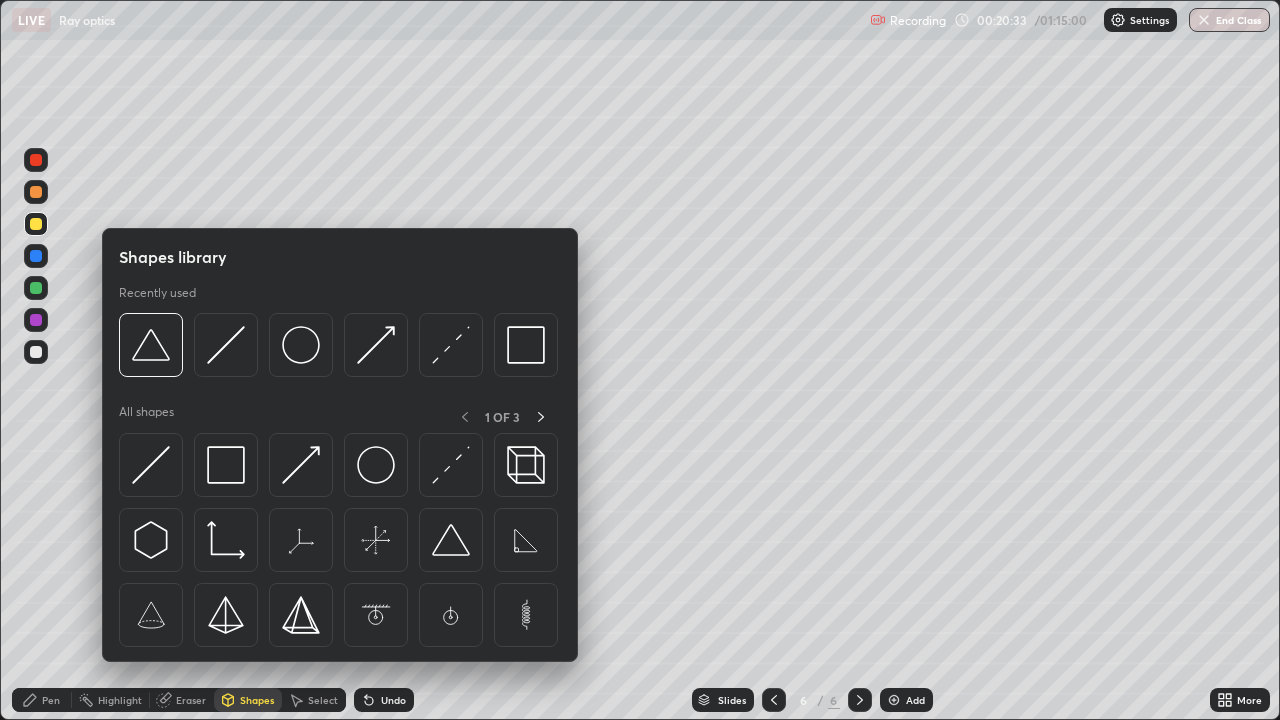 click at bounding box center [36, 320] 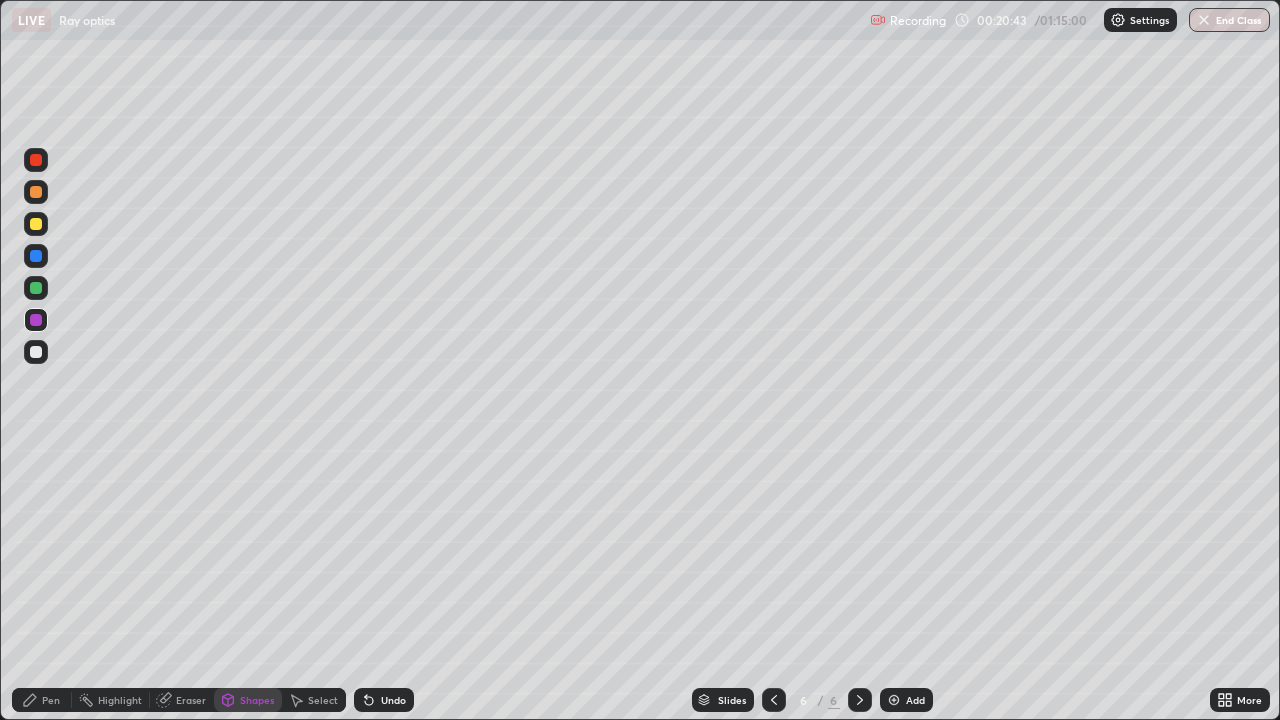click on "Shapes" at bounding box center [257, 700] 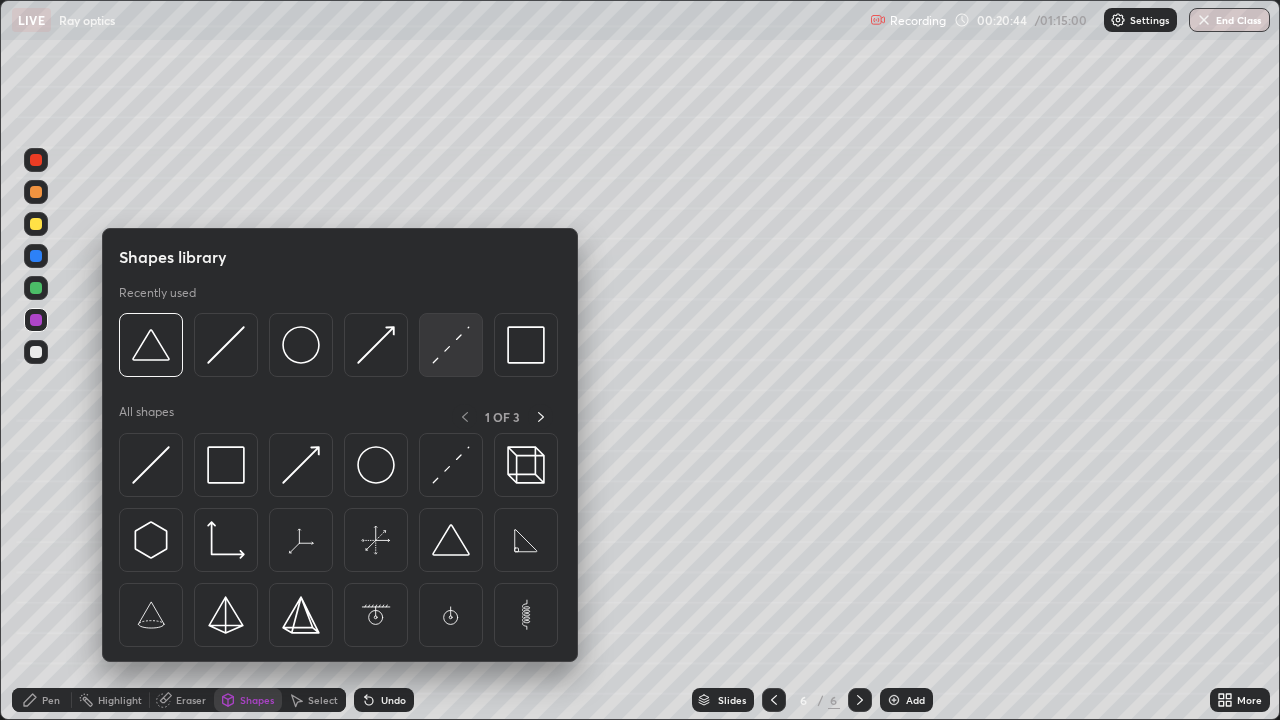 click at bounding box center (451, 345) 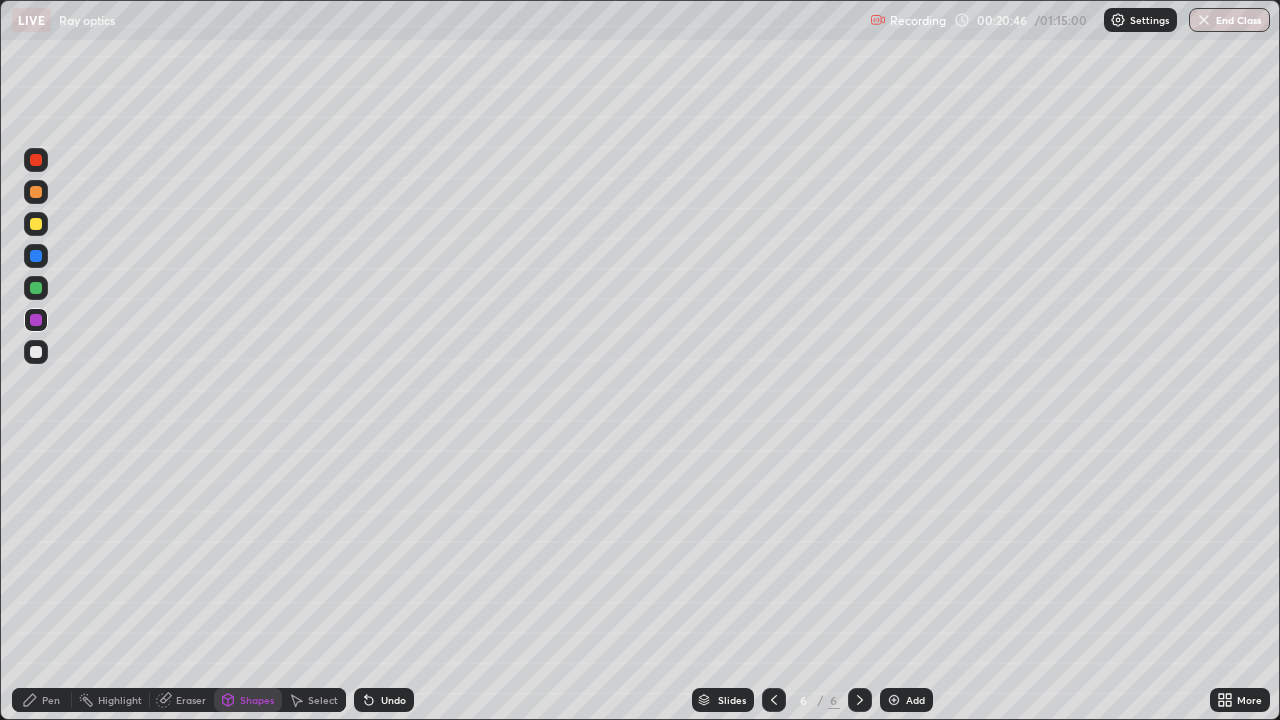 click at bounding box center (36, 288) 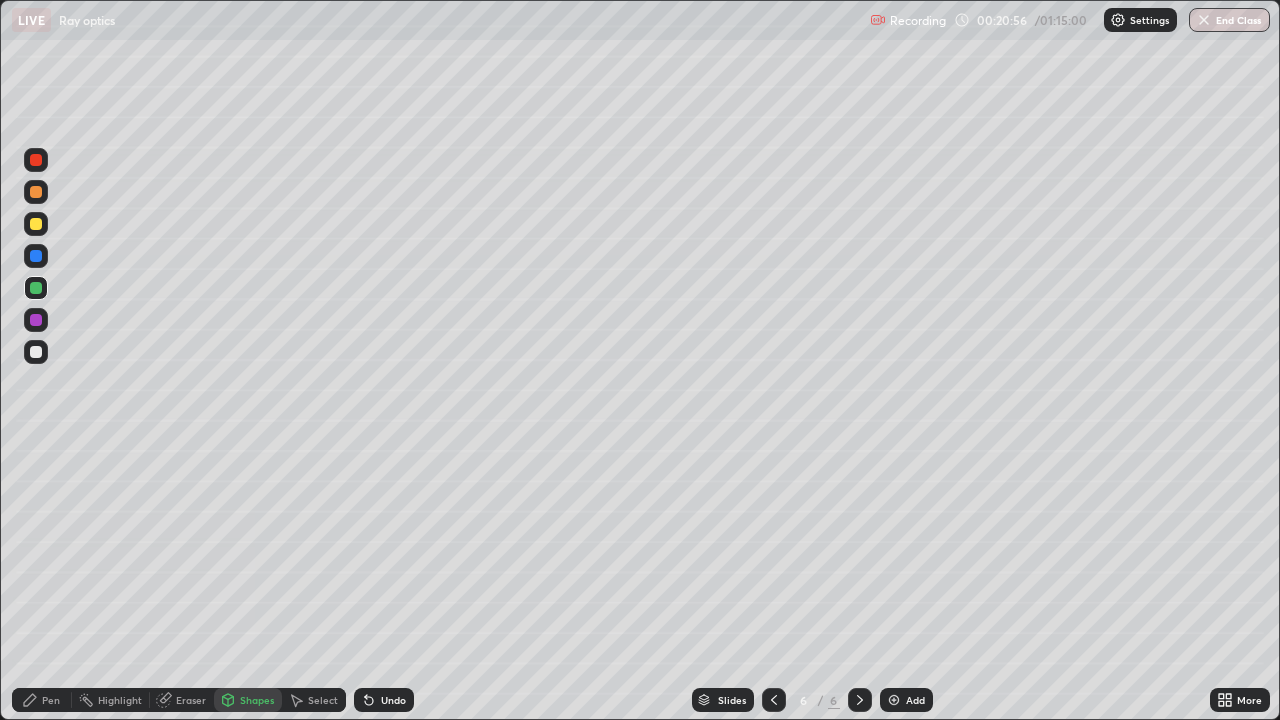 click on "Pen" at bounding box center [51, 700] 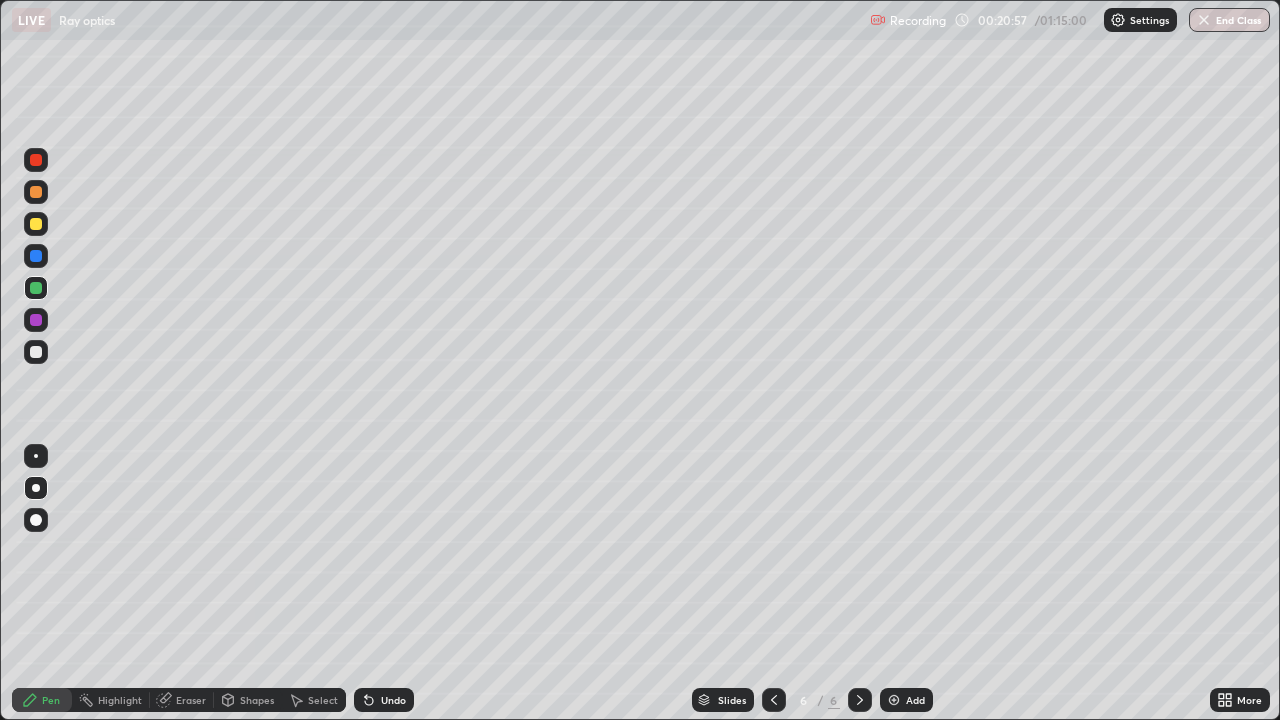 click at bounding box center (36, 192) 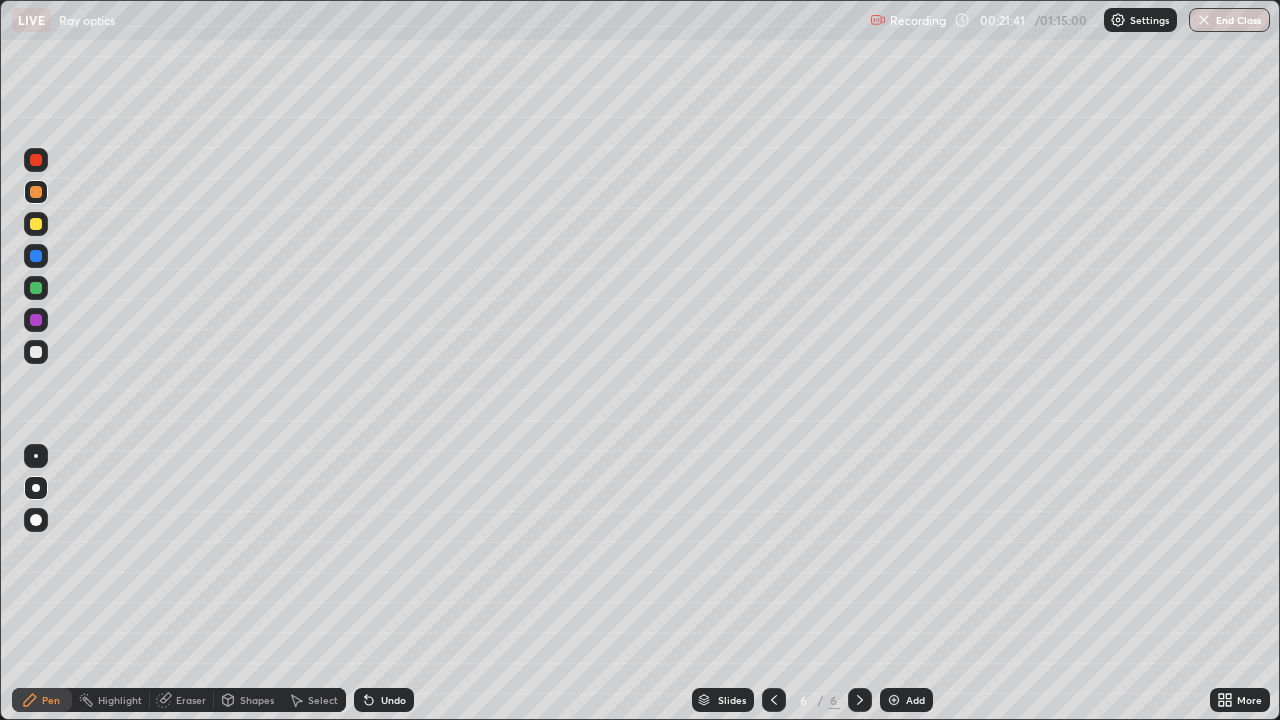 click at bounding box center [36, 288] 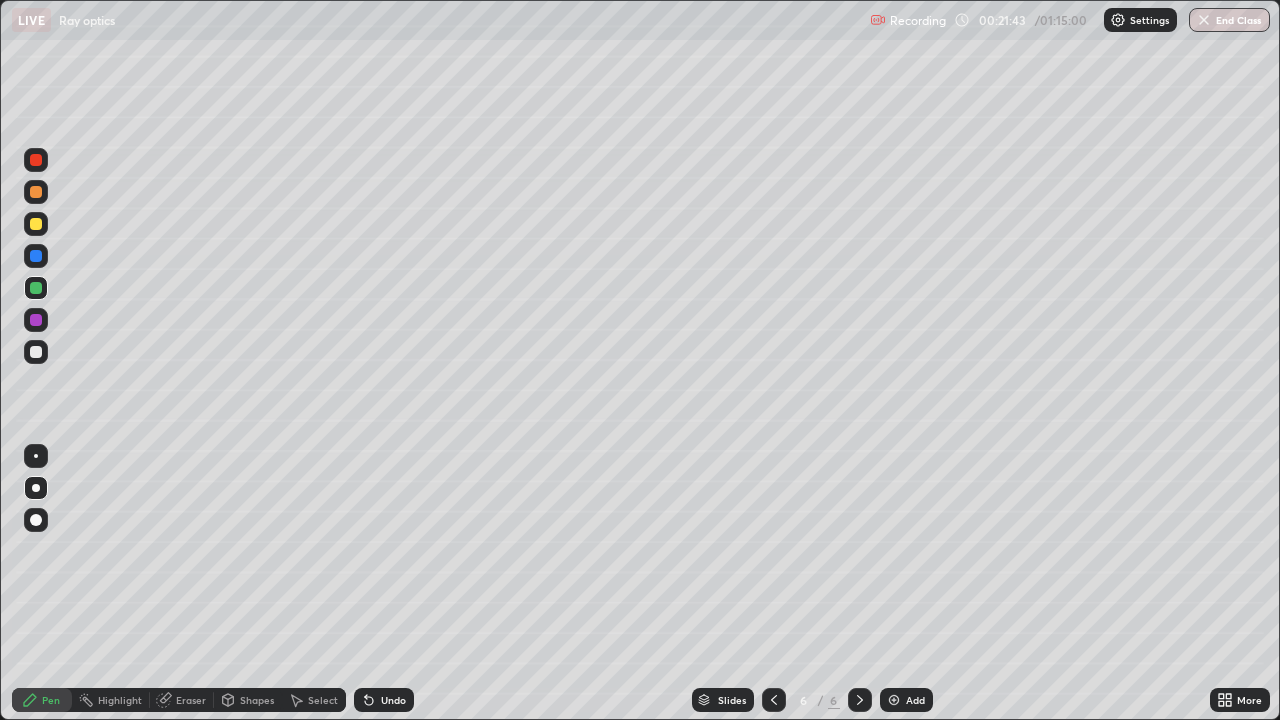 click at bounding box center (36, 352) 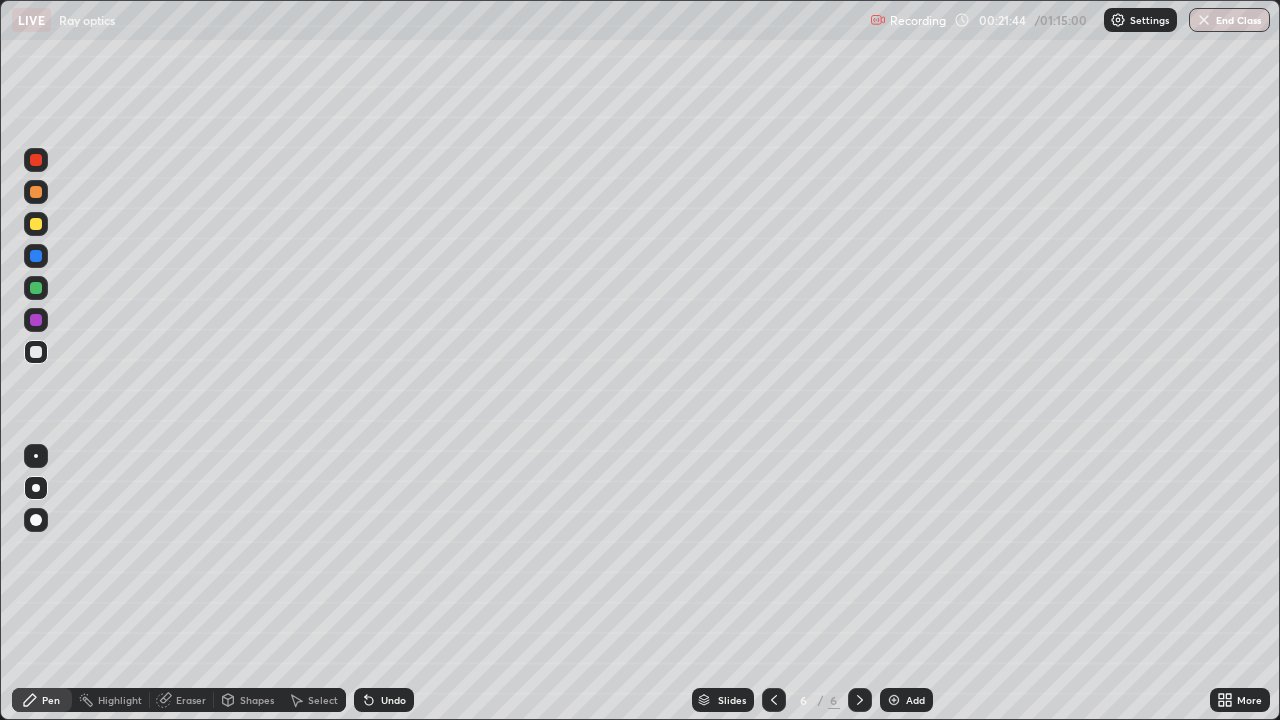 click at bounding box center (36, 224) 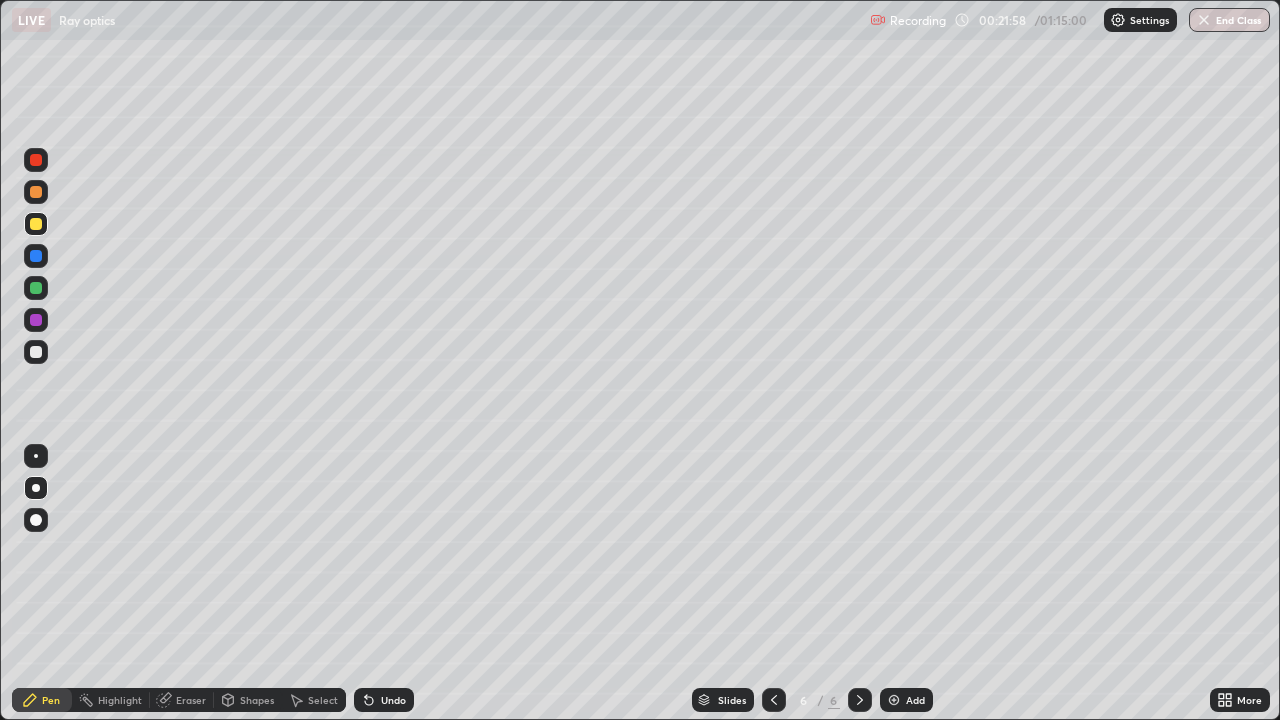 click at bounding box center [36, 352] 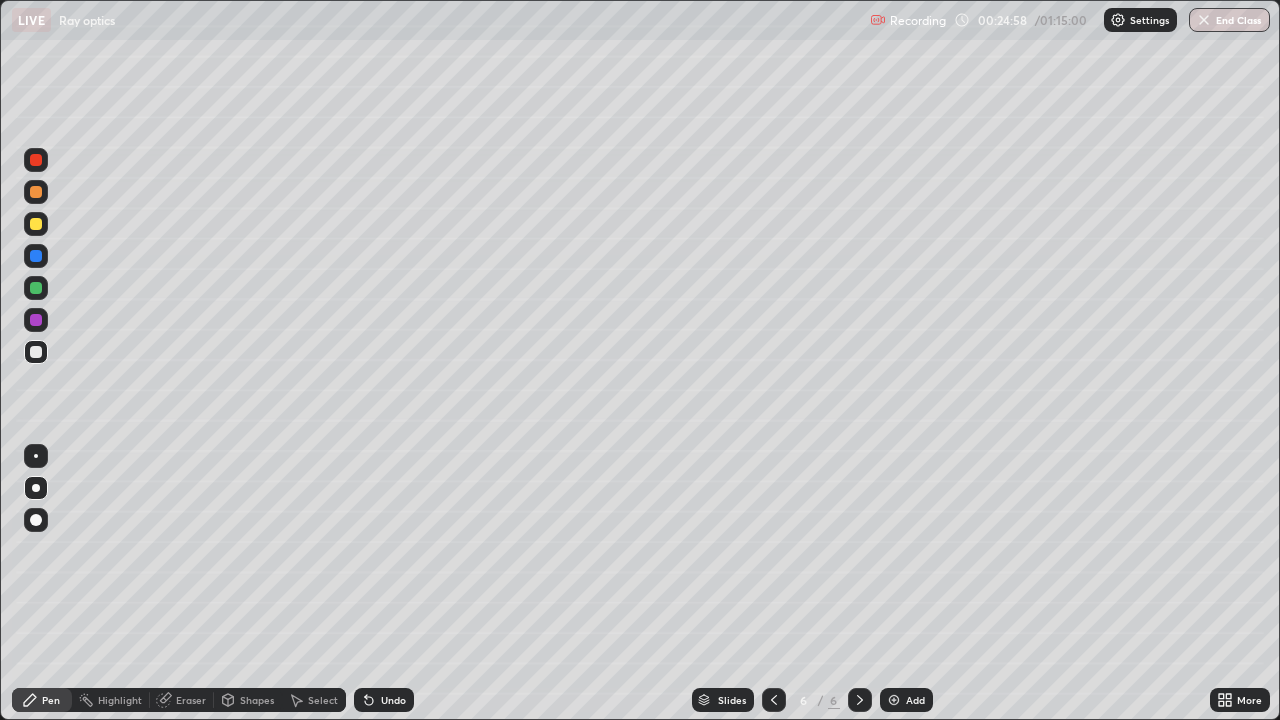 click on "Undo" at bounding box center (384, 700) 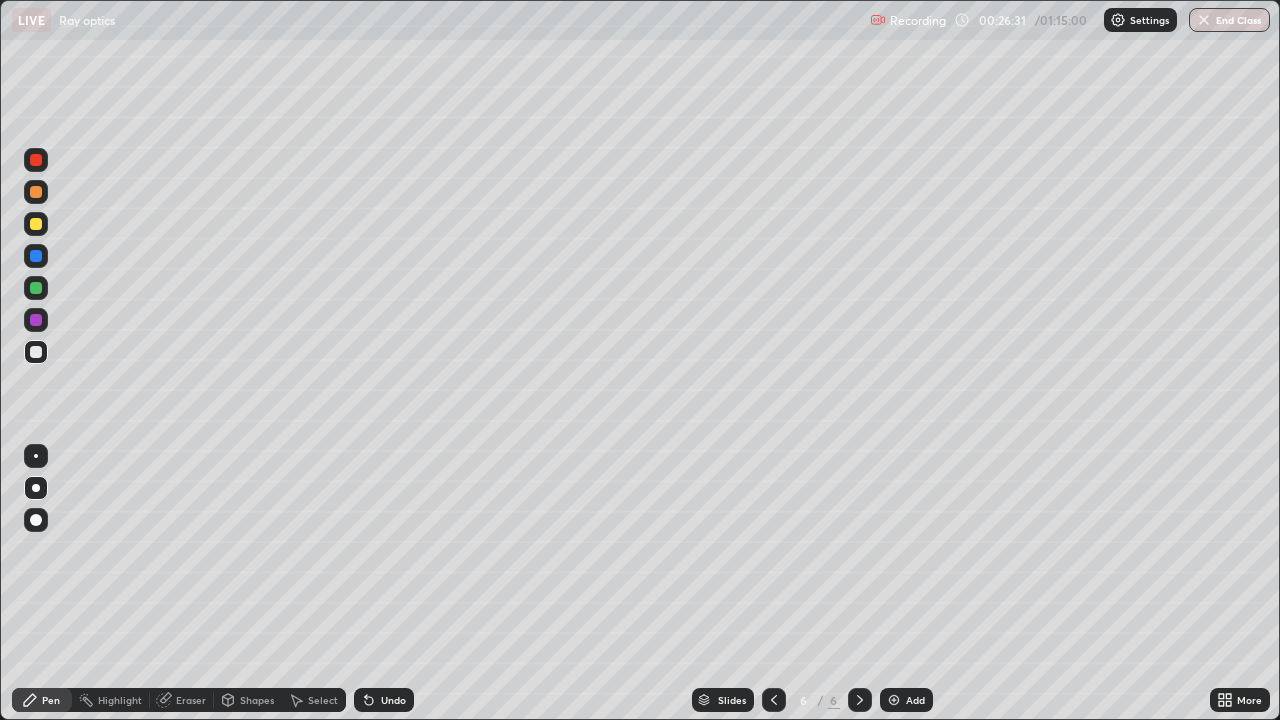 click on "Shapes" at bounding box center [248, 700] 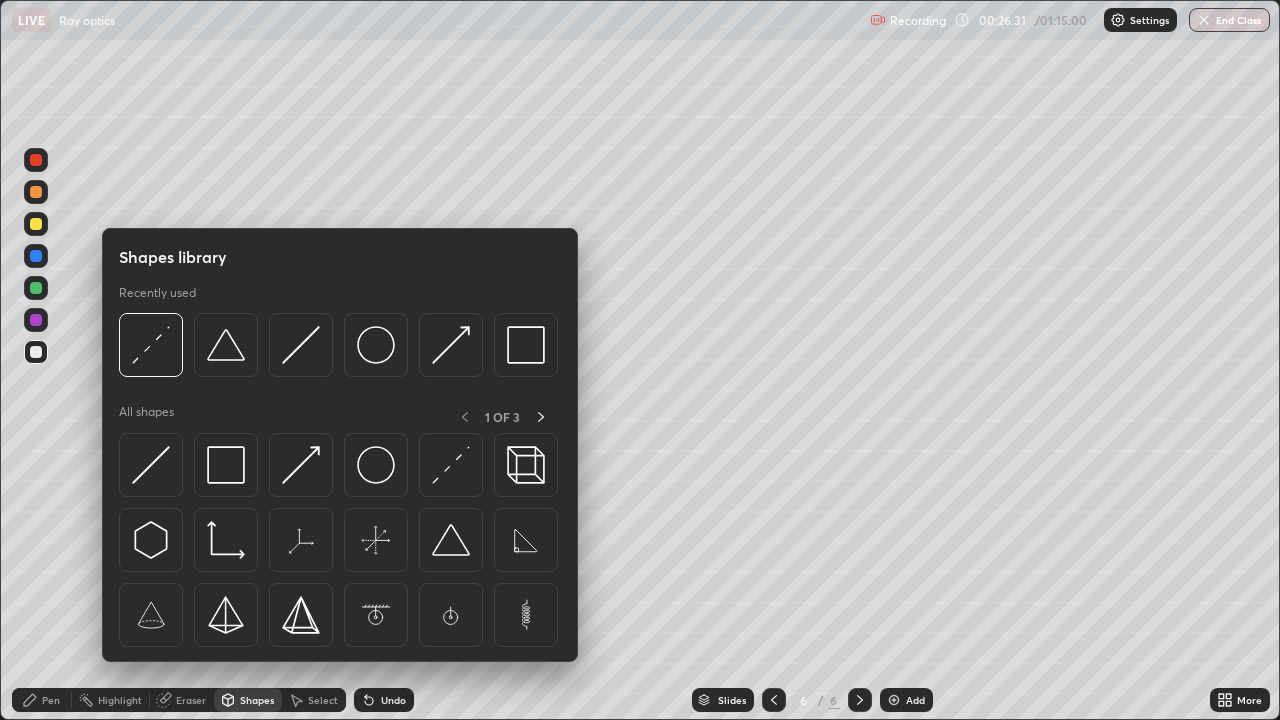 click on "Eraser" at bounding box center [191, 700] 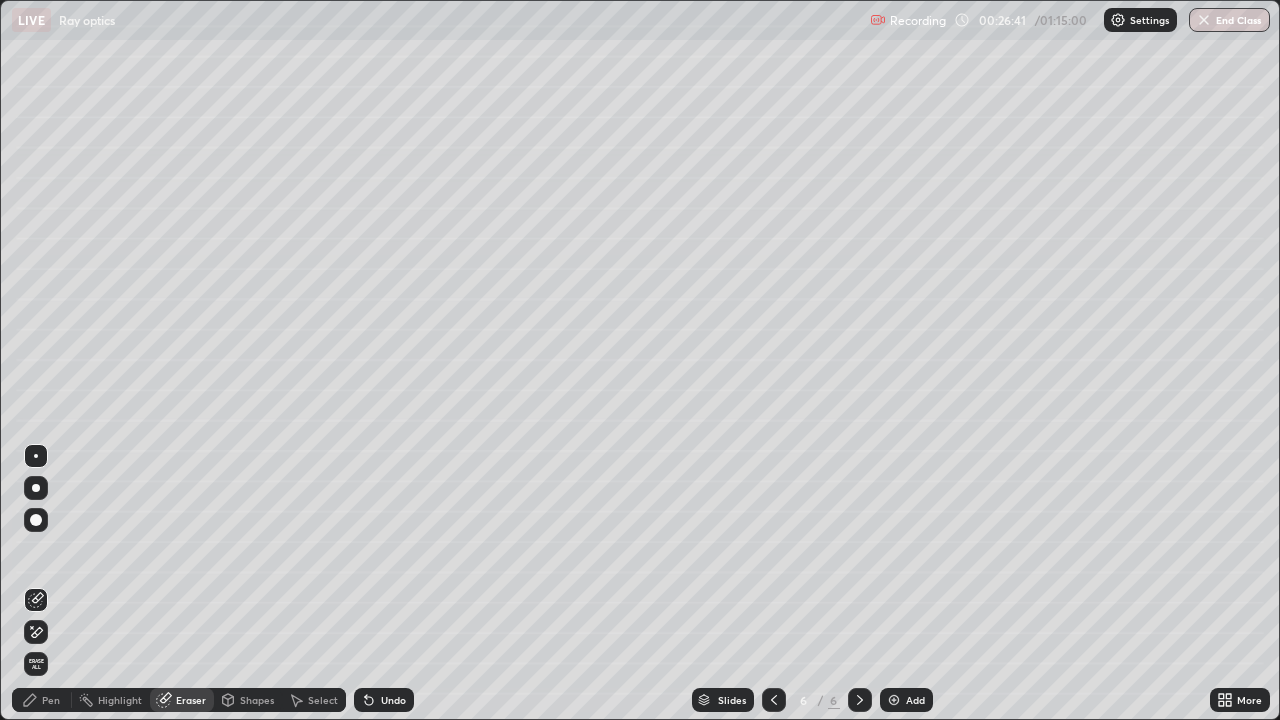 click on "Pen" at bounding box center [51, 700] 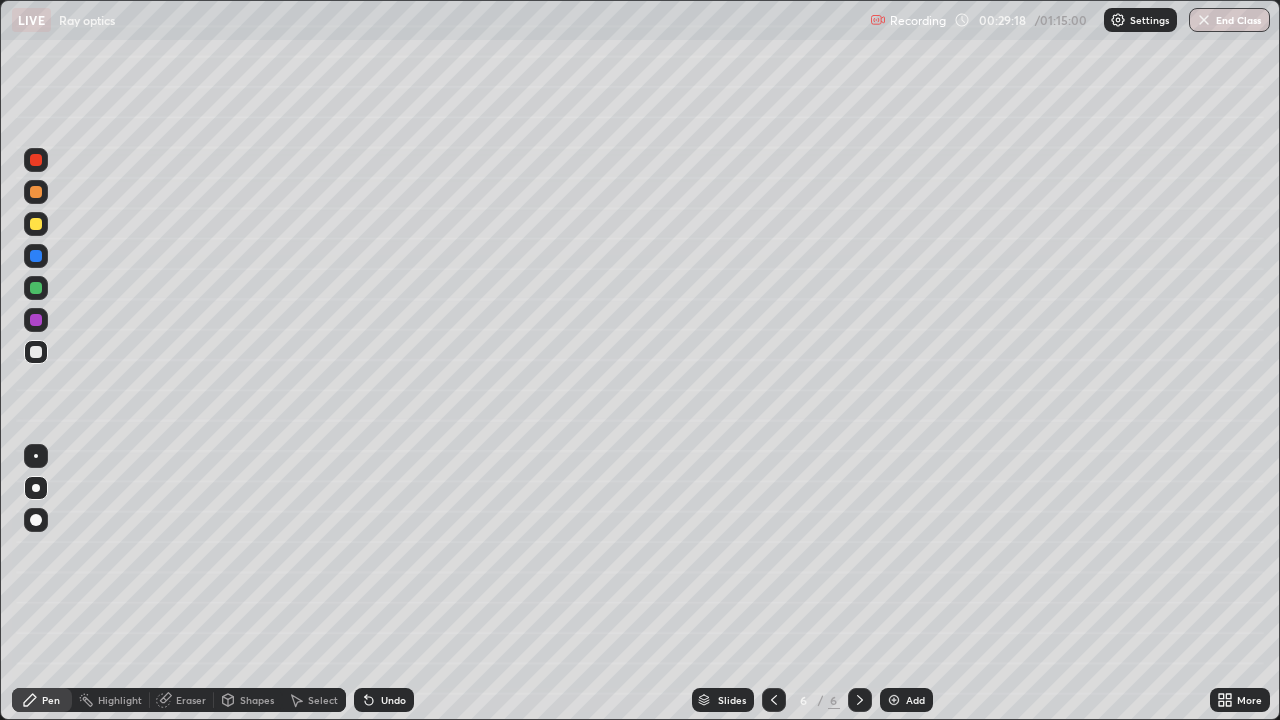 click 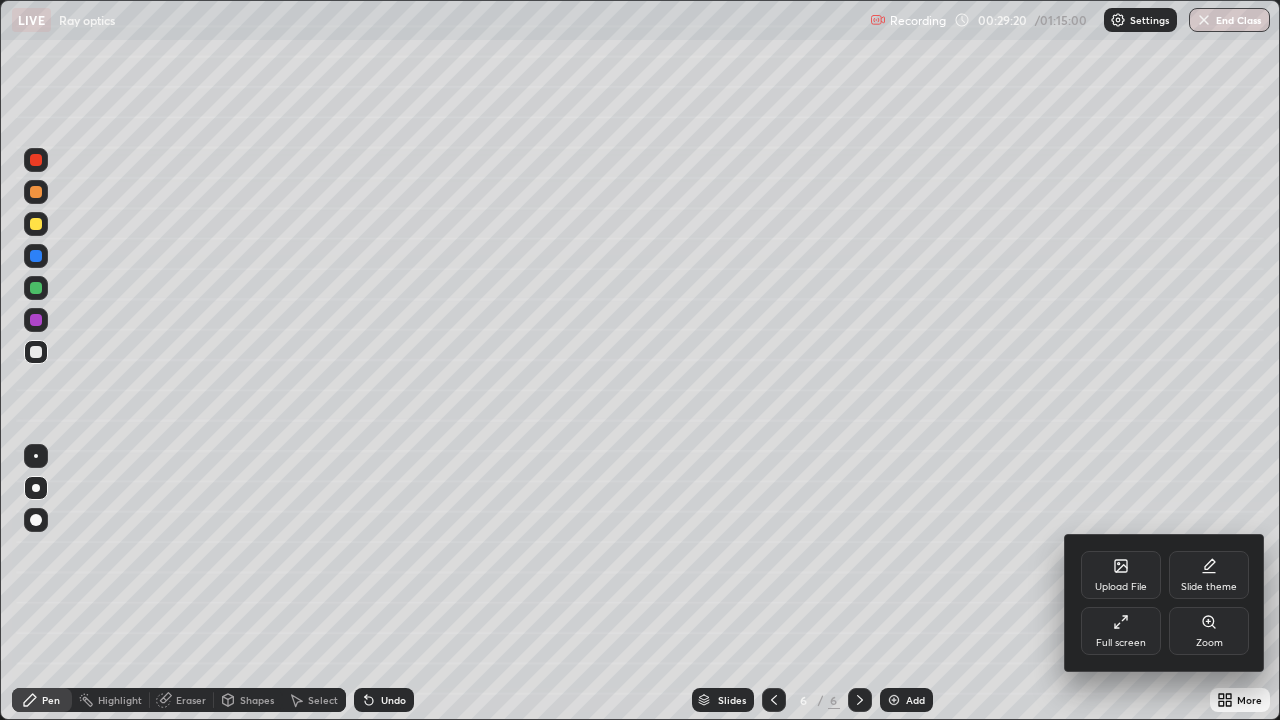 click 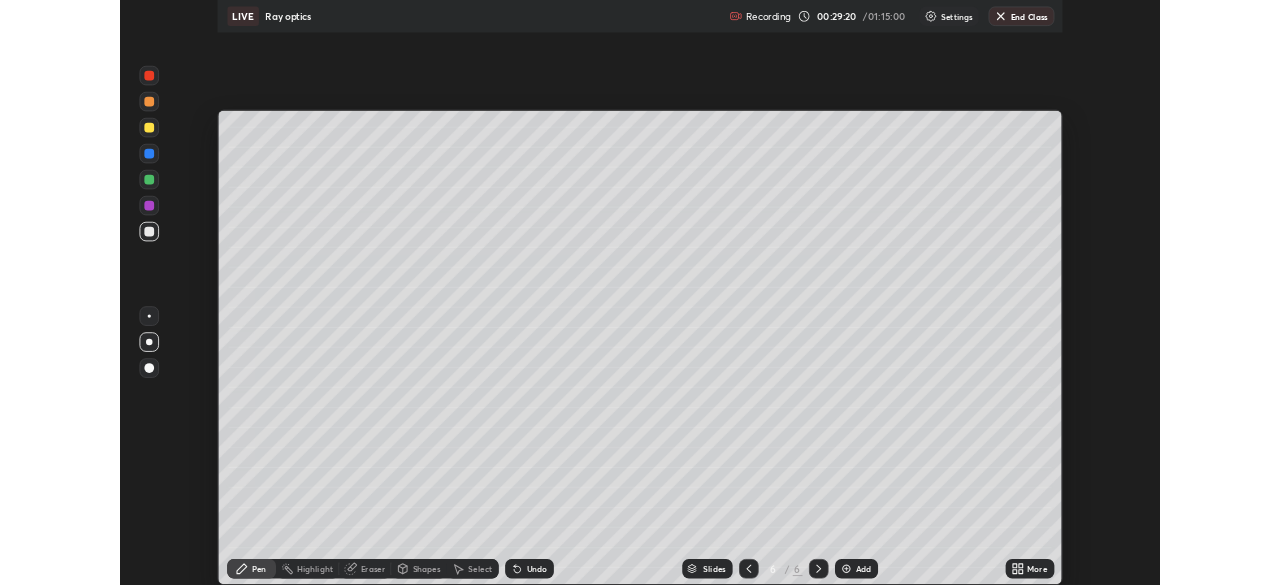 scroll, scrollTop: 585, scrollLeft: 1280, axis: both 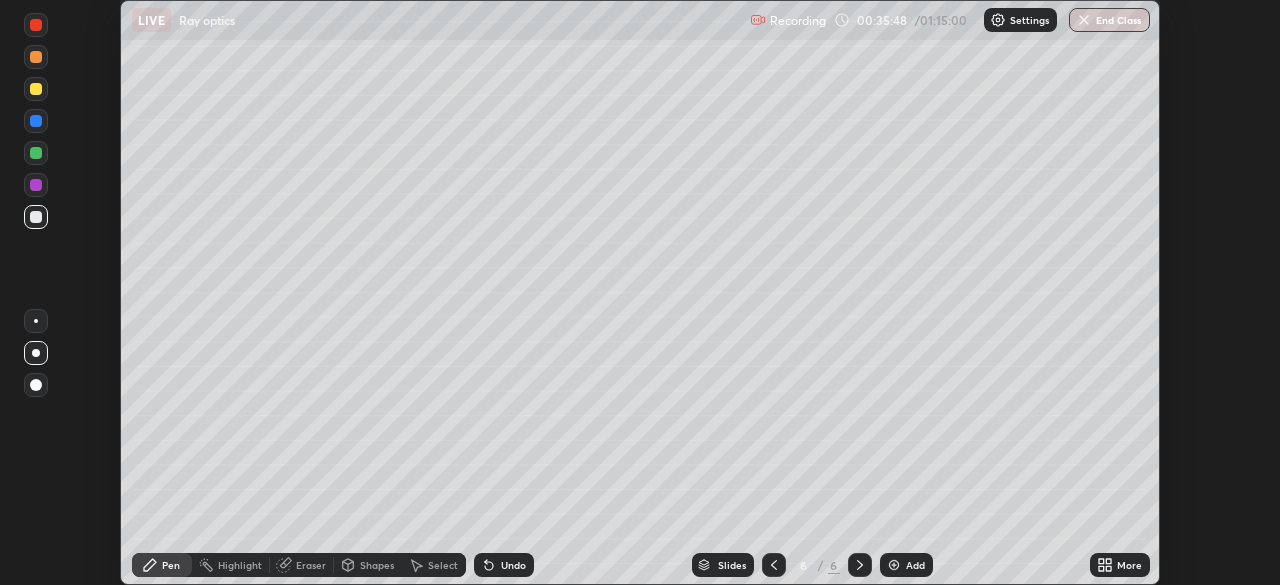 click 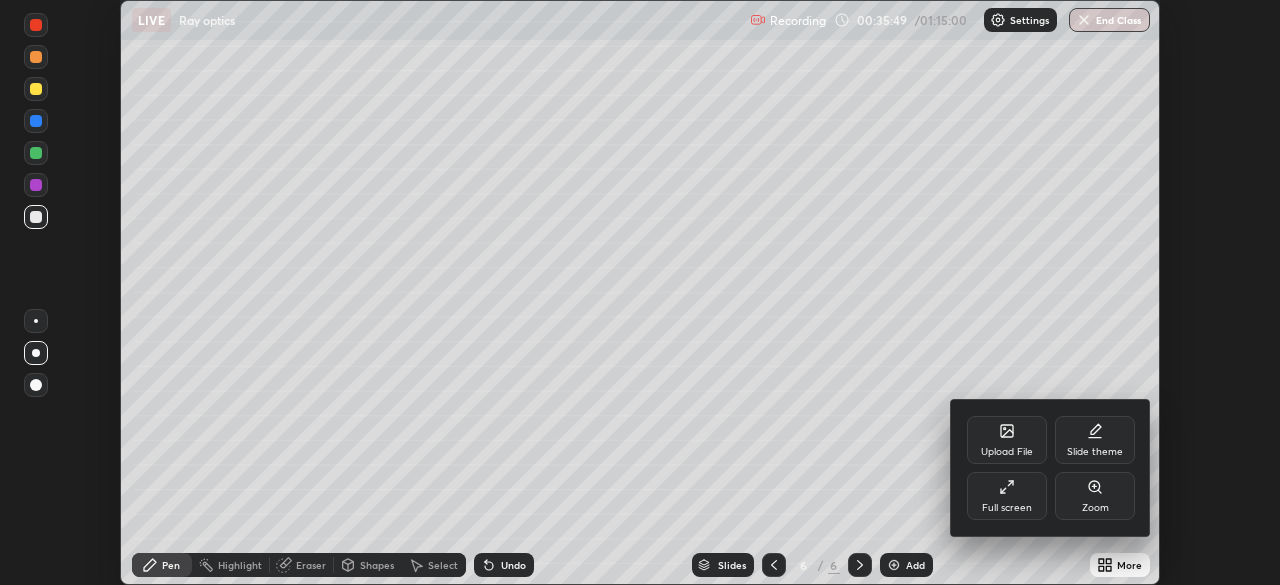 click on "Full screen" at bounding box center [1007, 496] 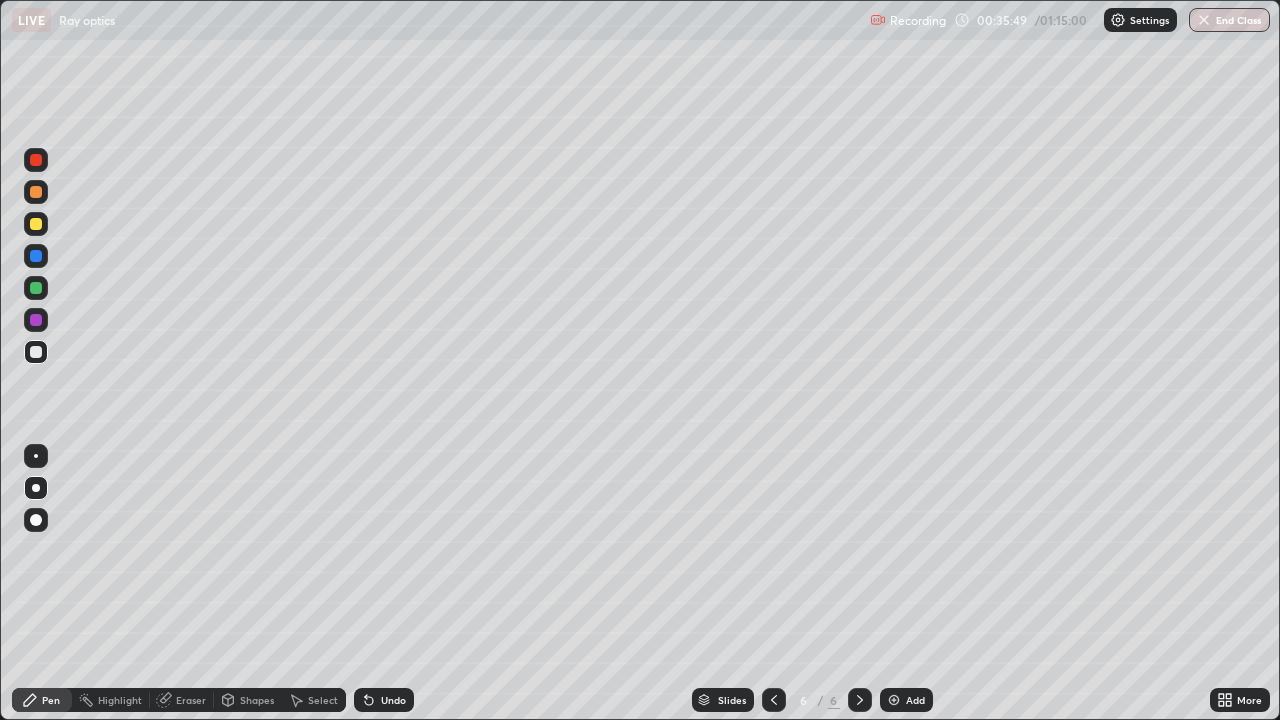 scroll, scrollTop: 99280, scrollLeft: 98720, axis: both 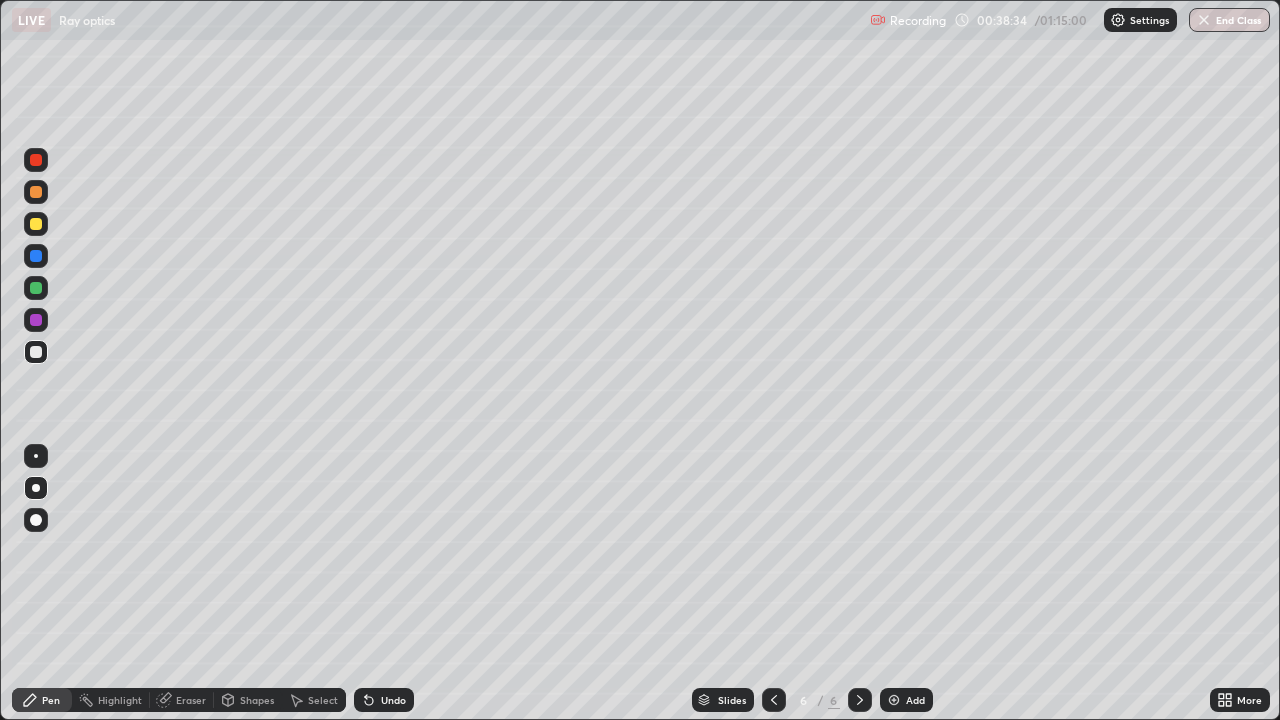 click at bounding box center [894, 700] 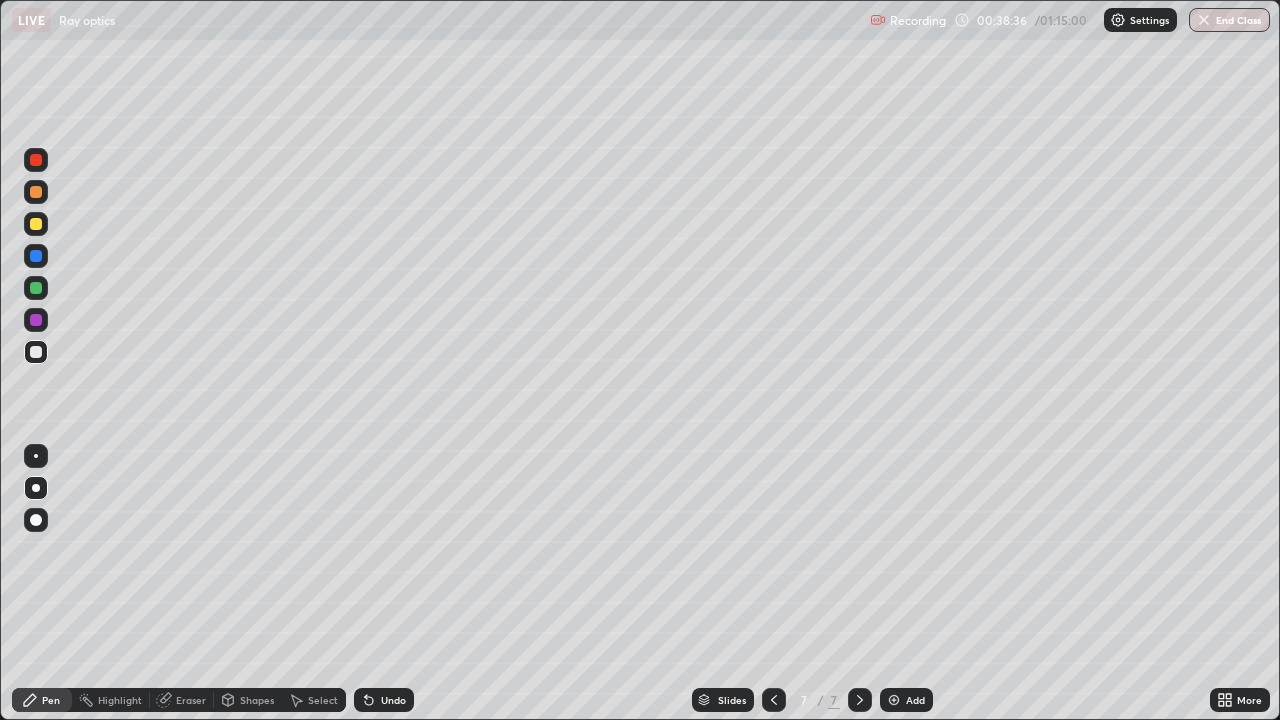 click on "Shapes" at bounding box center (257, 700) 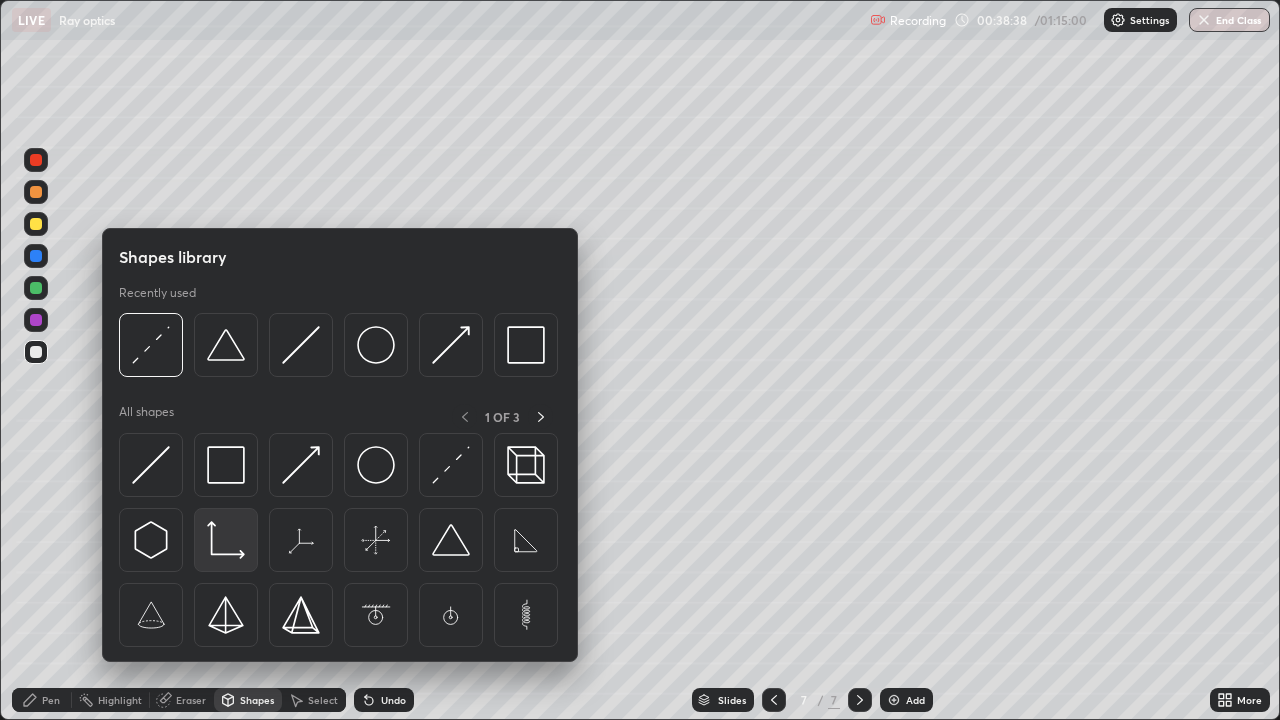 click at bounding box center (226, 540) 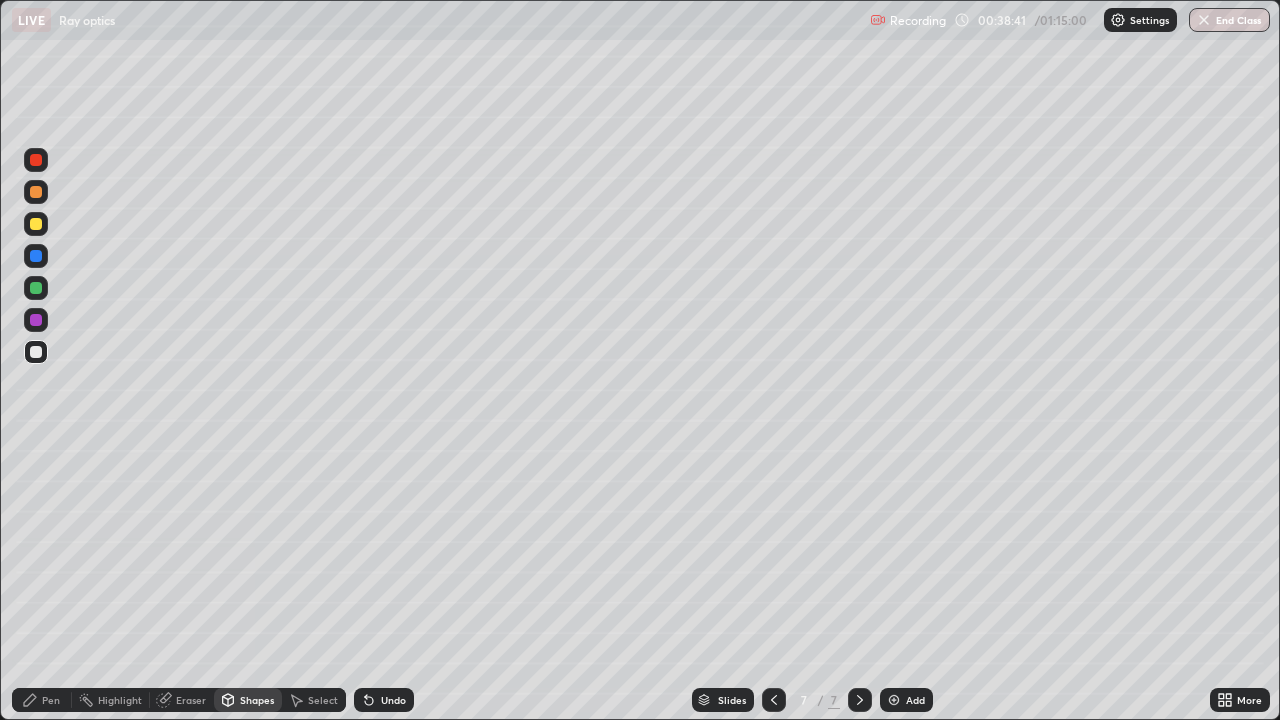 click on "Shapes" at bounding box center (257, 700) 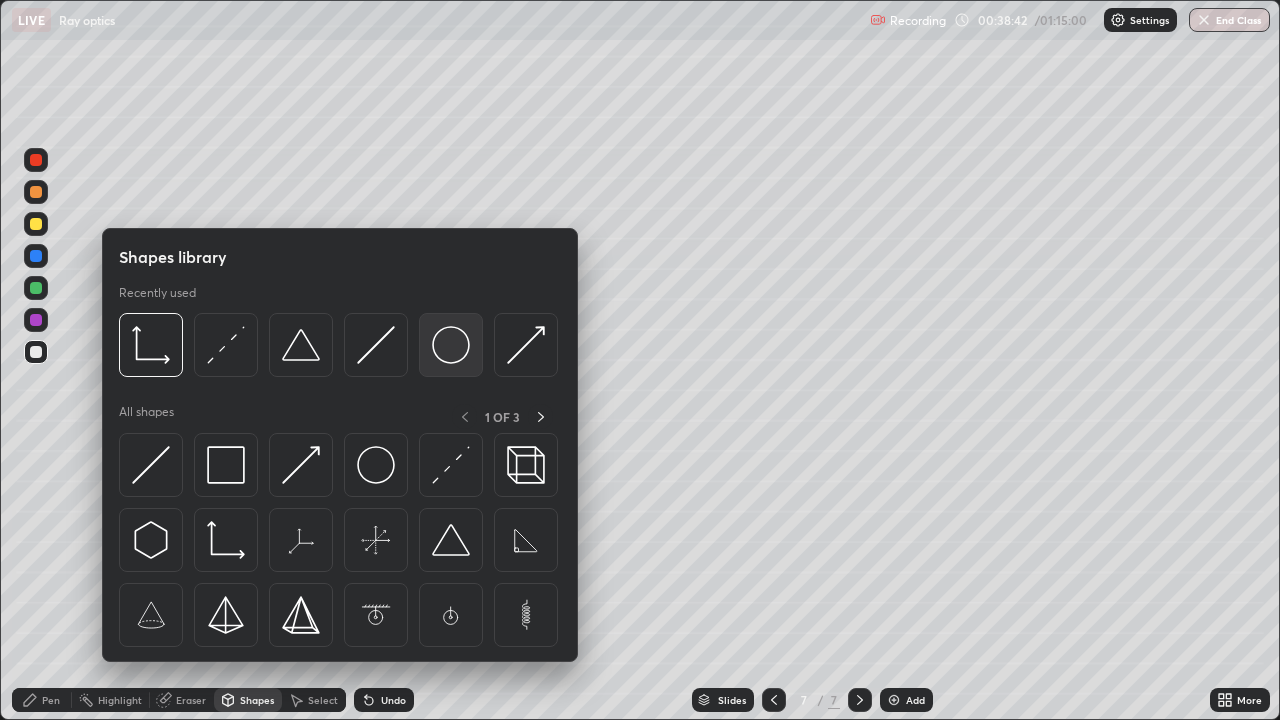 click at bounding box center [451, 345] 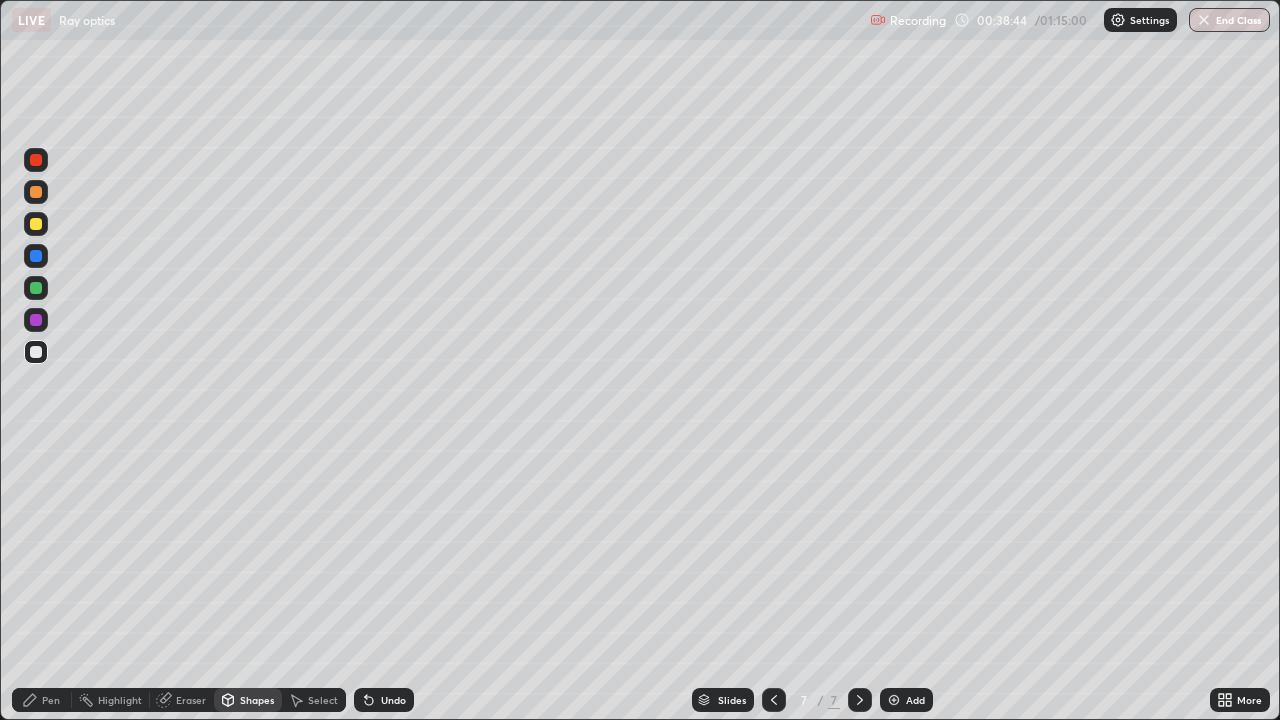 click at bounding box center [36, 224] 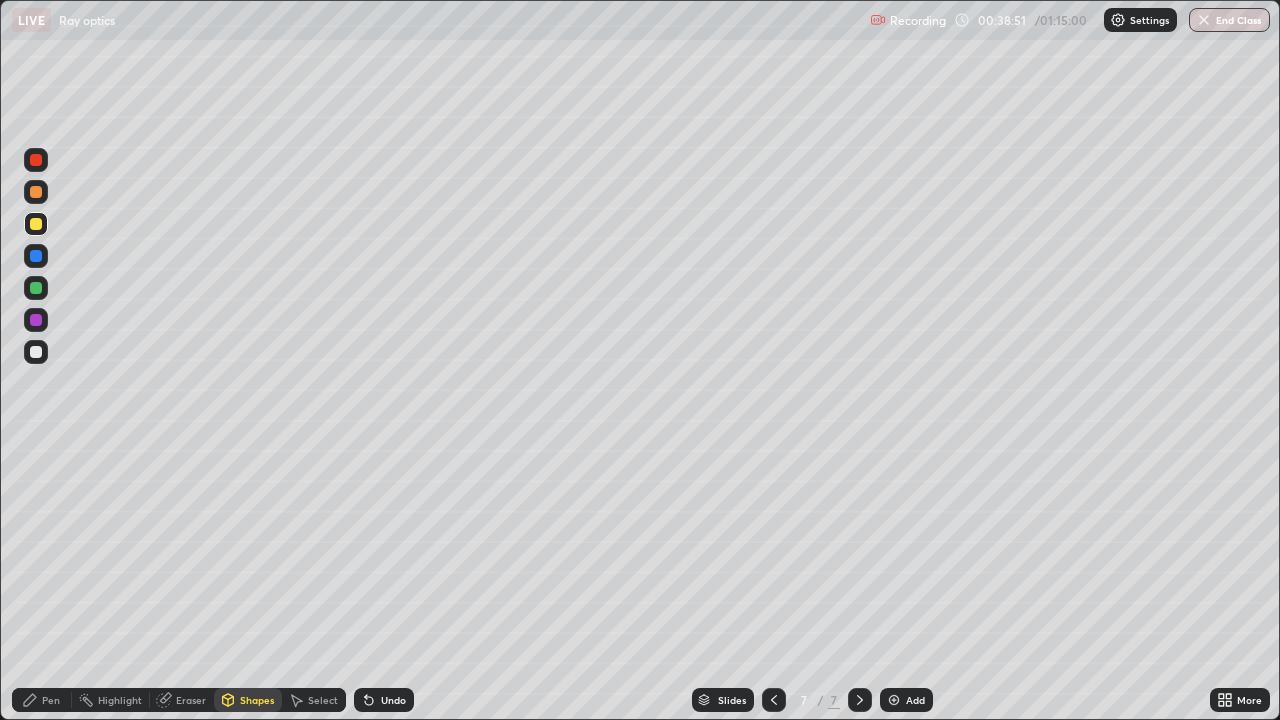 click on "Eraser" at bounding box center [191, 700] 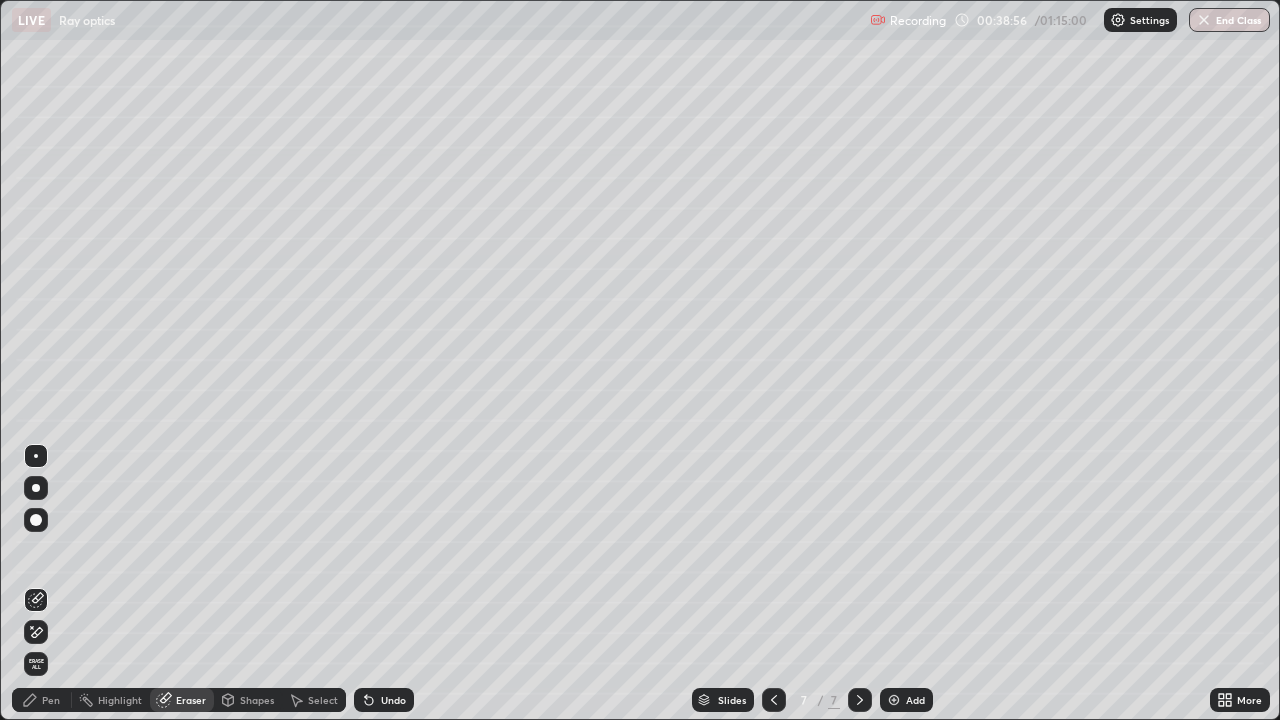 click on "Shapes" at bounding box center (257, 700) 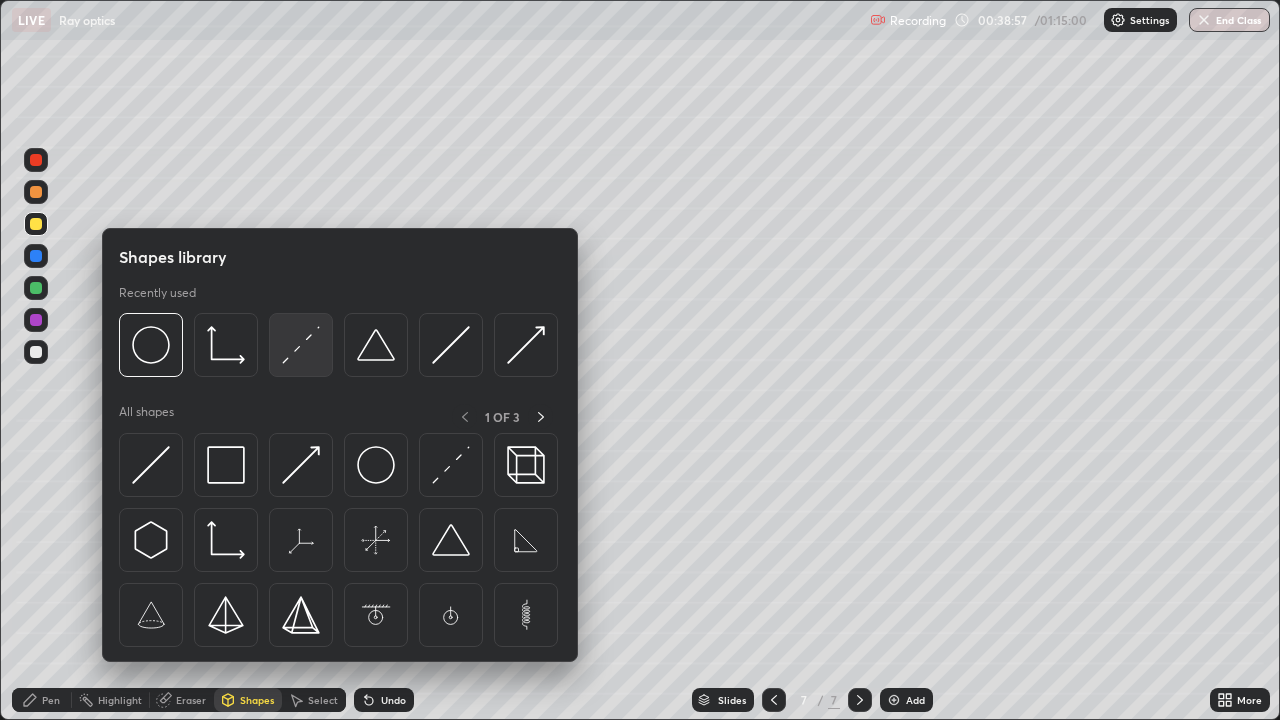 click at bounding box center (301, 345) 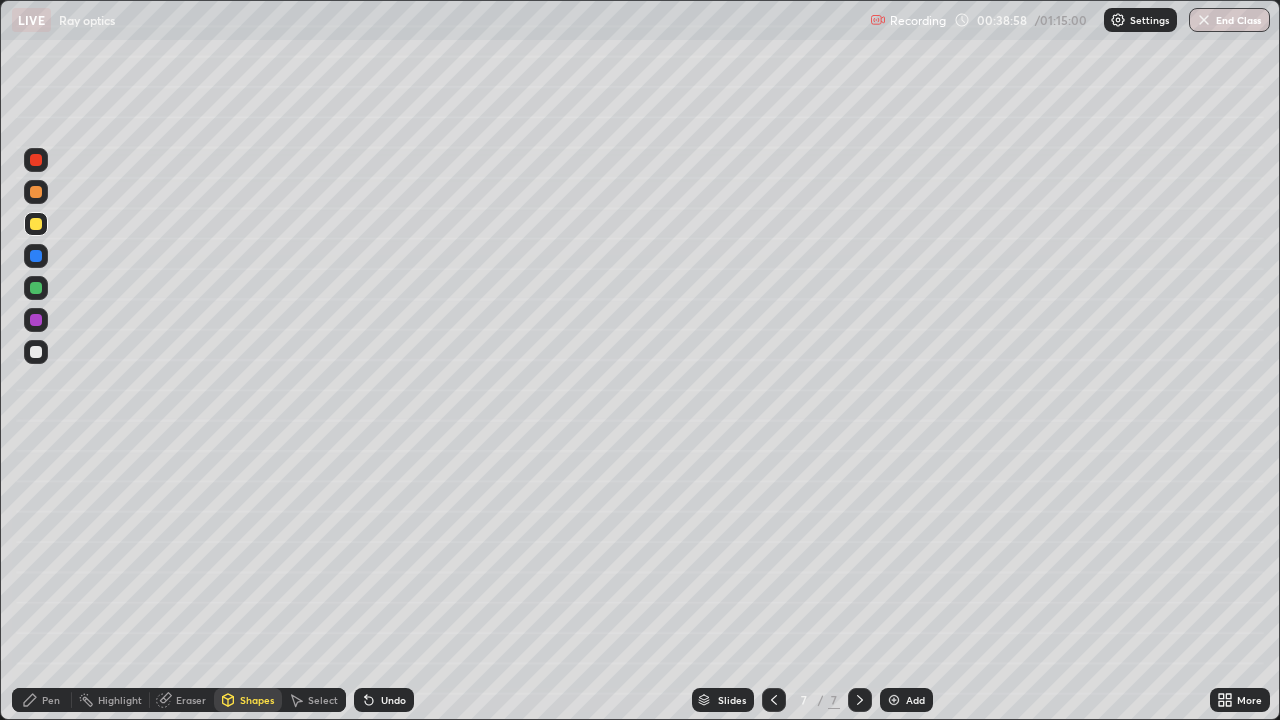 click at bounding box center [36, 320] 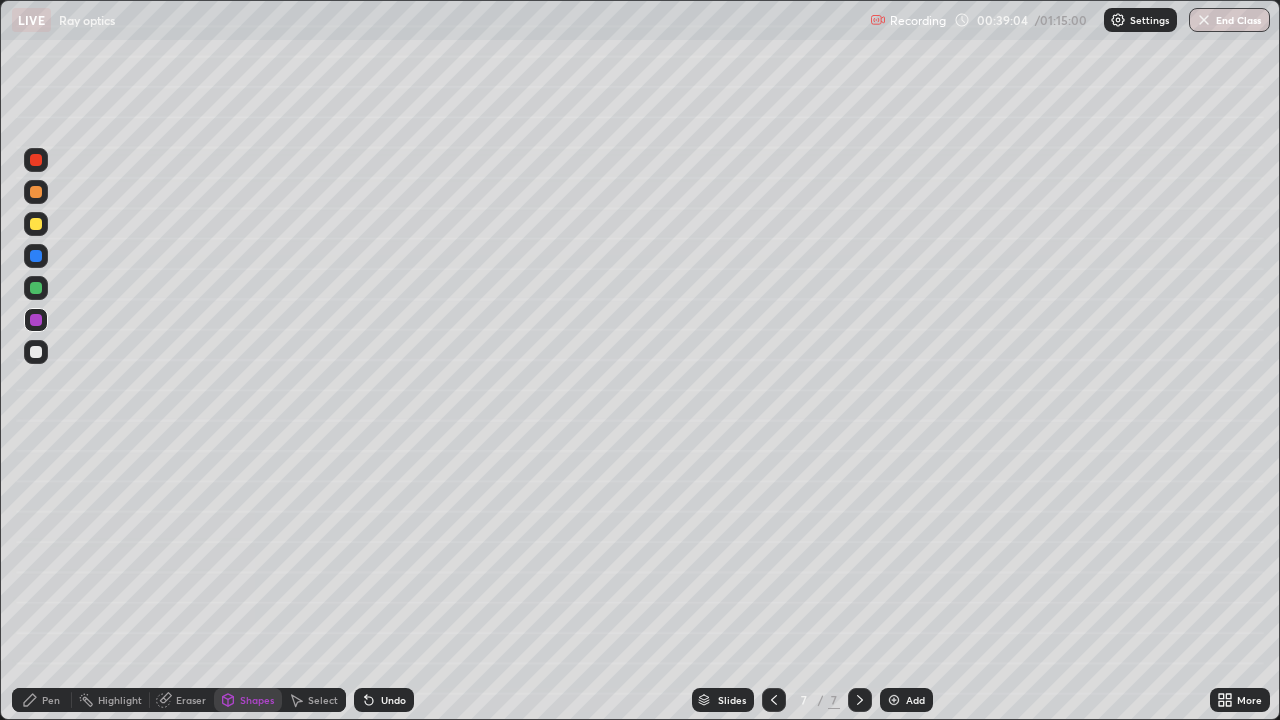 click on "Pen" at bounding box center (42, 700) 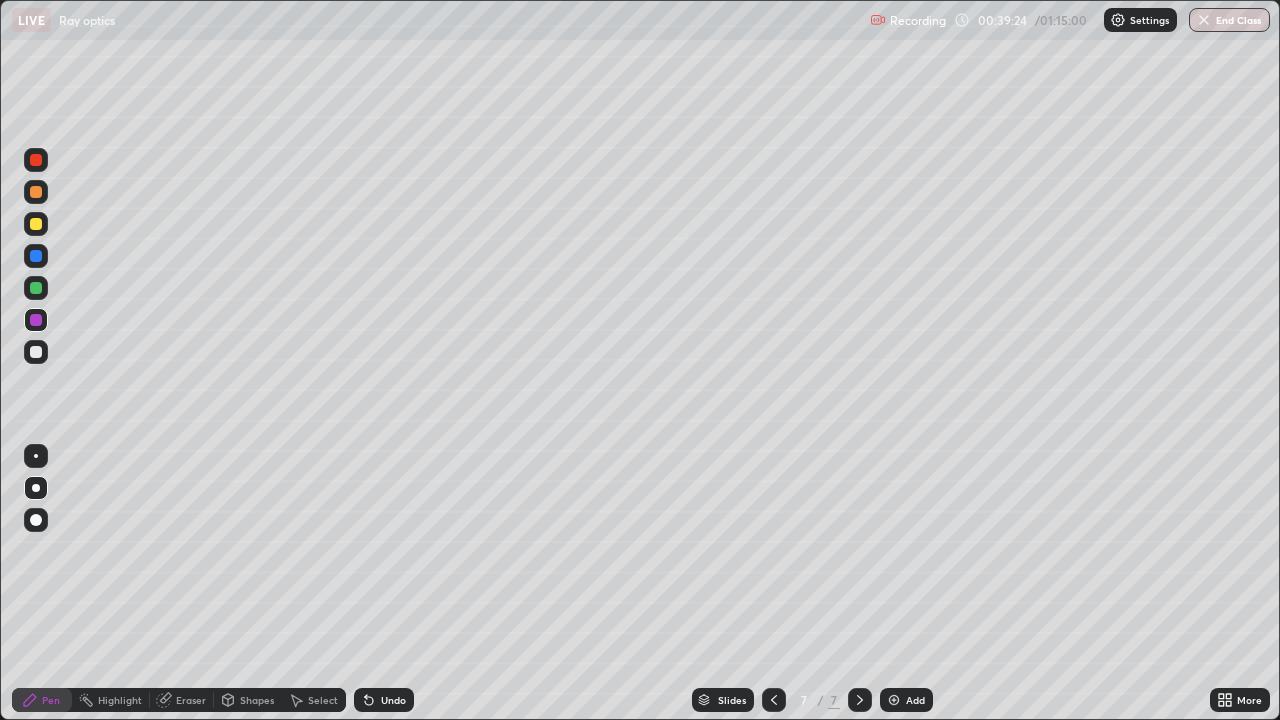 click on "Shapes" at bounding box center [257, 700] 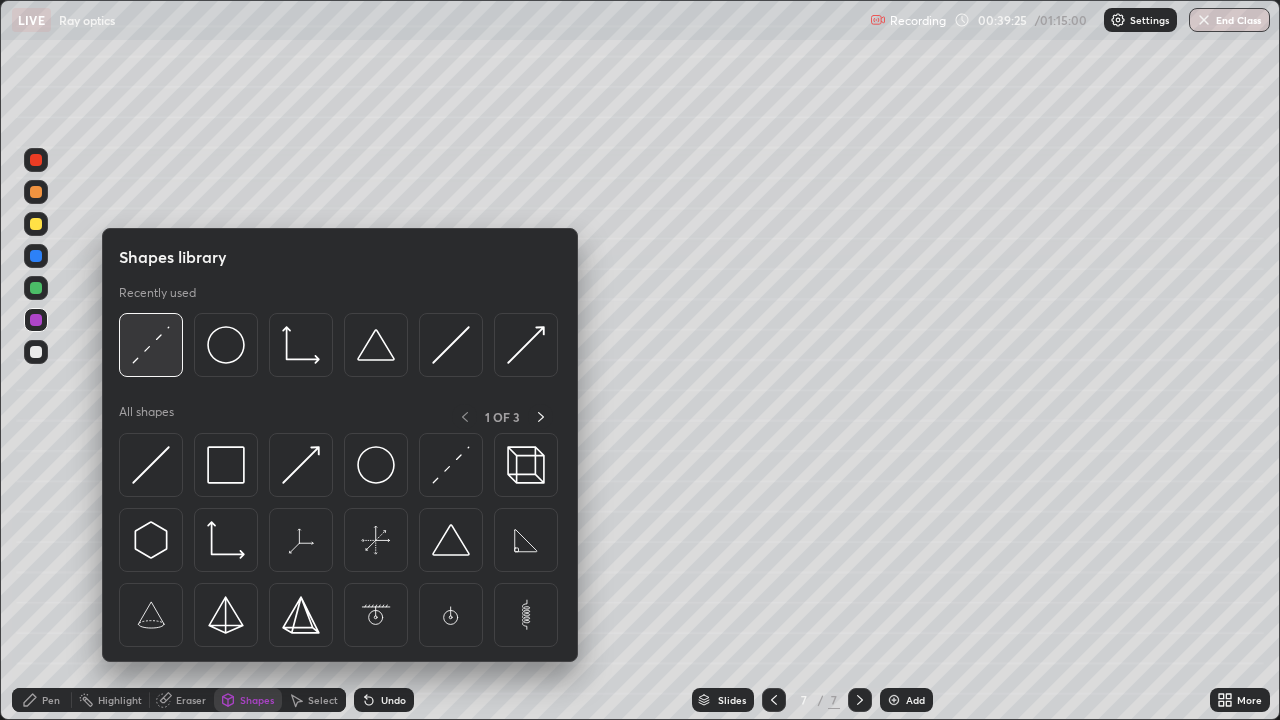 click at bounding box center [151, 345] 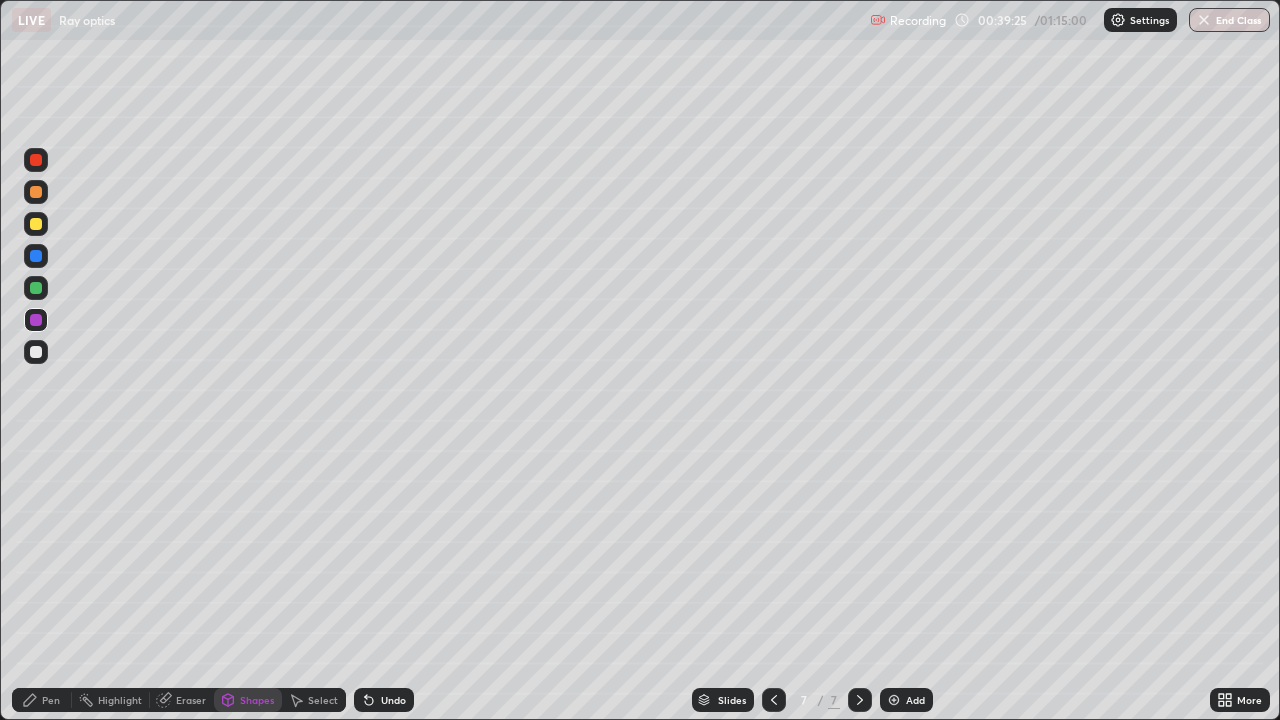 click at bounding box center [36, 288] 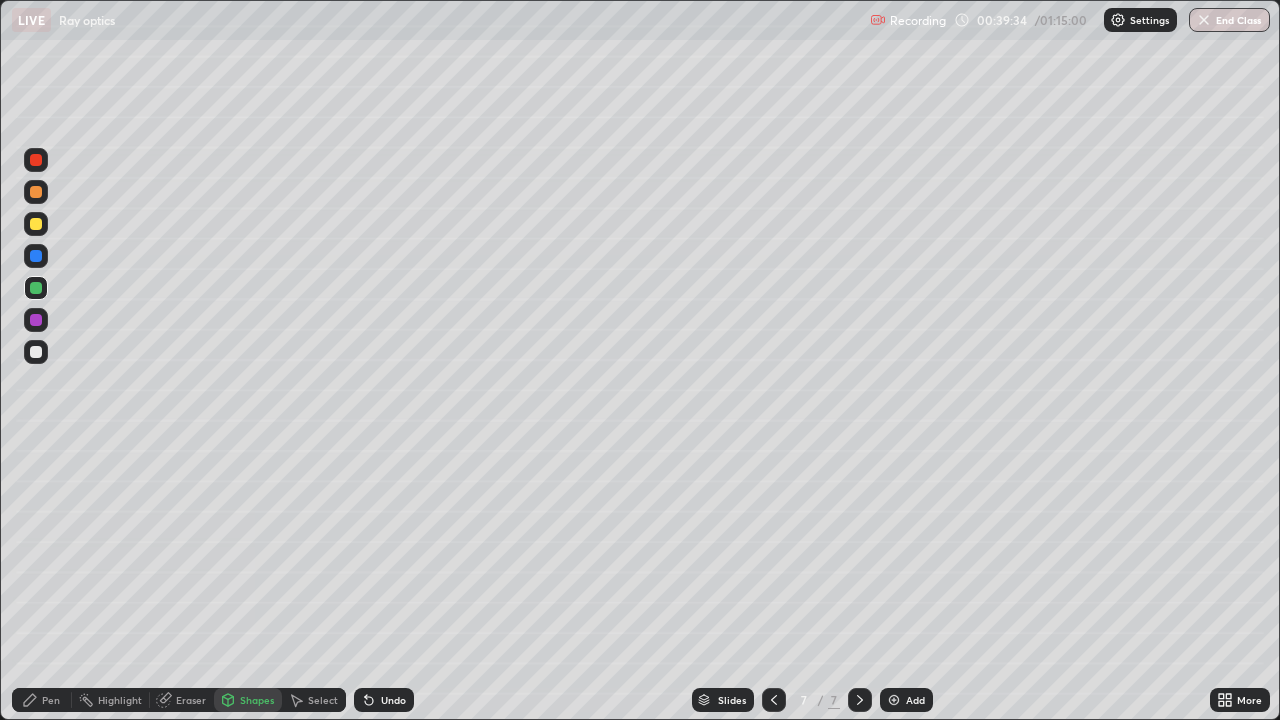 click at bounding box center (36, 256) 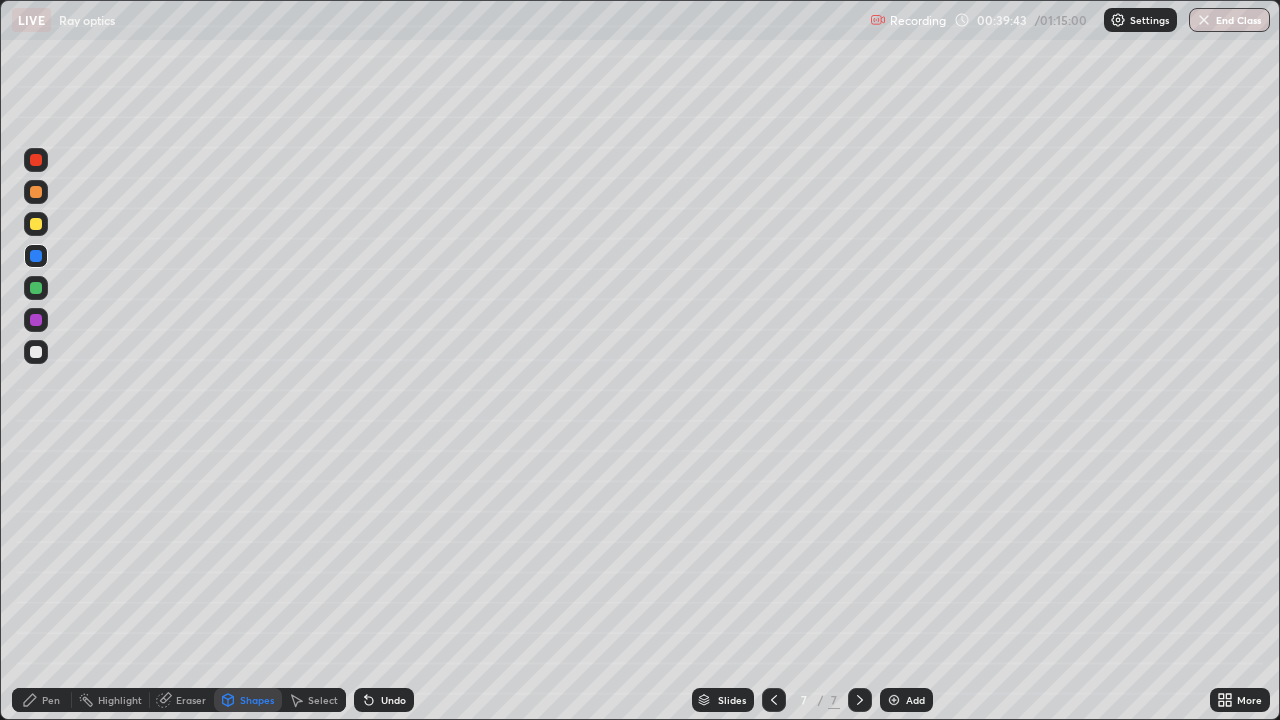 click on "Pen" at bounding box center (51, 700) 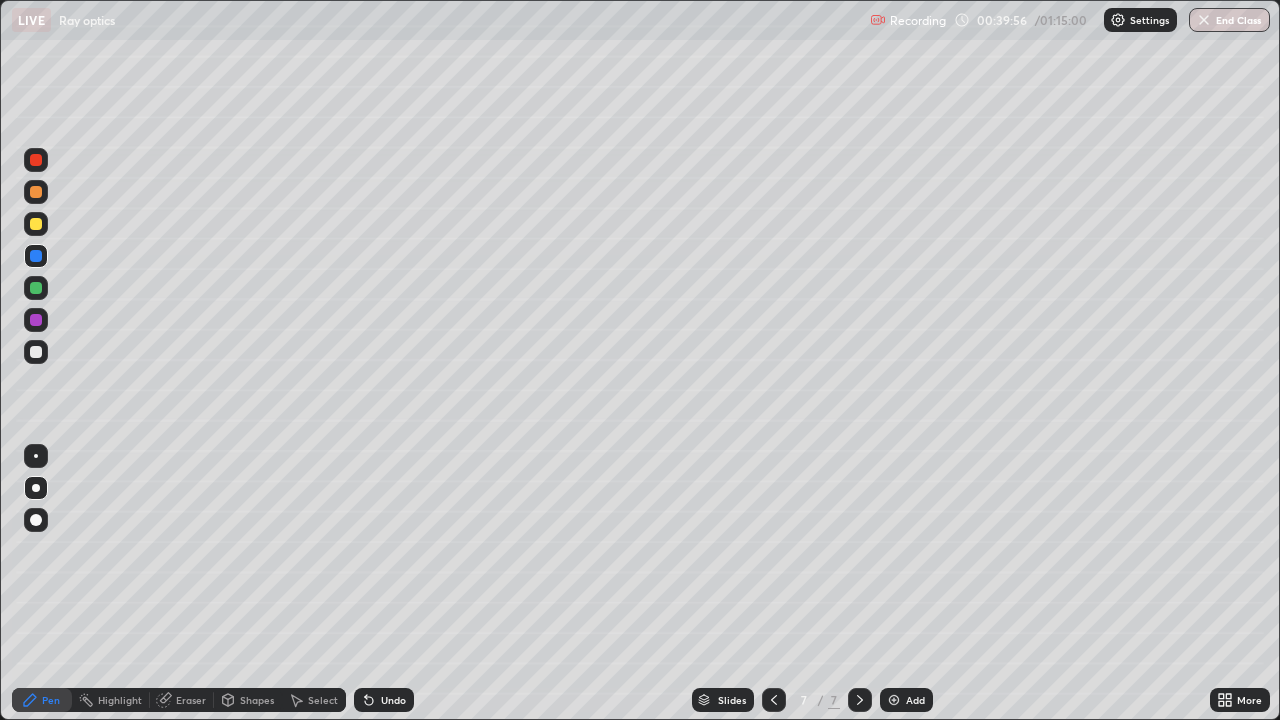click at bounding box center [36, 320] 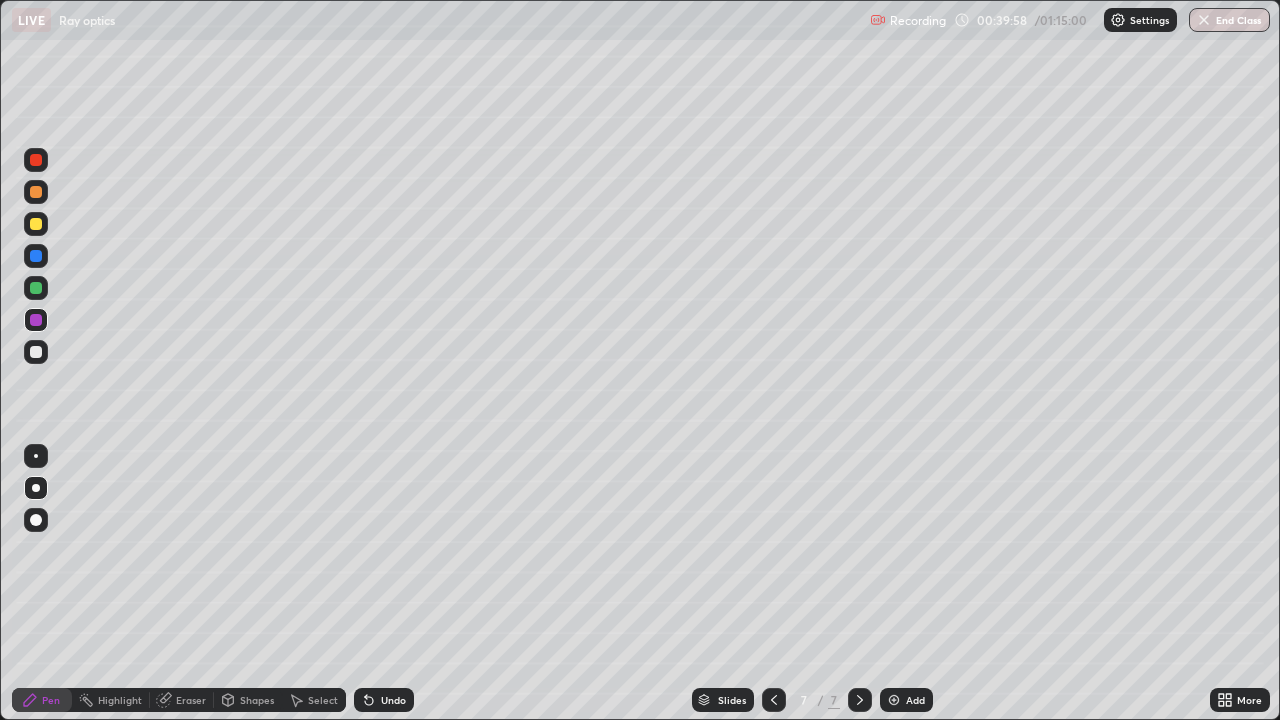 click at bounding box center (36, 224) 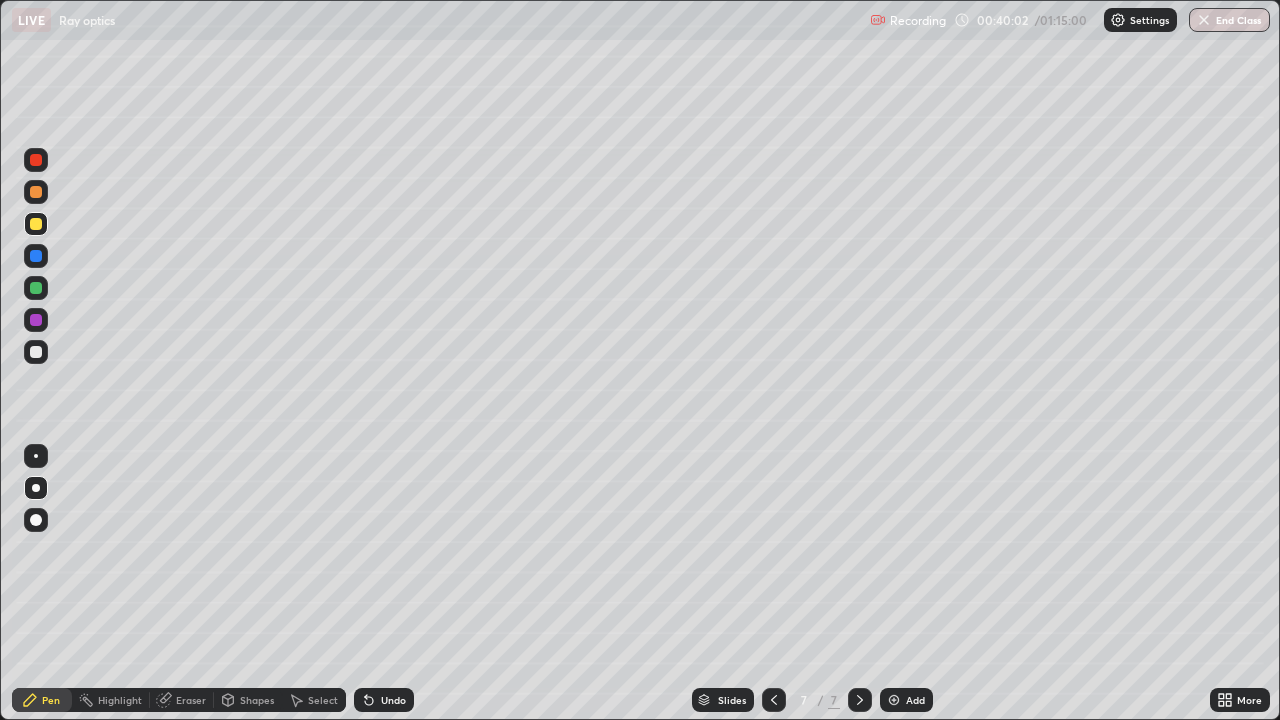 click on "Undo" at bounding box center (393, 700) 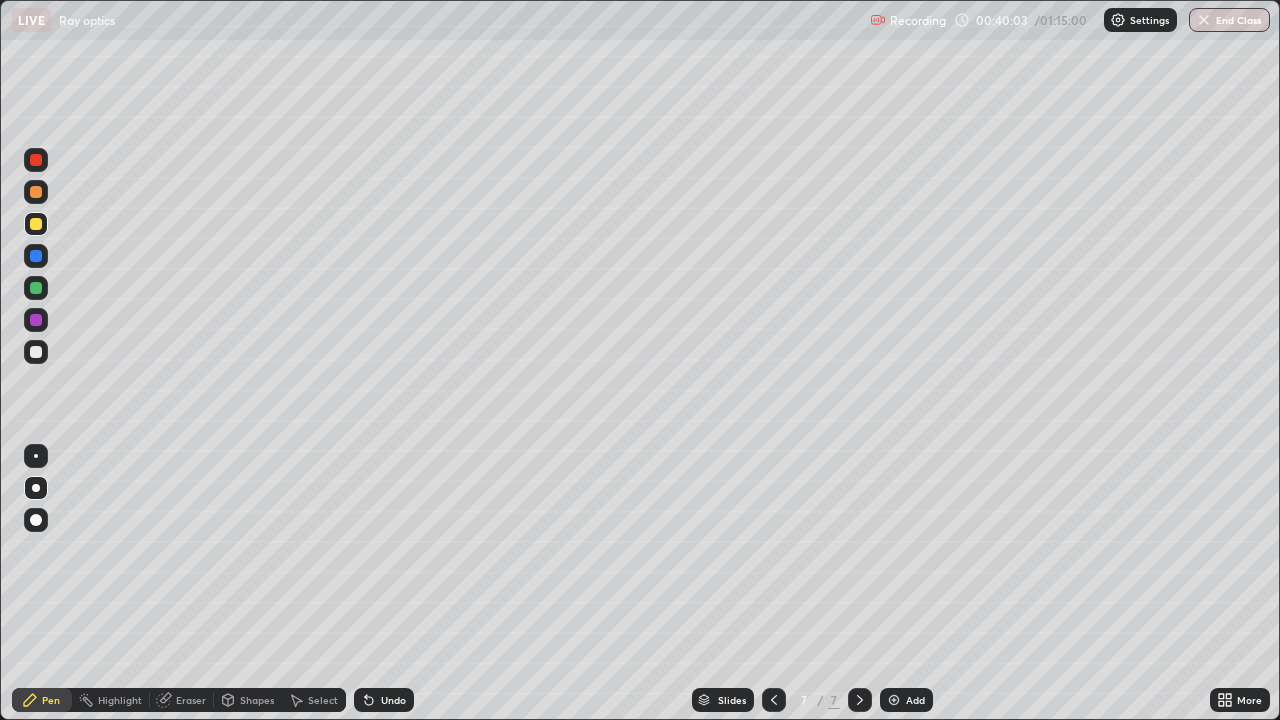 click on "Shapes" at bounding box center [257, 700] 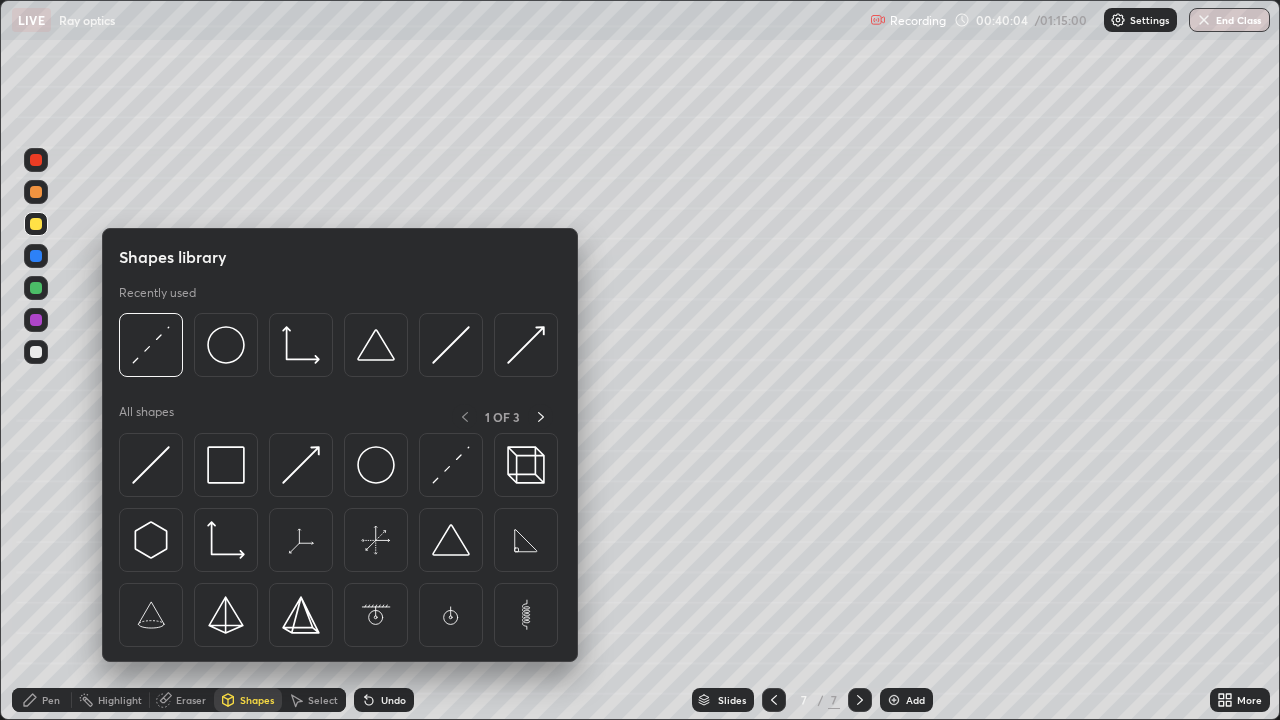 click at bounding box center (36, 192) 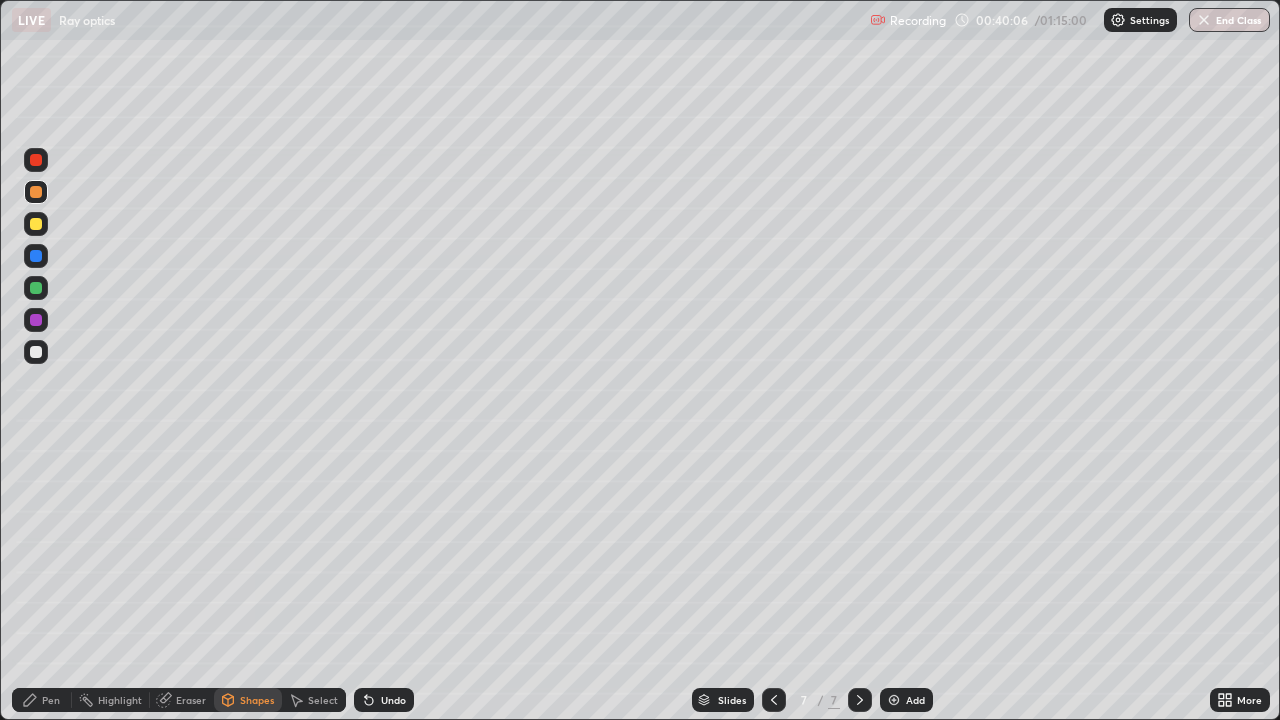 click at bounding box center [36, 160] 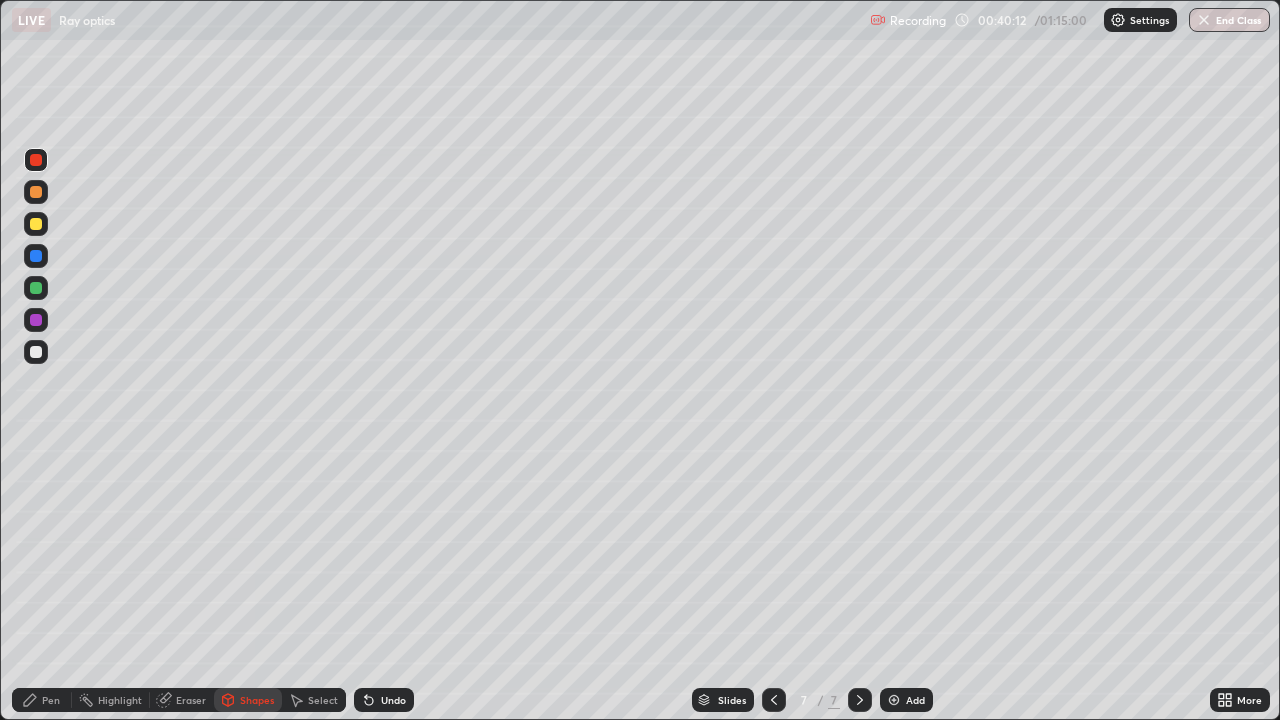 click on "Pen" at bounding box center [51, 700] 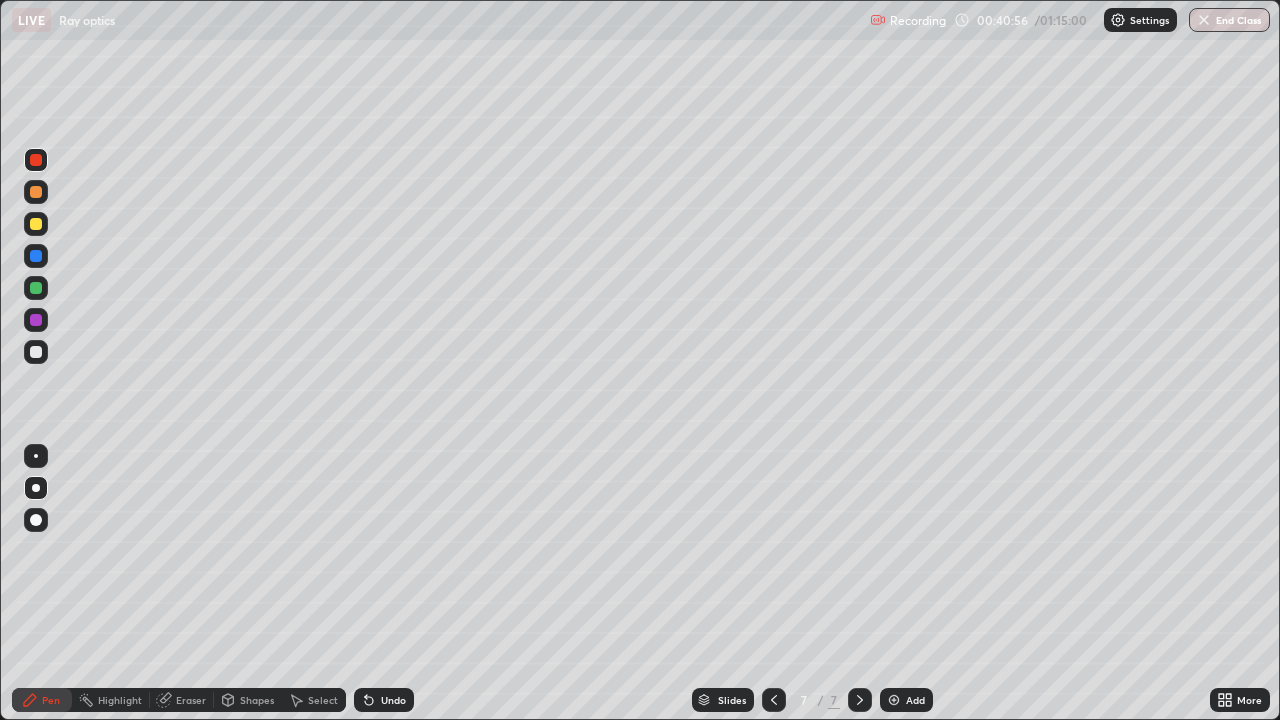 click at bounding box center [36, 352] 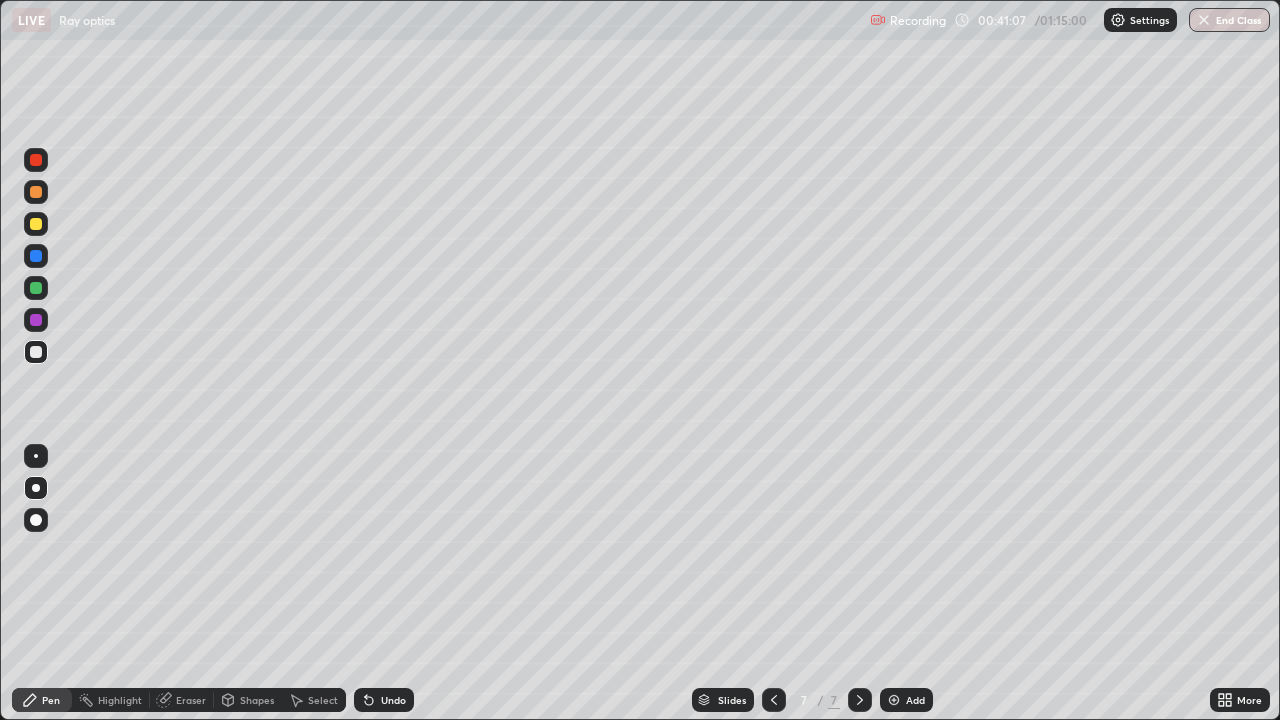 click on "Undo" at bounding box center [393, 700] 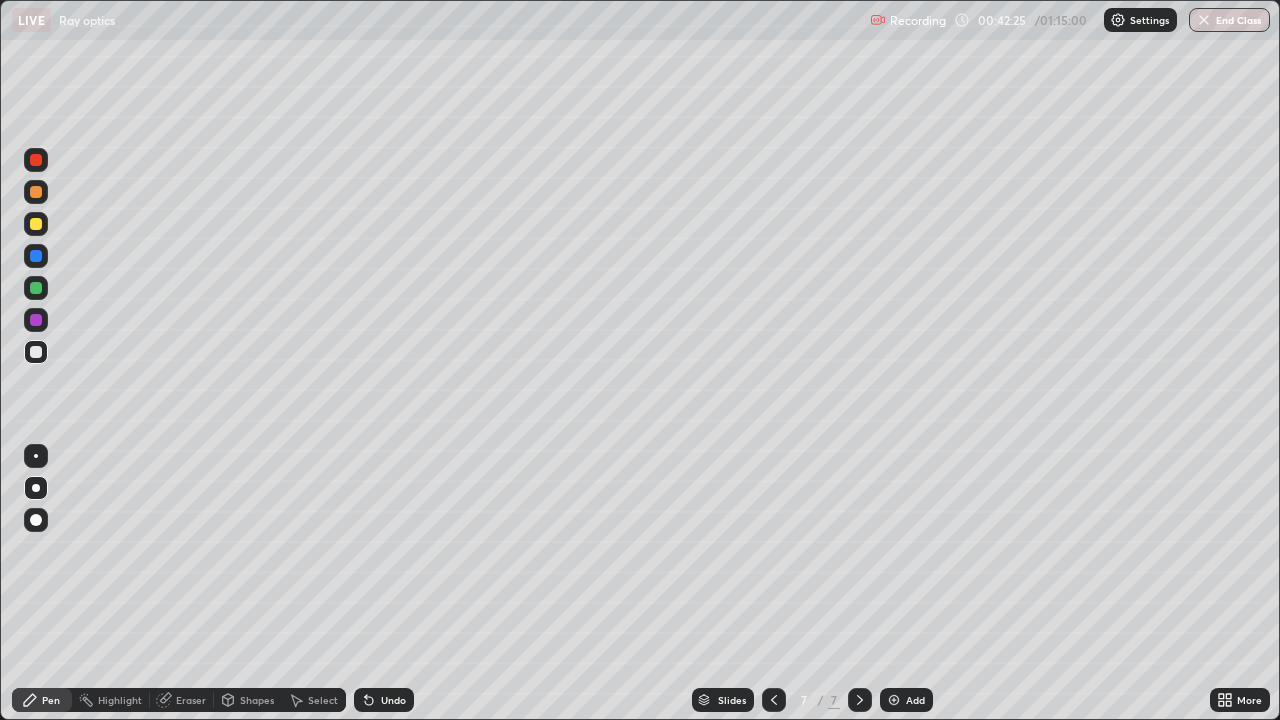 click 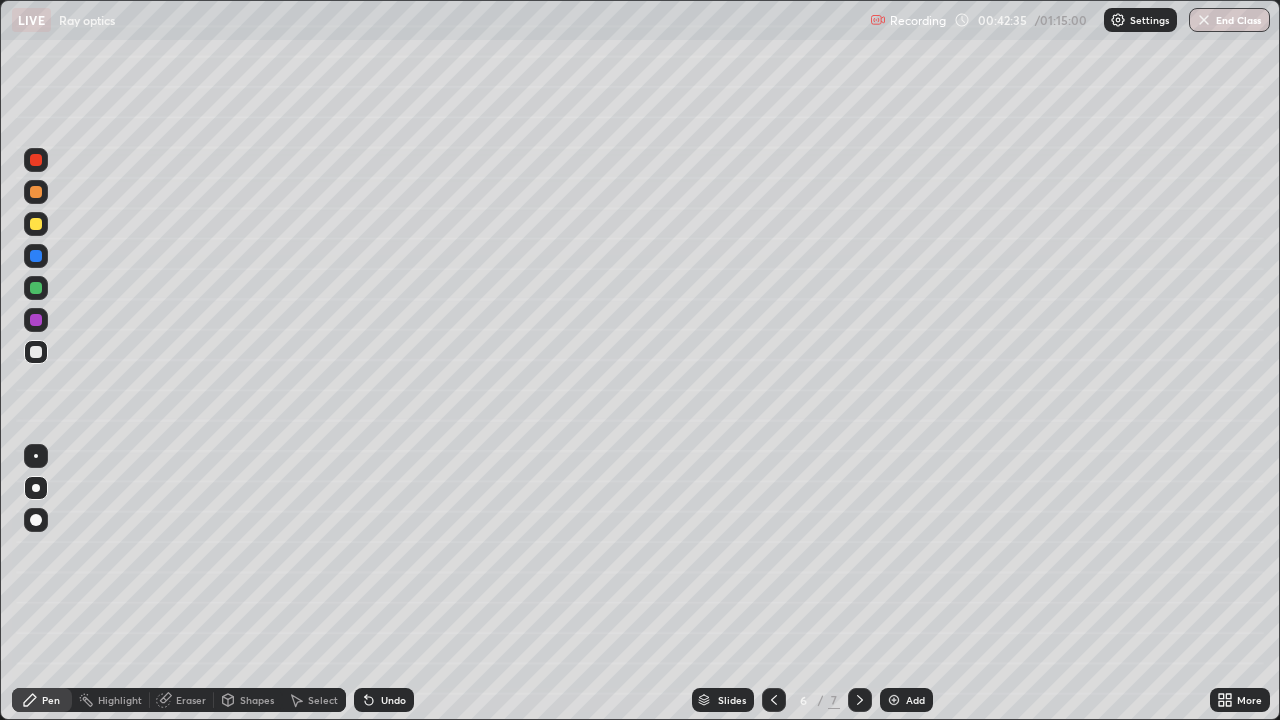 click 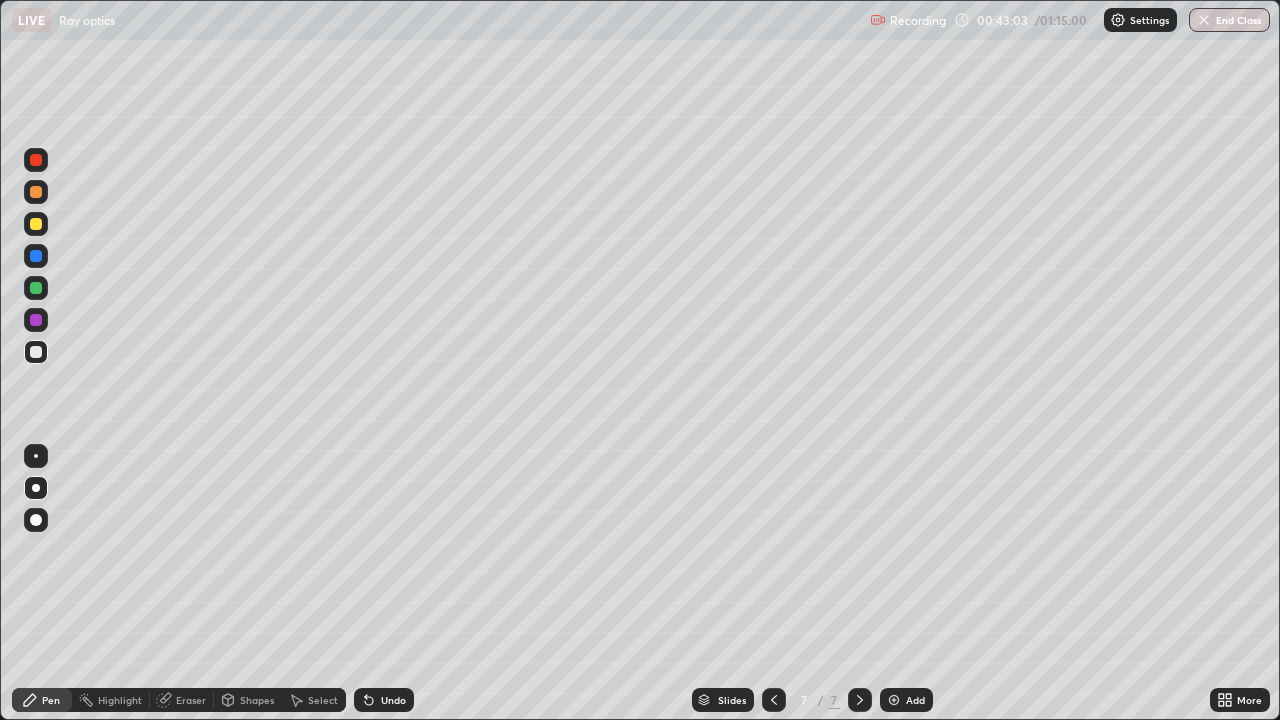 click 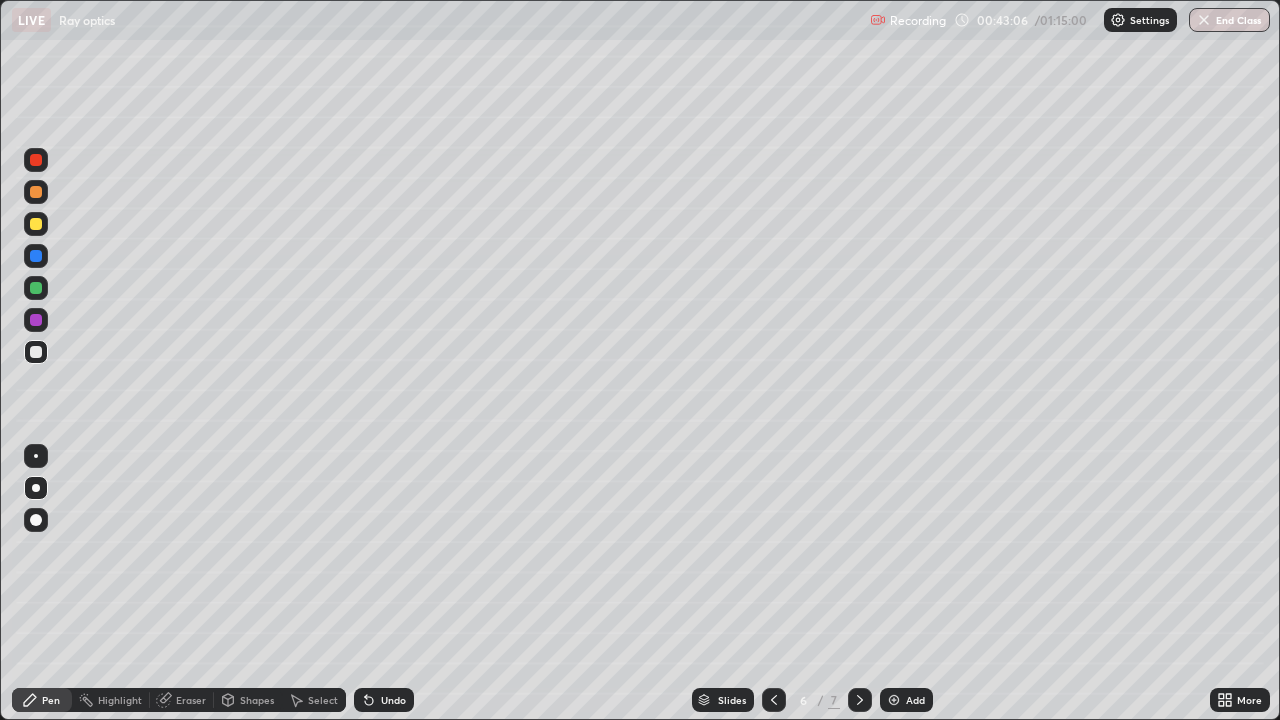 click 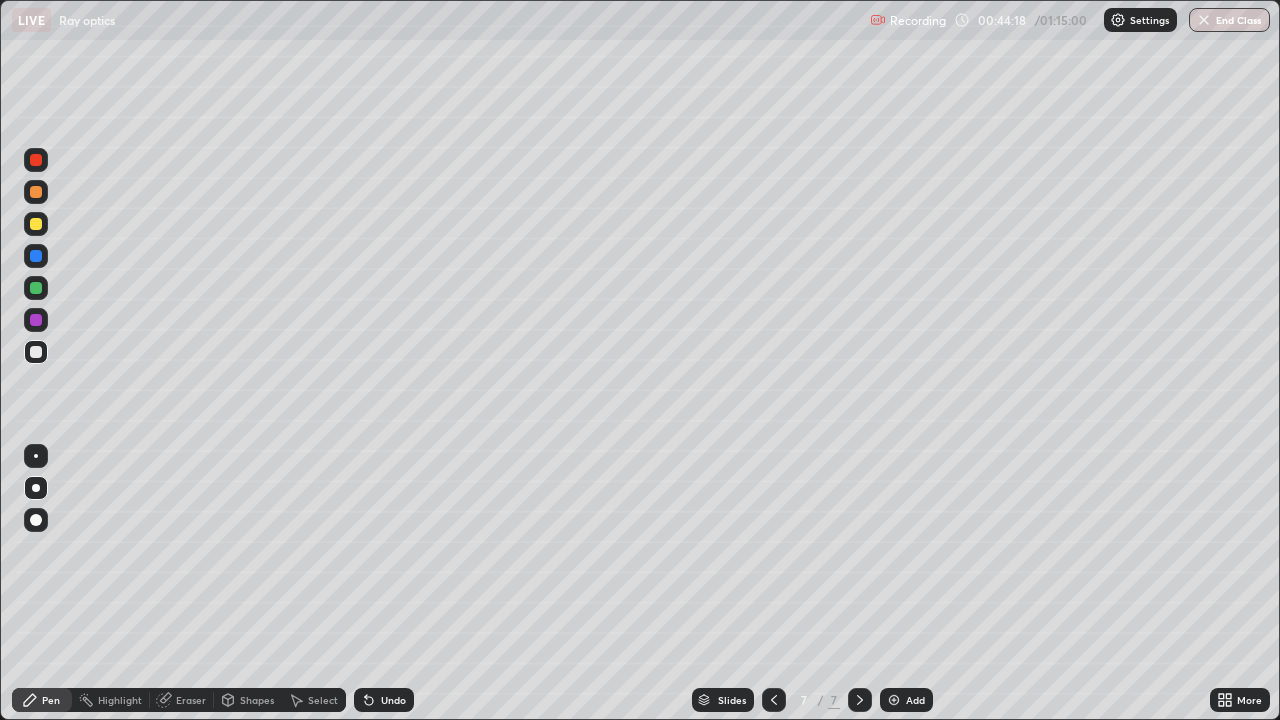 click at bounding box center (894, 700) 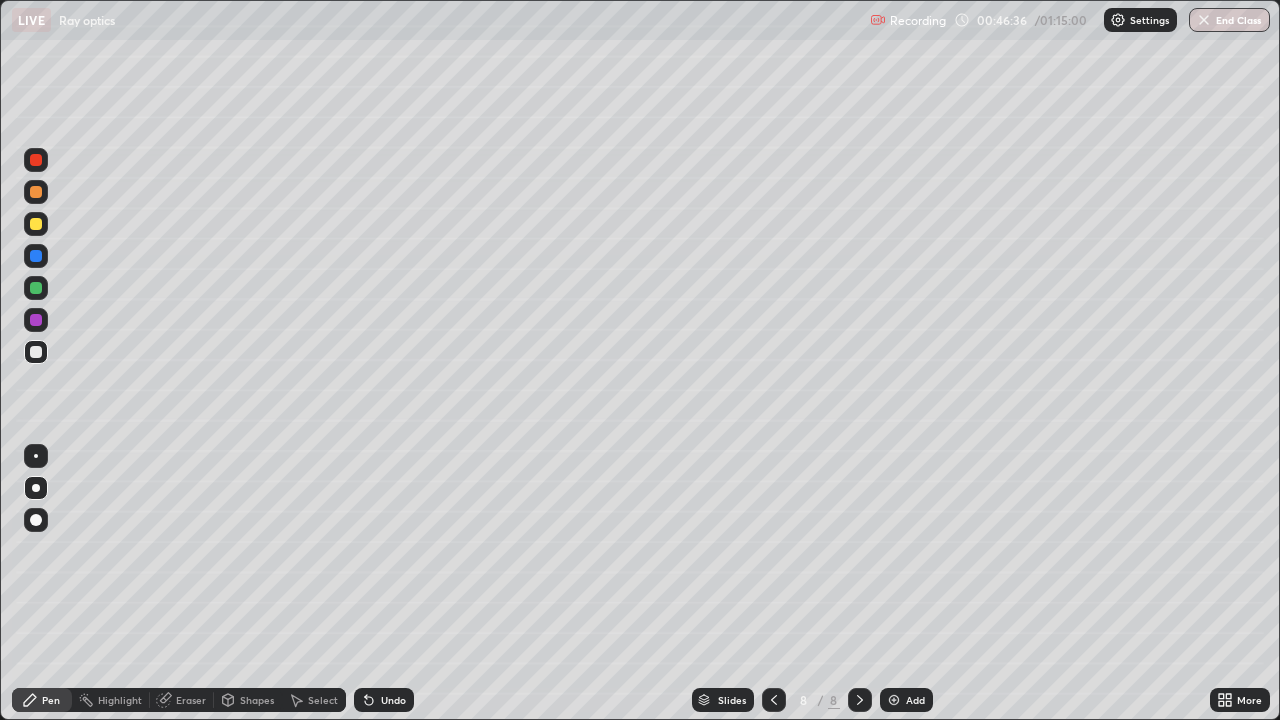 click at bounding box center (894, 700) 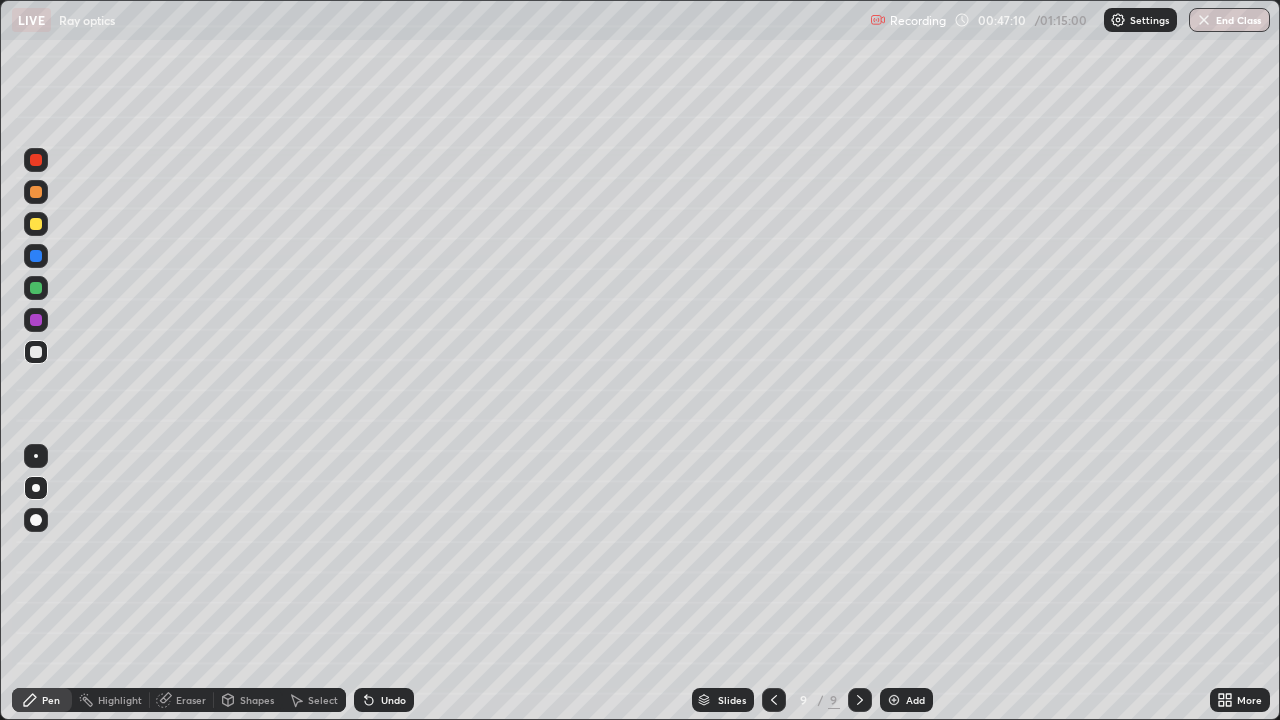 click on "Shapes" at bounding box center (257, 700) 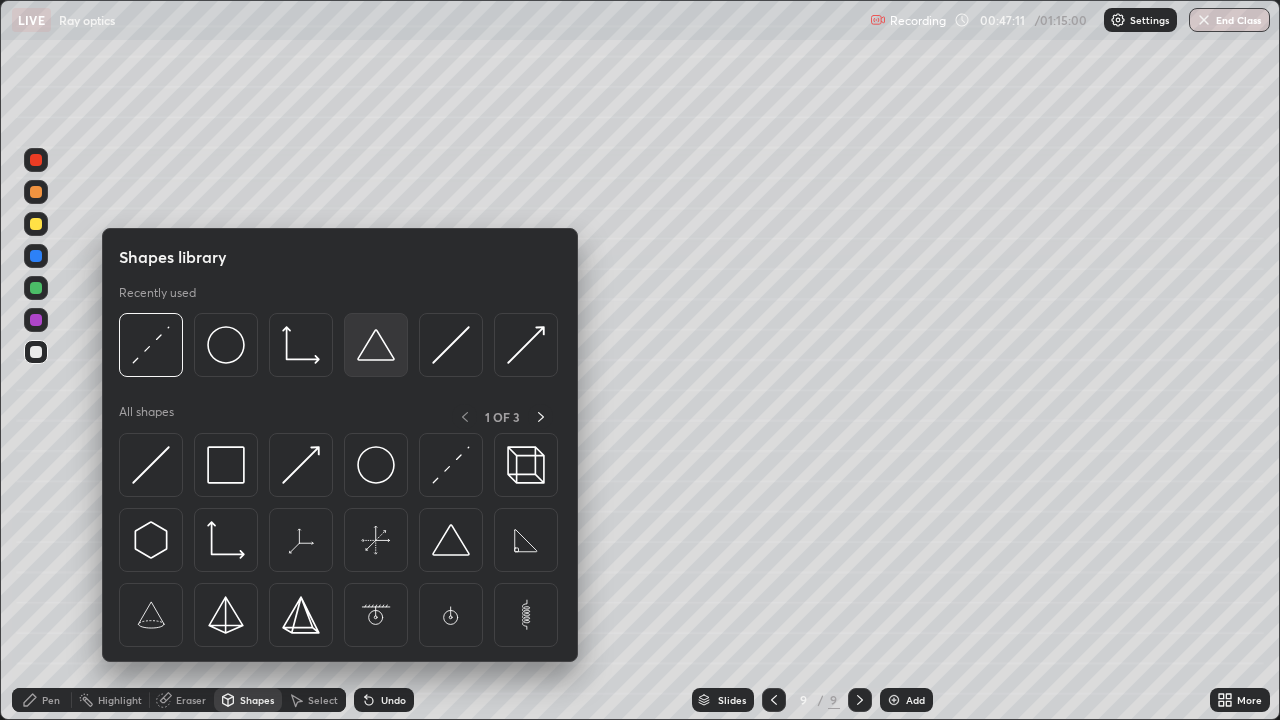 click at bounding box center [376, 345] 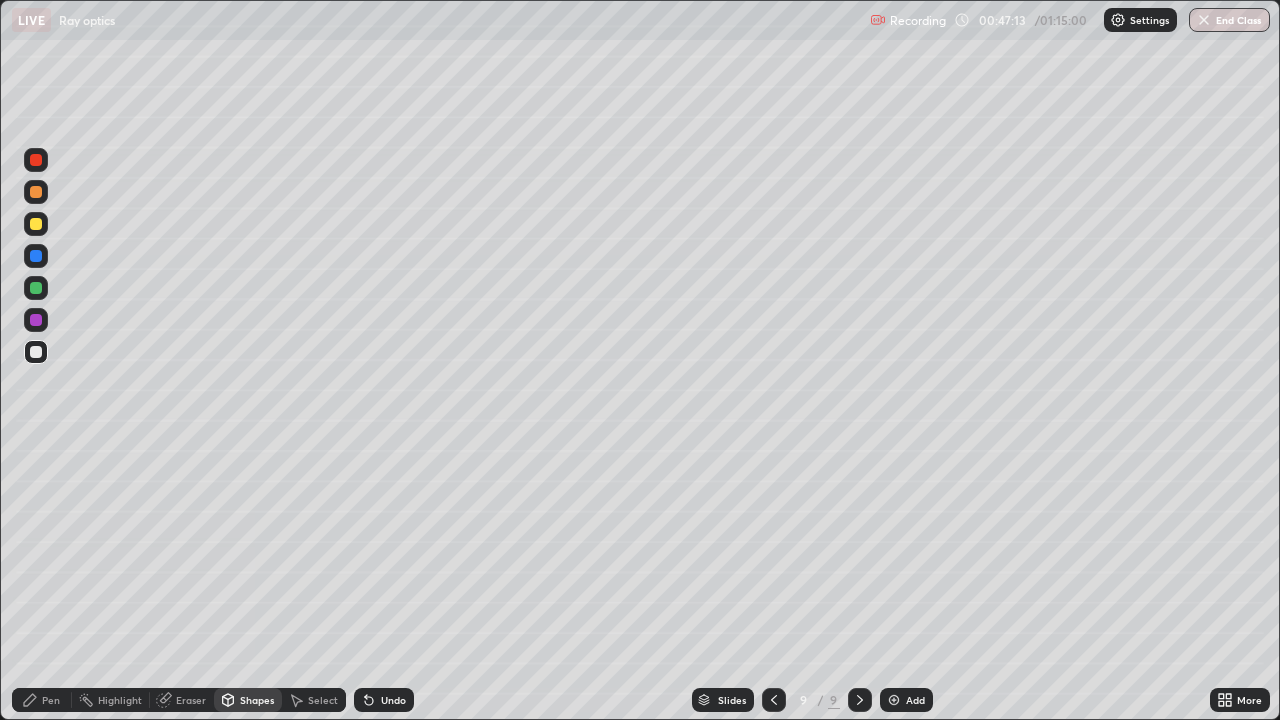 click on "Pen" at bounding box center [51, 700] 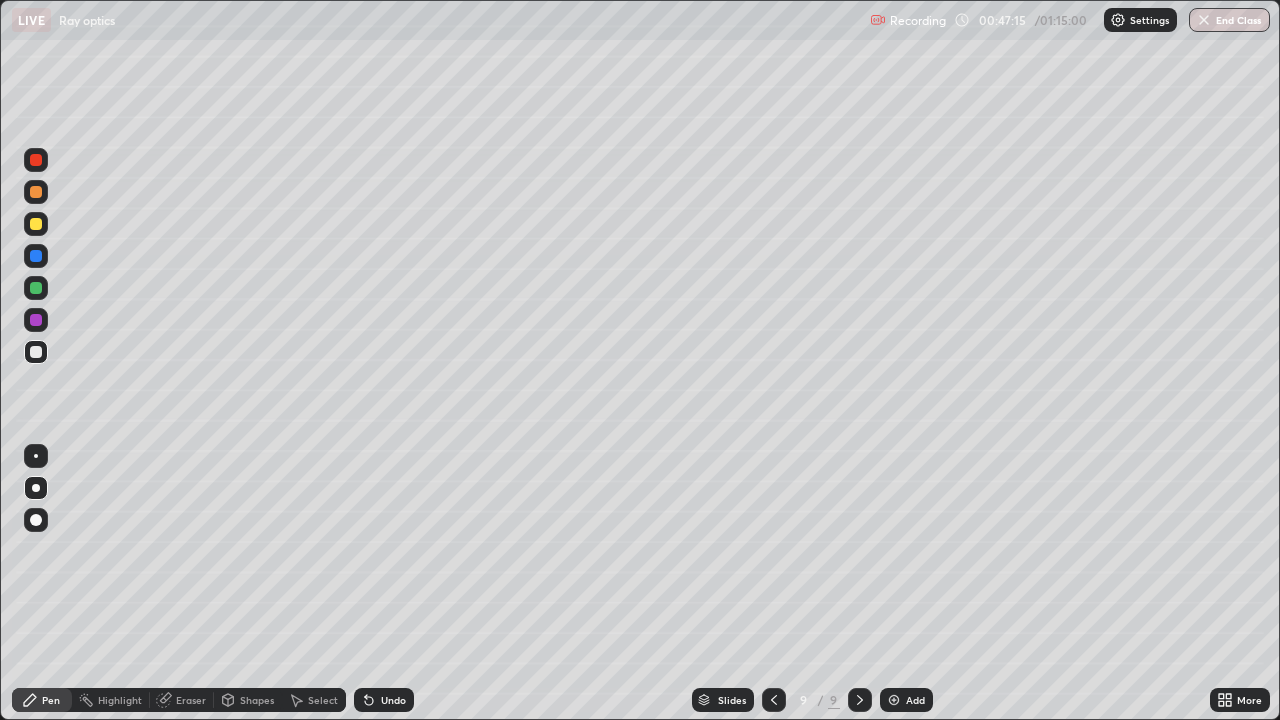 click on "Shapes" at bounding box center [248, 700] 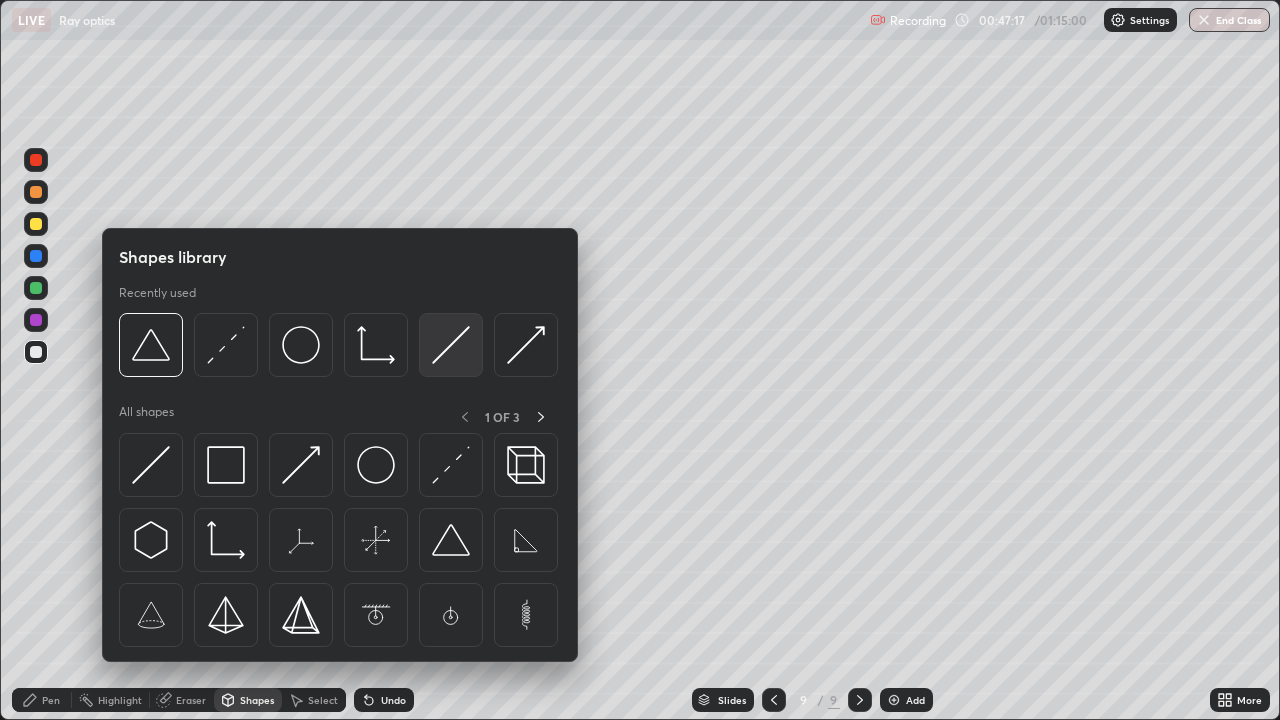 click at bounding box center (451, 345) 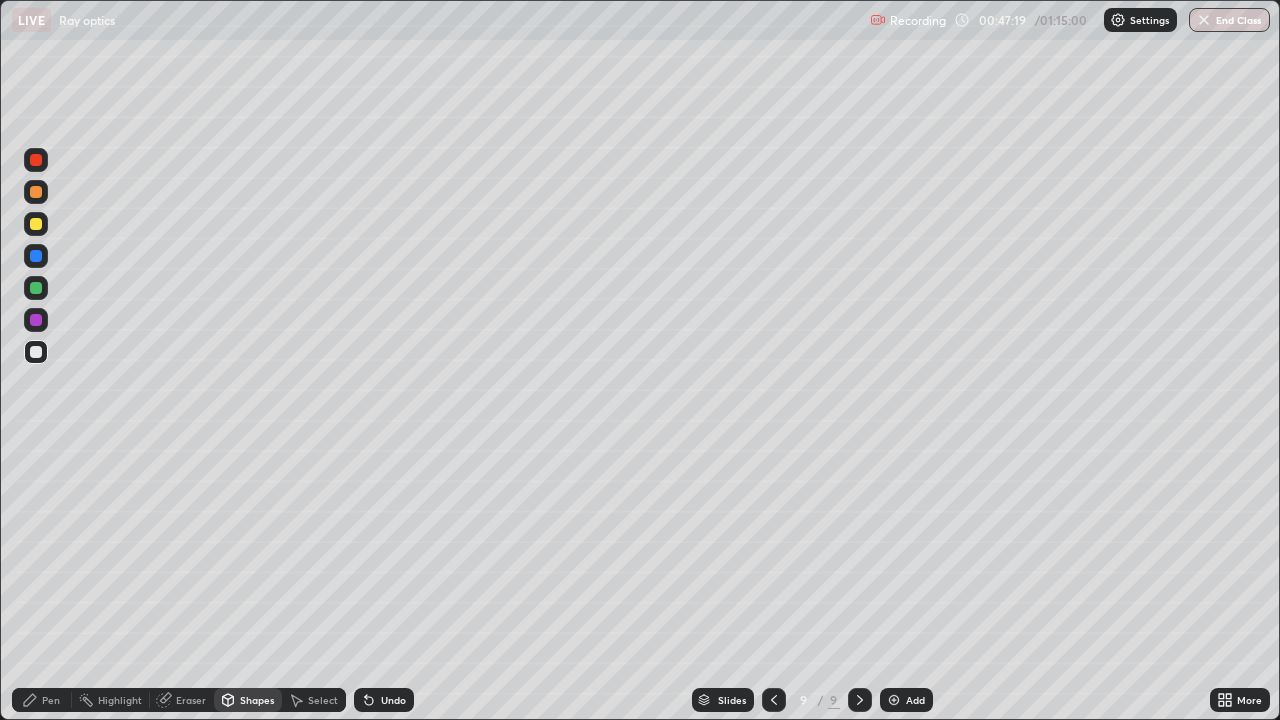 click on "Pen" at bounding box center [51, 700] 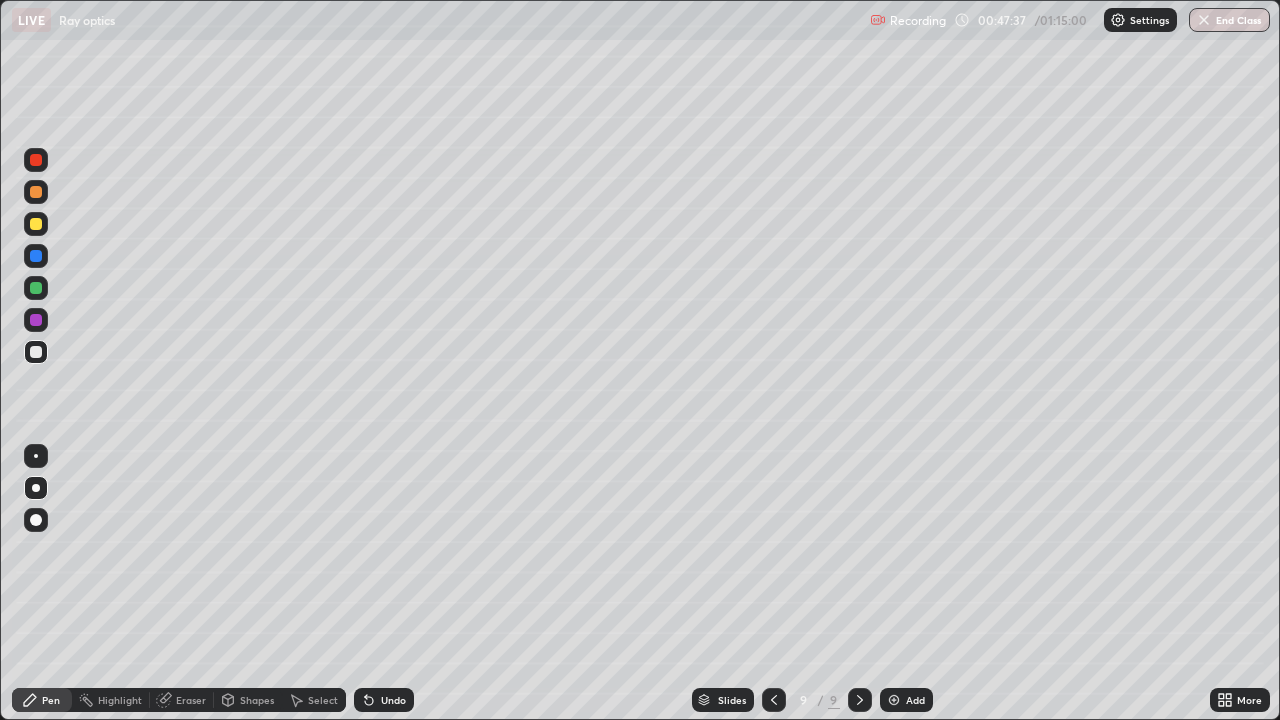 click on "Shapes" at bounding box center [257, 700] 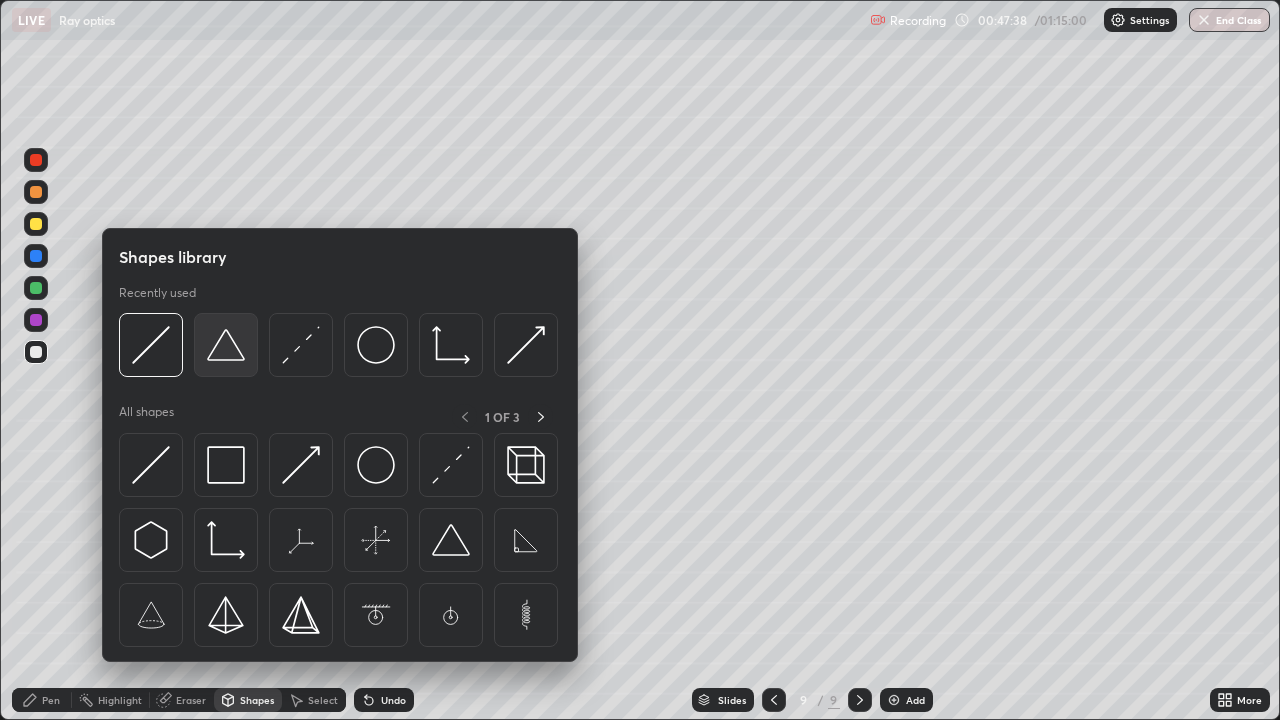click at bounding box center (226, 345) 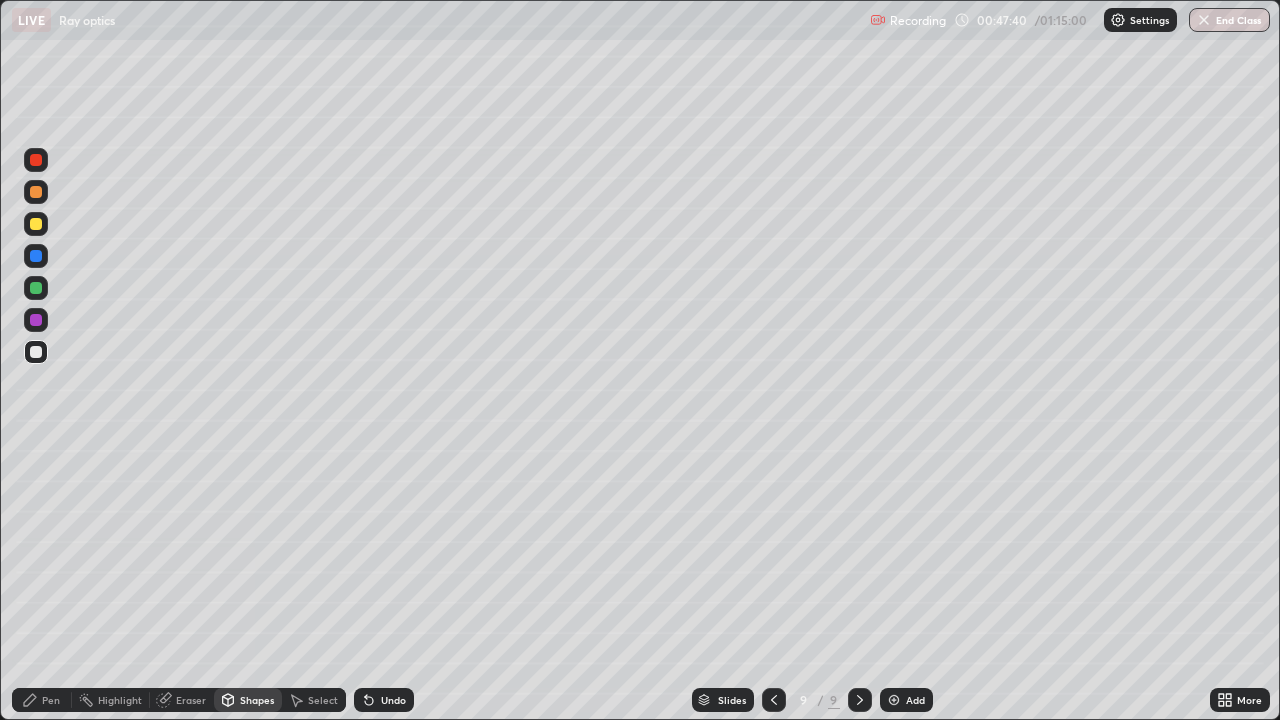 click on "Shapes" at bounding box center [257, 700] 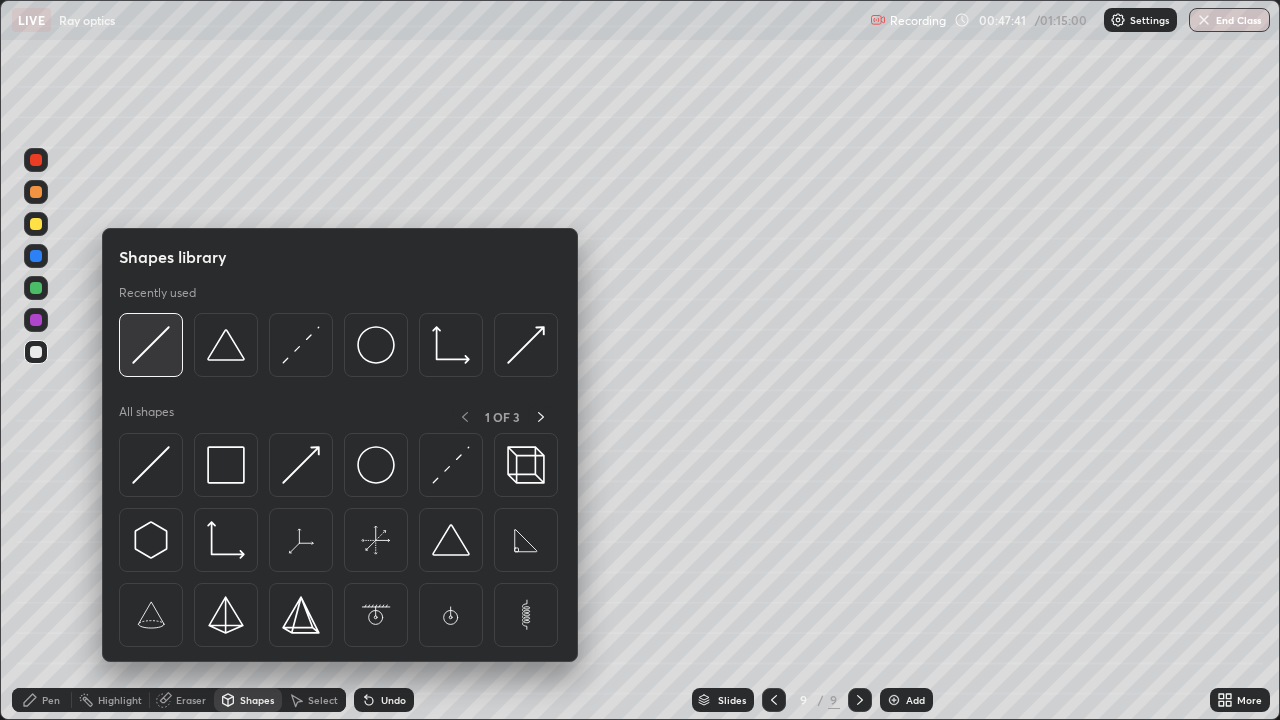 click at bounding box center [151, 345] 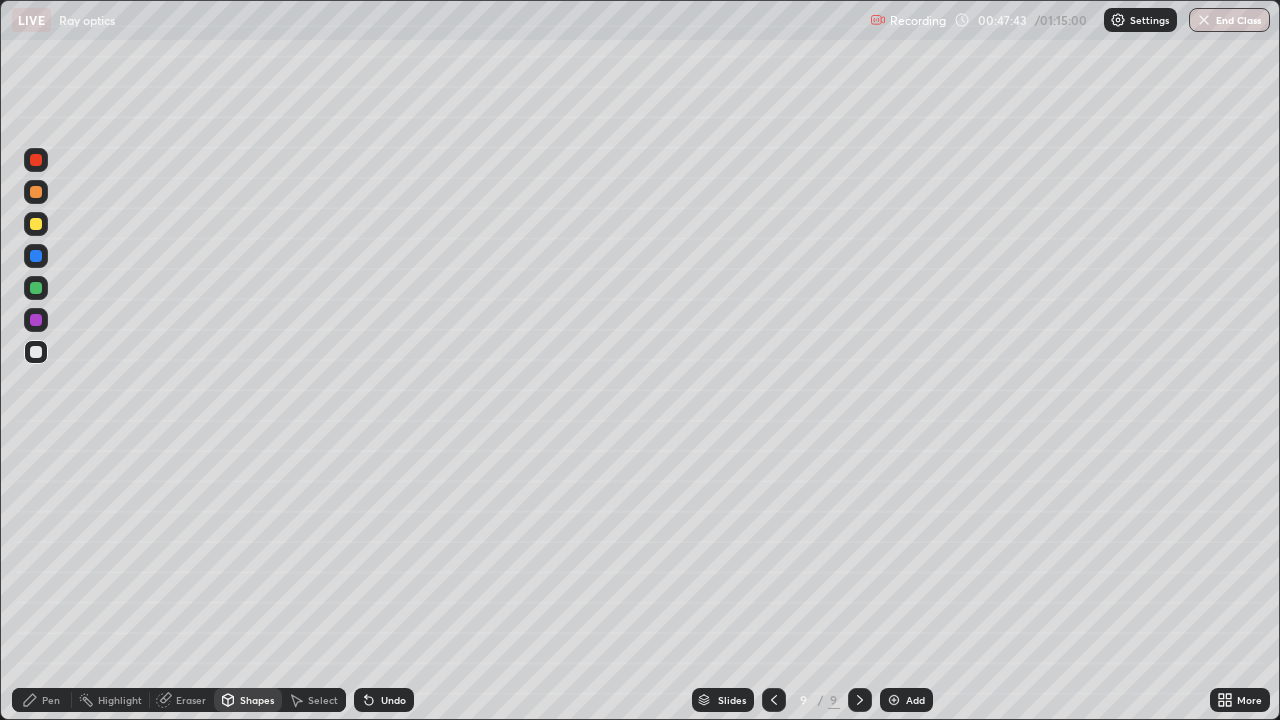 click on "Pen" at bounding box center (51, 700) 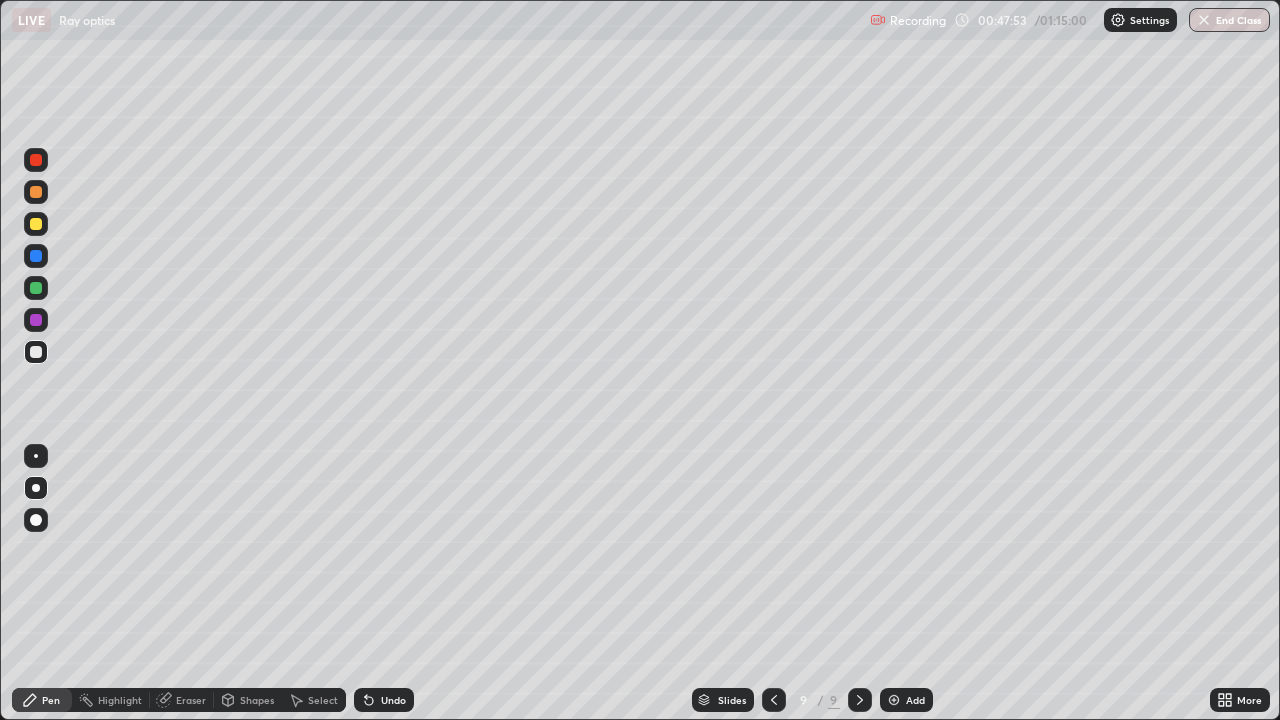 click on "Shapes" at bounding box center [248, 700] 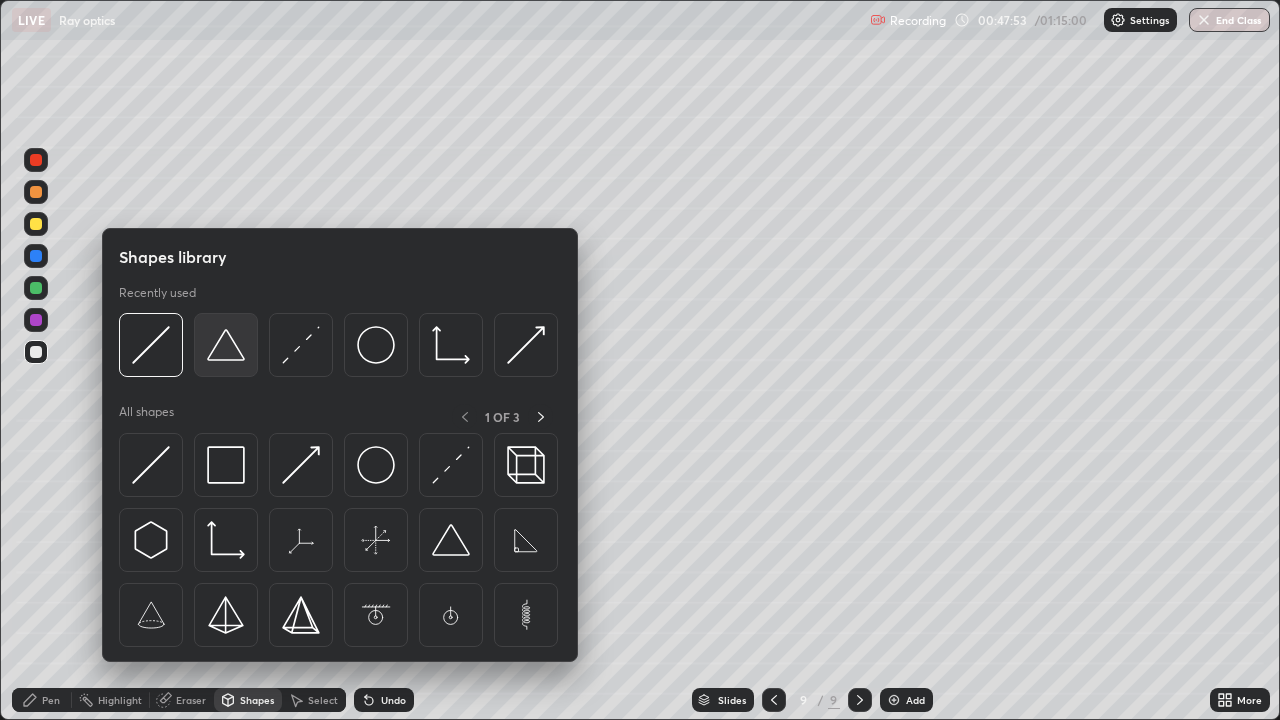 click at bounding box center [226, 345] 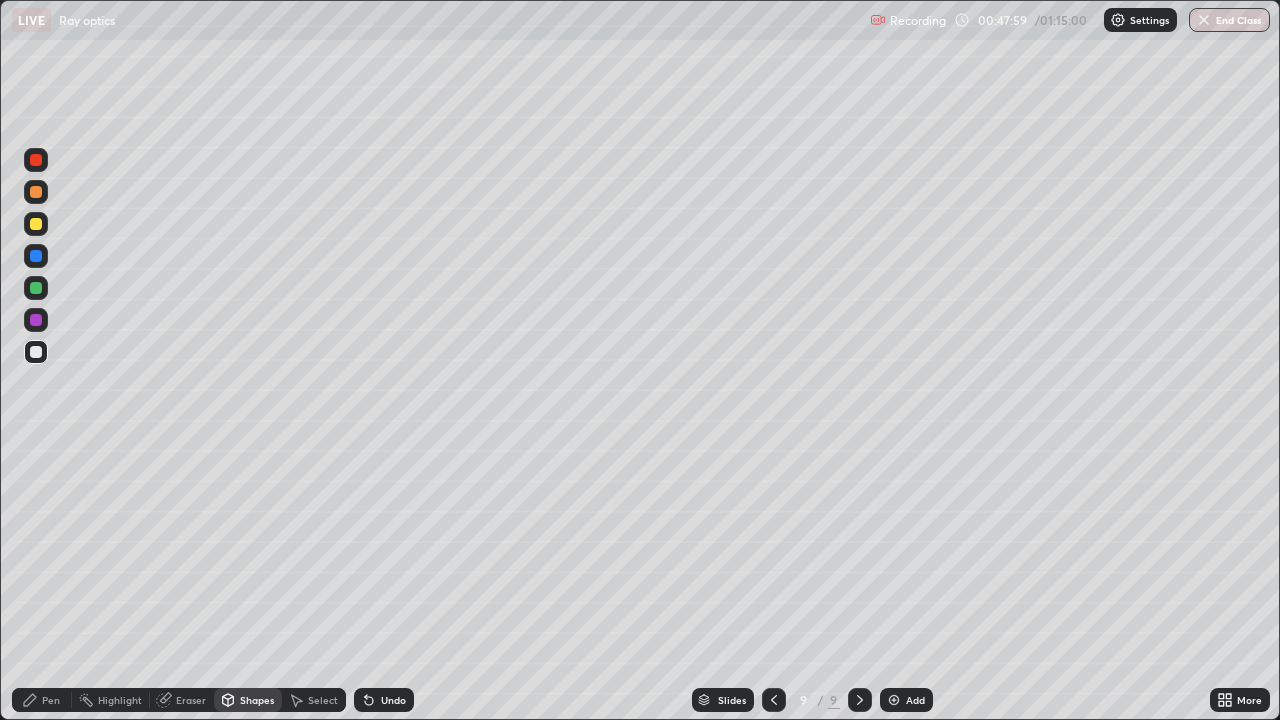 click on "Pen" at bounding box center (51, 700) 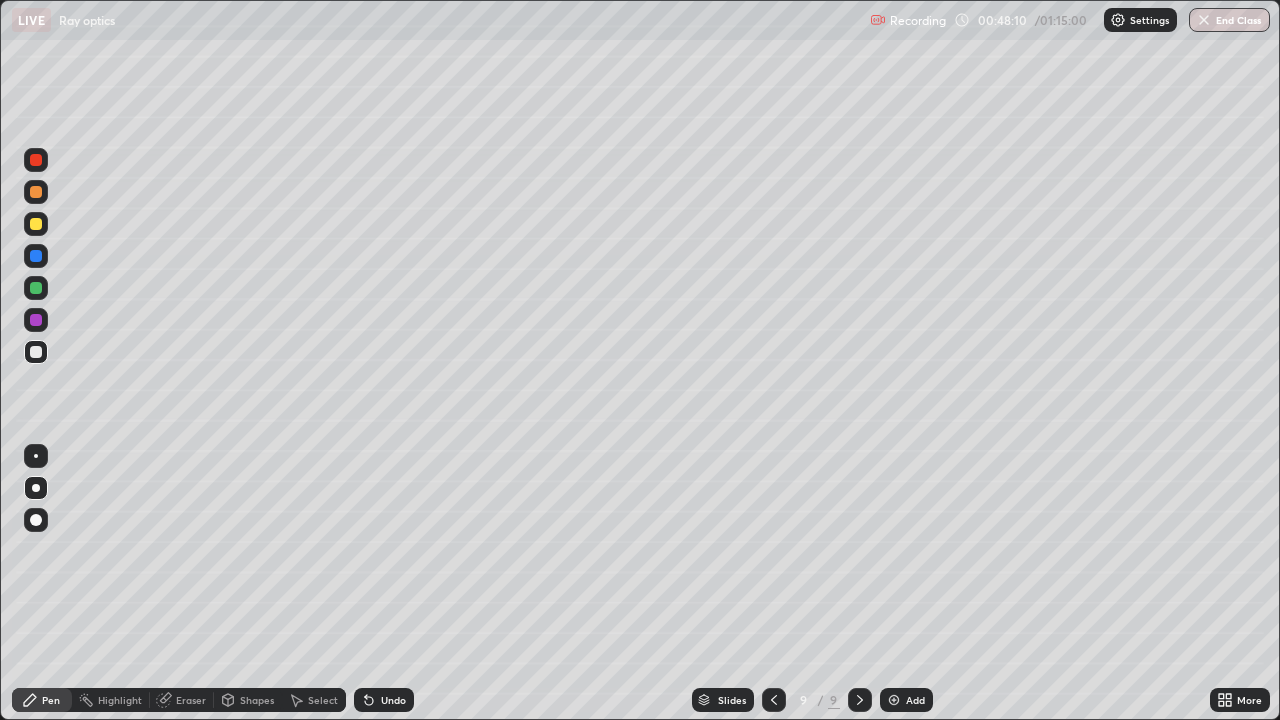 click on "Shapes" at bounding box center [257, 700] 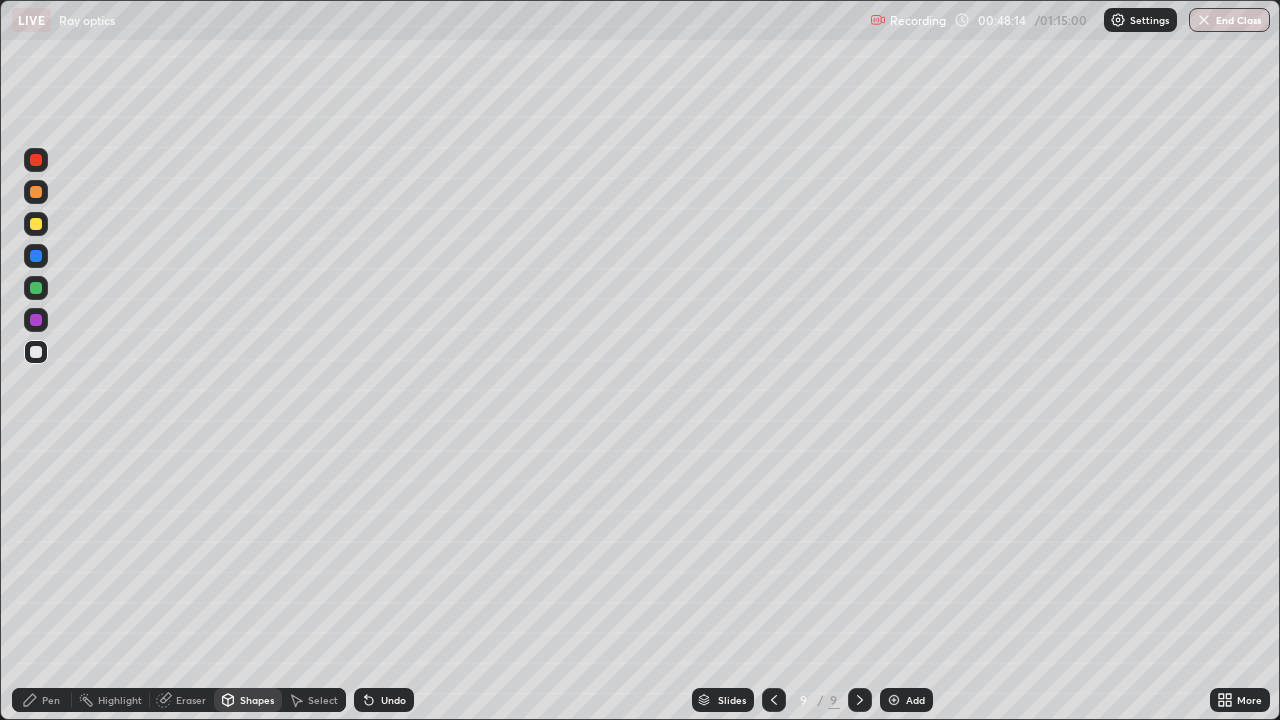 click on "Undo" at bounding box center (393, 700) 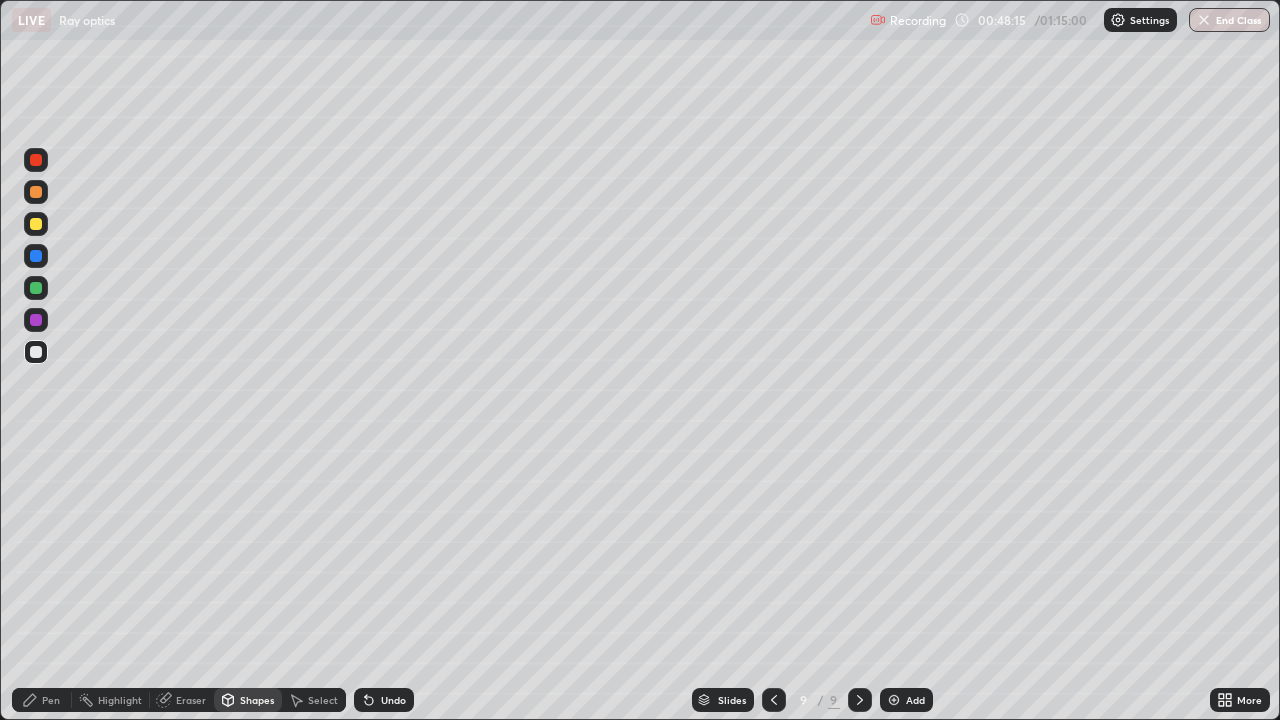 click on "Shapes" at bounding box center [257, 700] 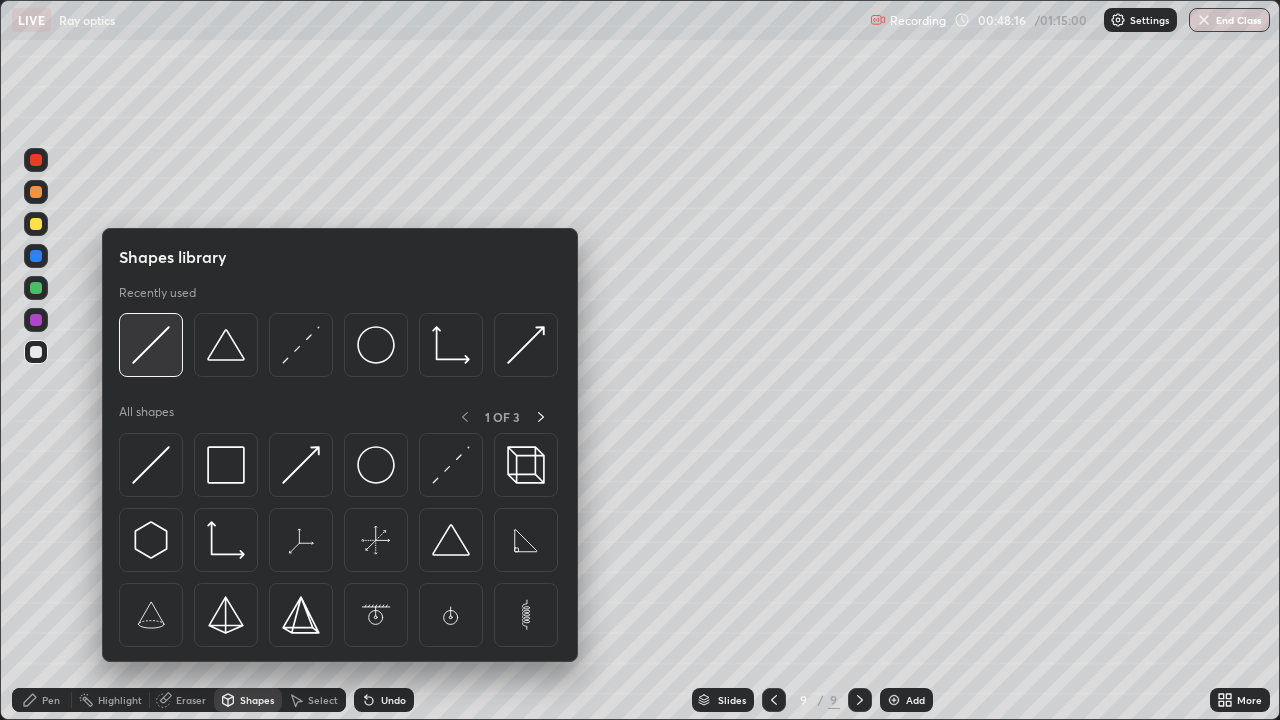 click at bounding box center (151, 345) 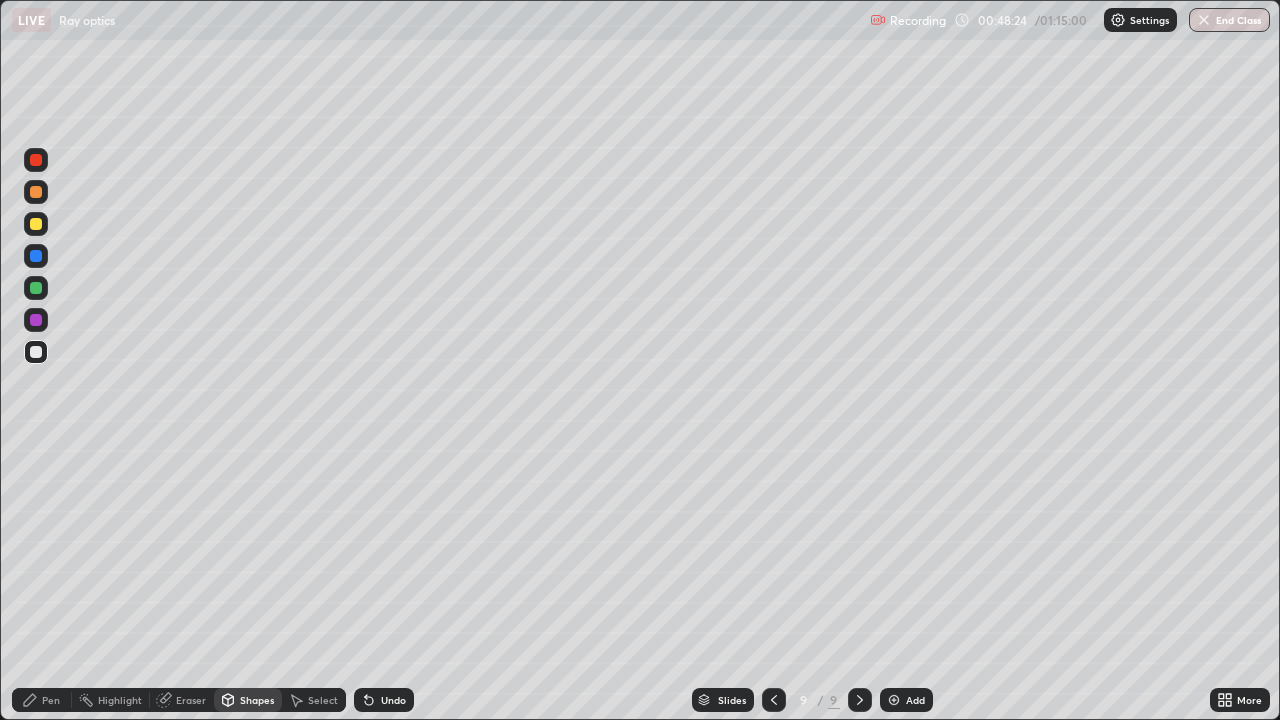 click 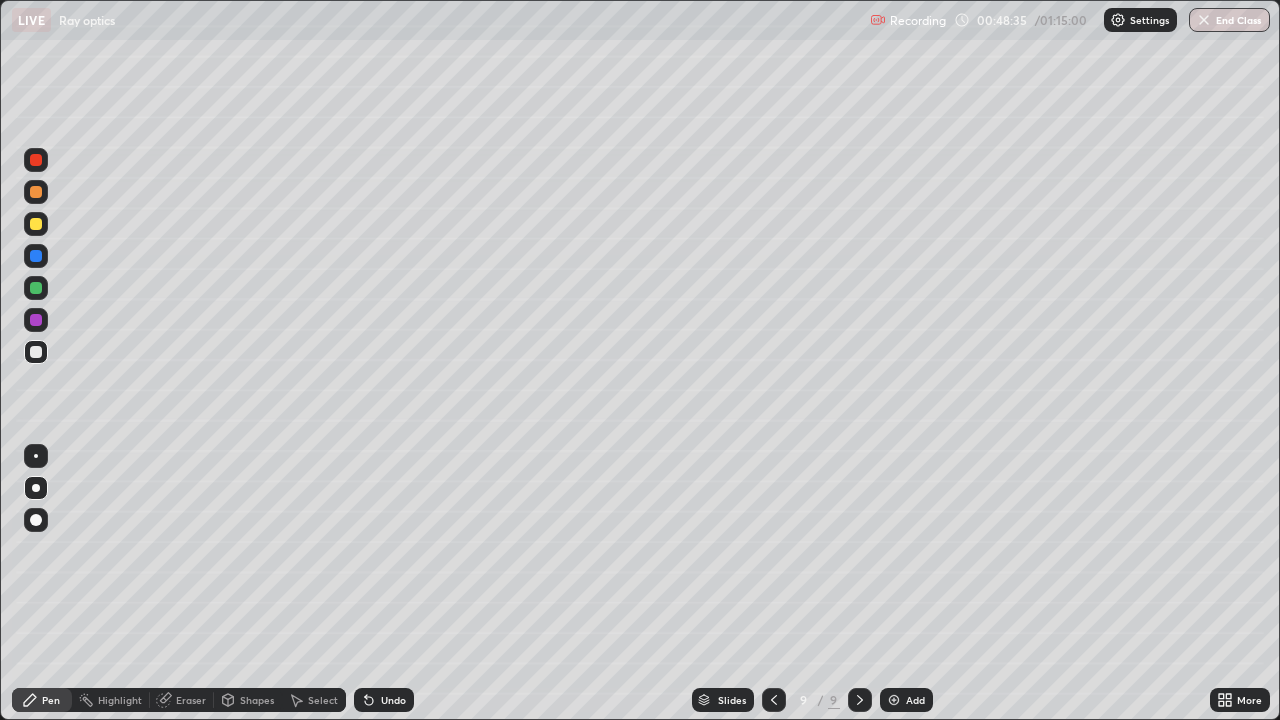 click on "Shapes" at bounding box center (257, 700) 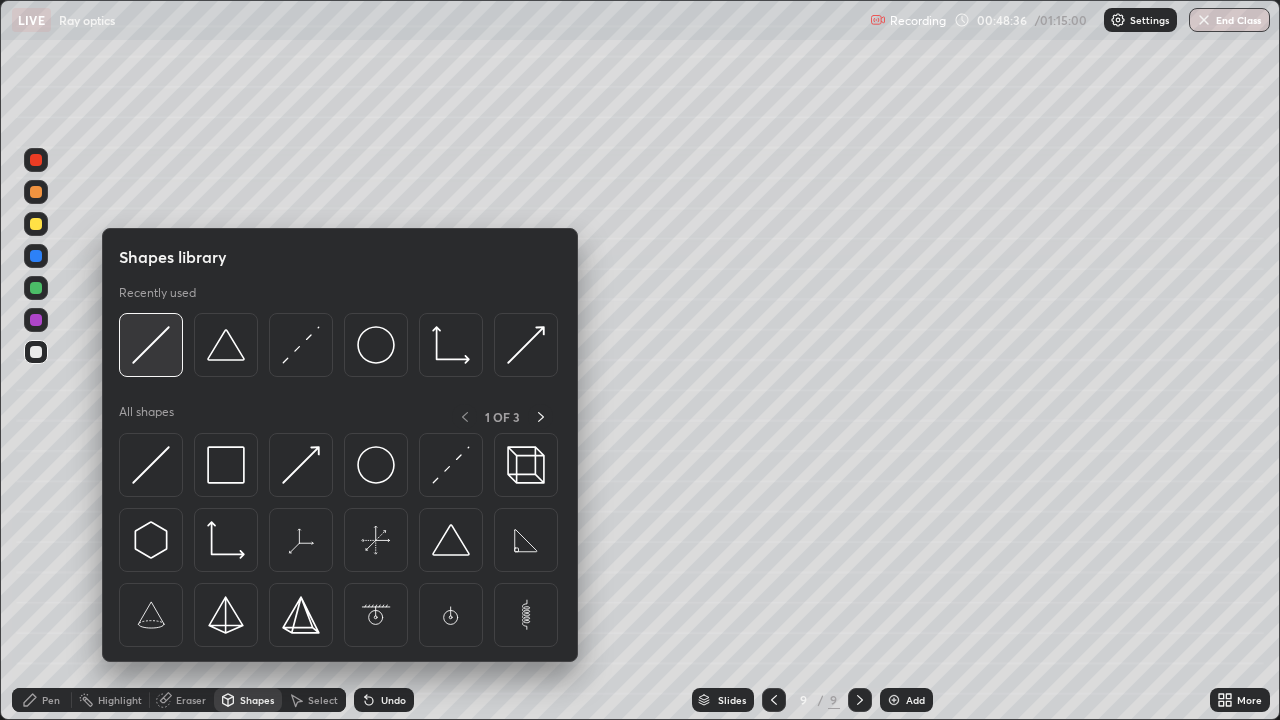 click at bounding box center (151, 345) 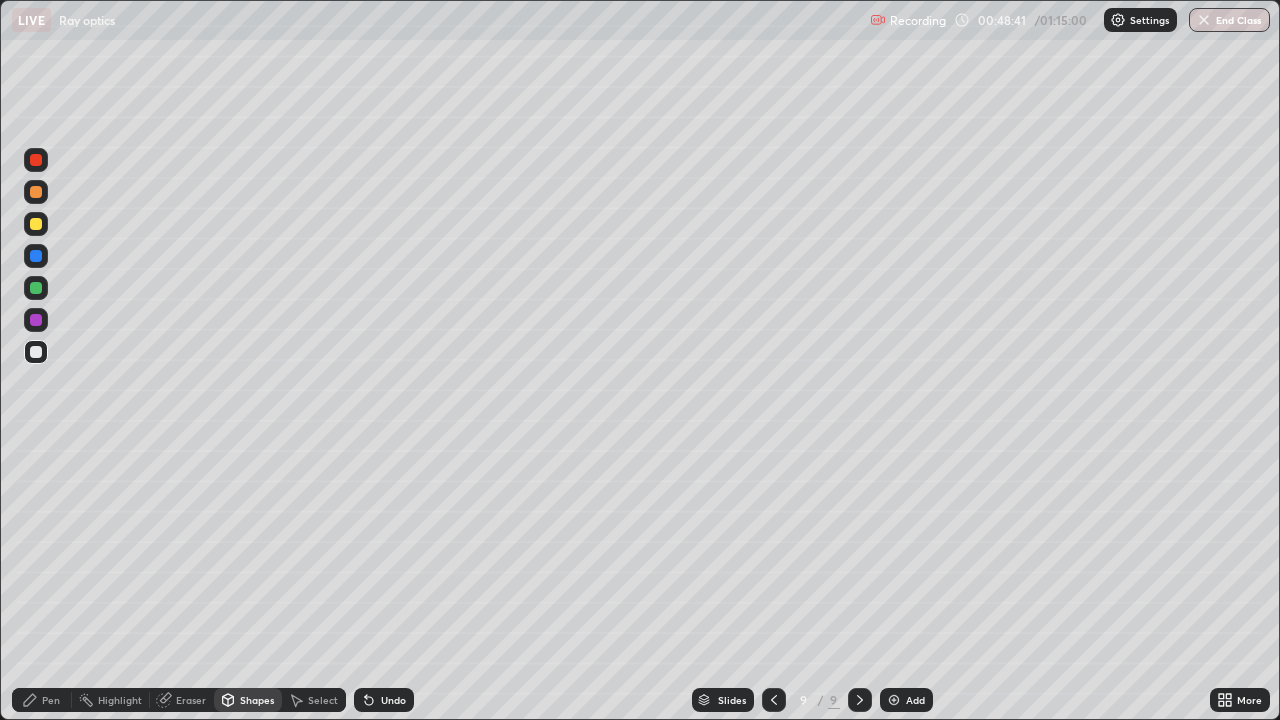 click on "Pen" at bounding box center (42, 700) 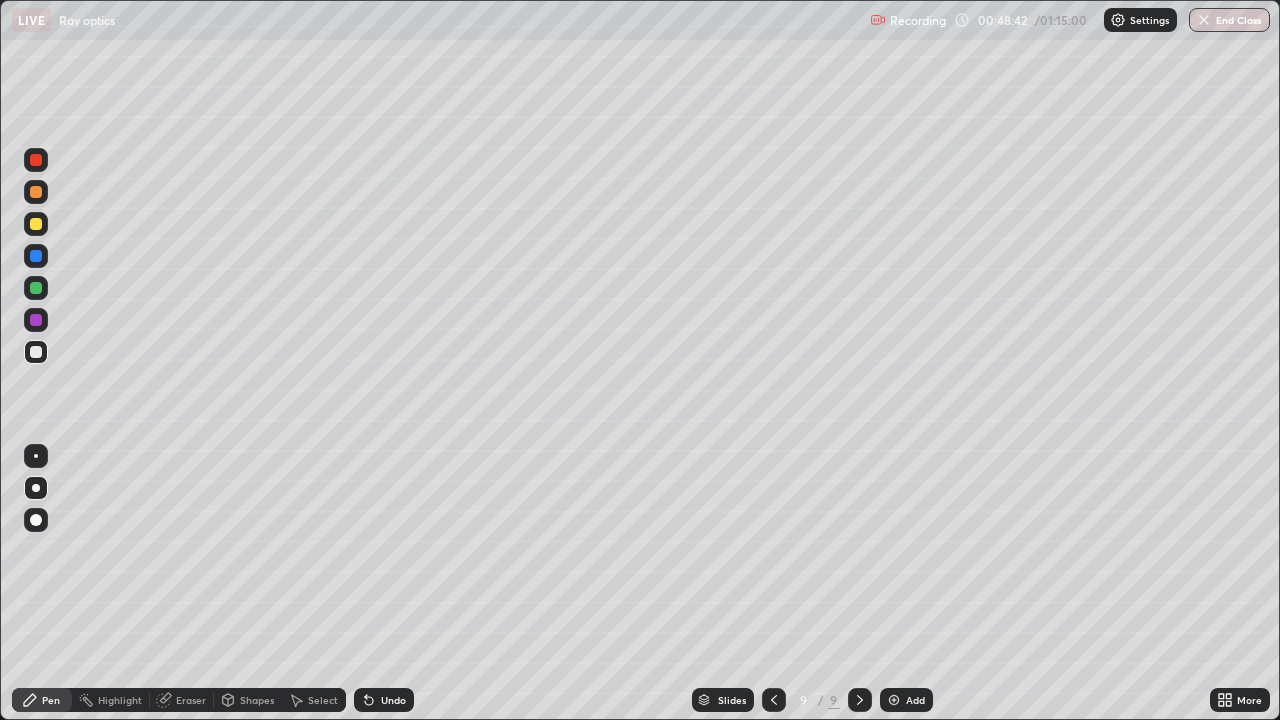 click on "Shapes" at bounding box center [248, 700] 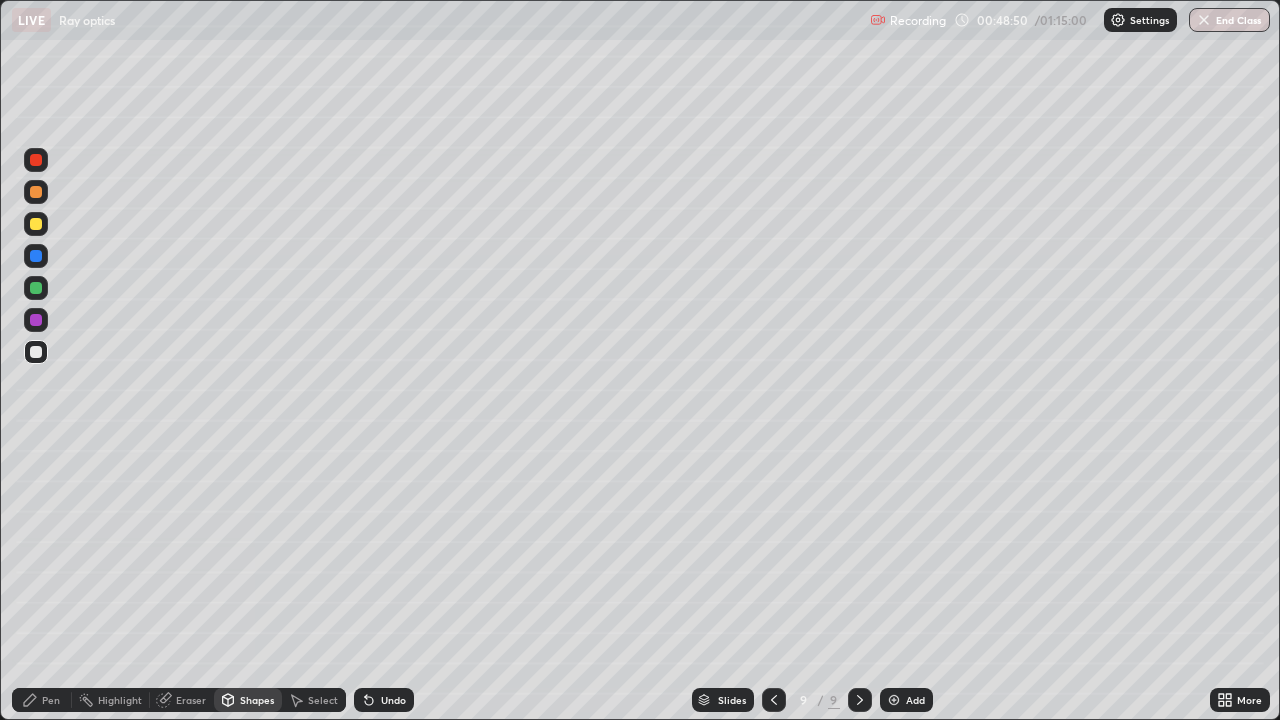 click on "Pen" at bounding box center [42, 700] 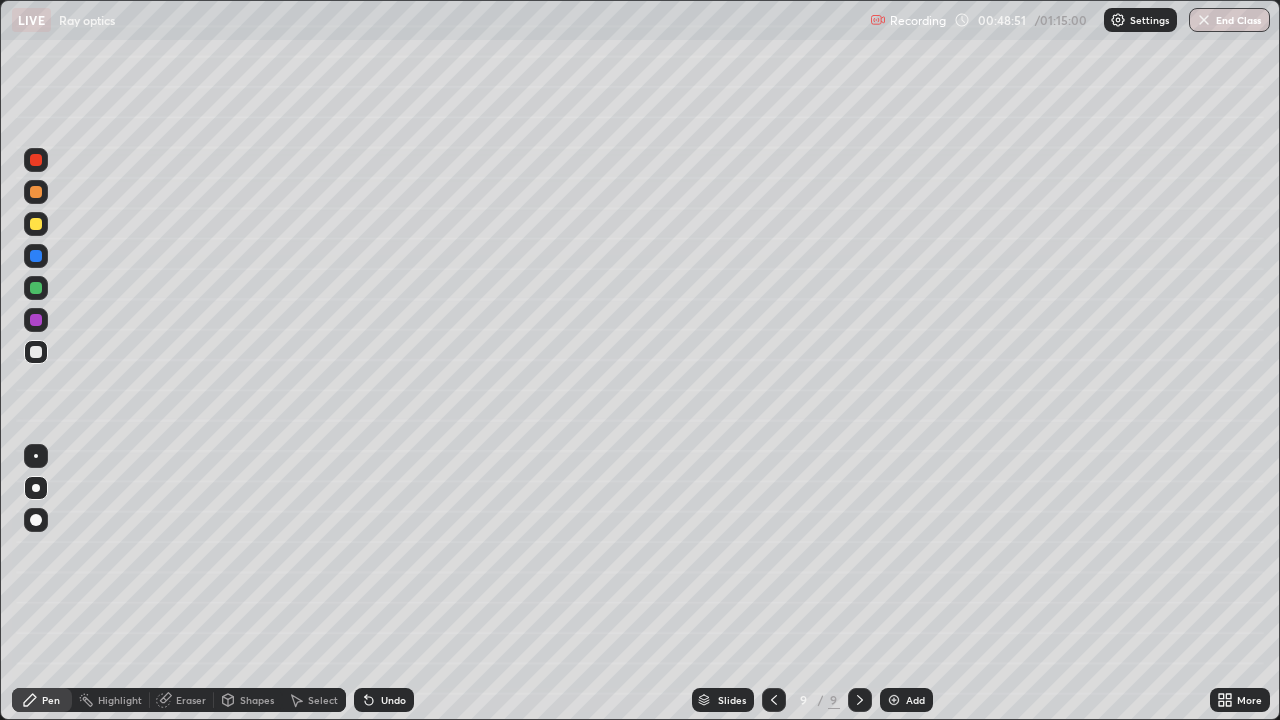 click at bounding box center (36, 224) 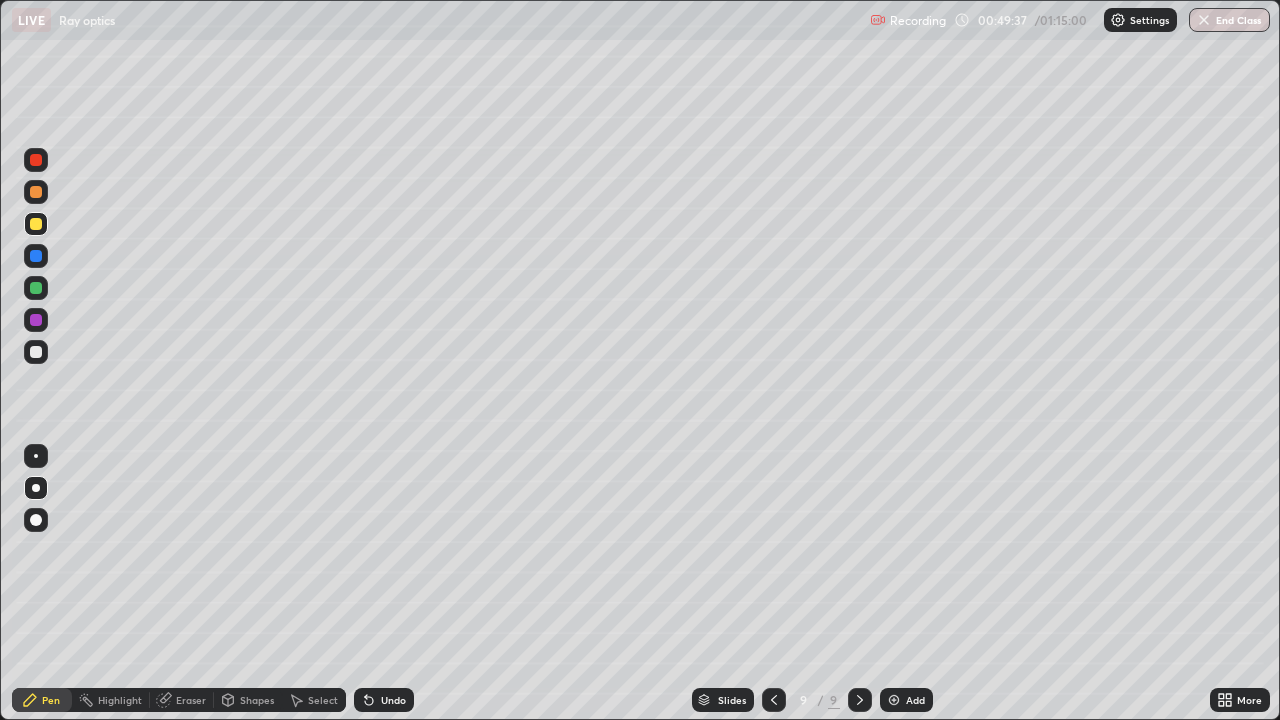 click at bounding box center (894, 700) 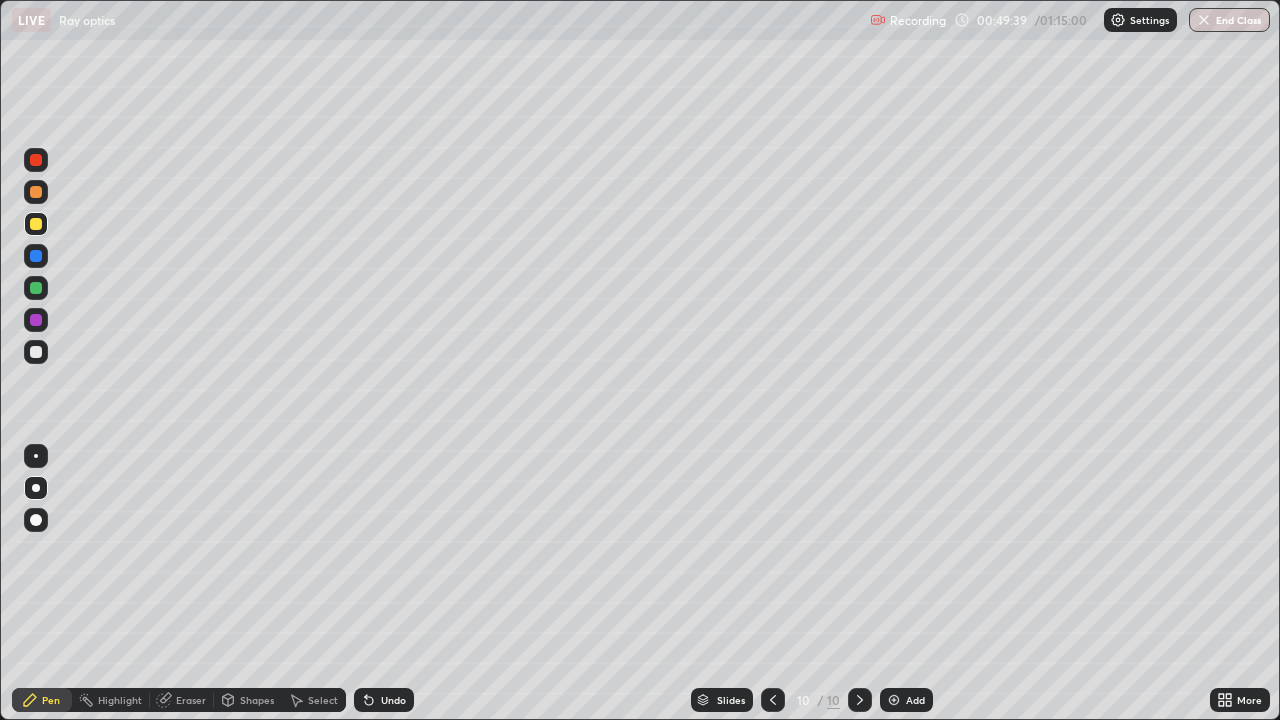 click on "Shapes" at bounding box center [257, 700] 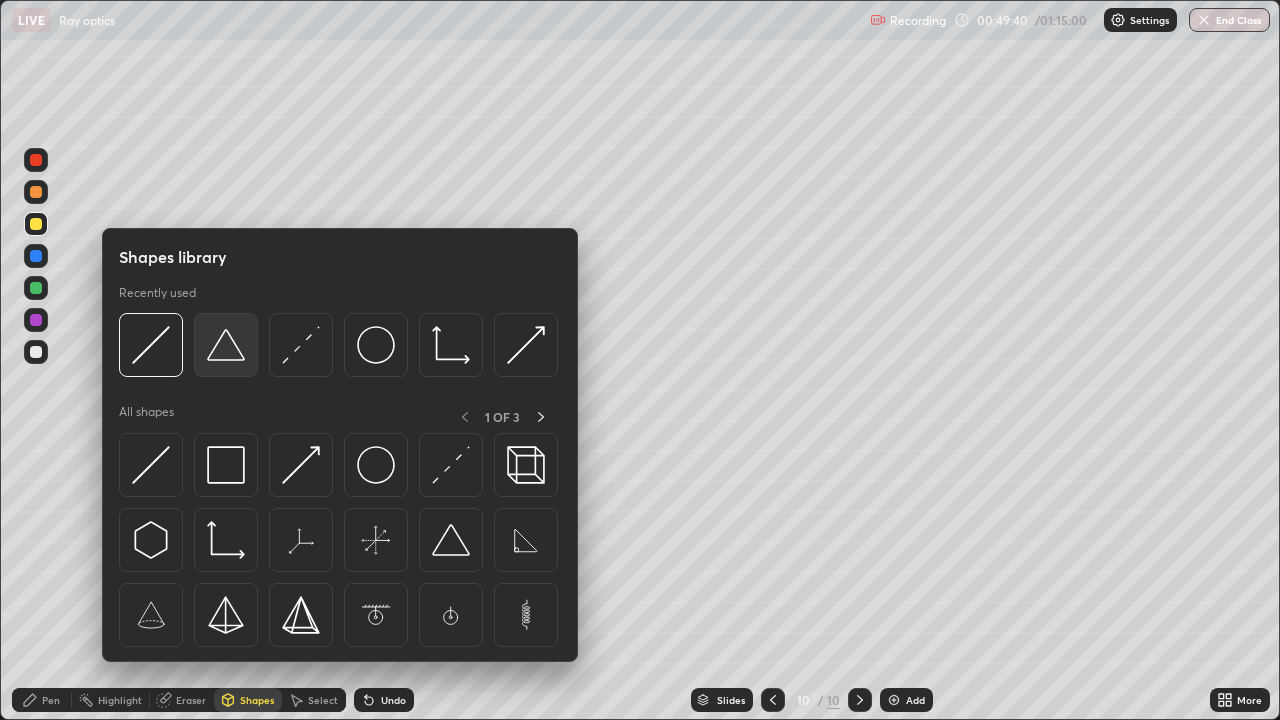 click at bounding box center (226, 345) 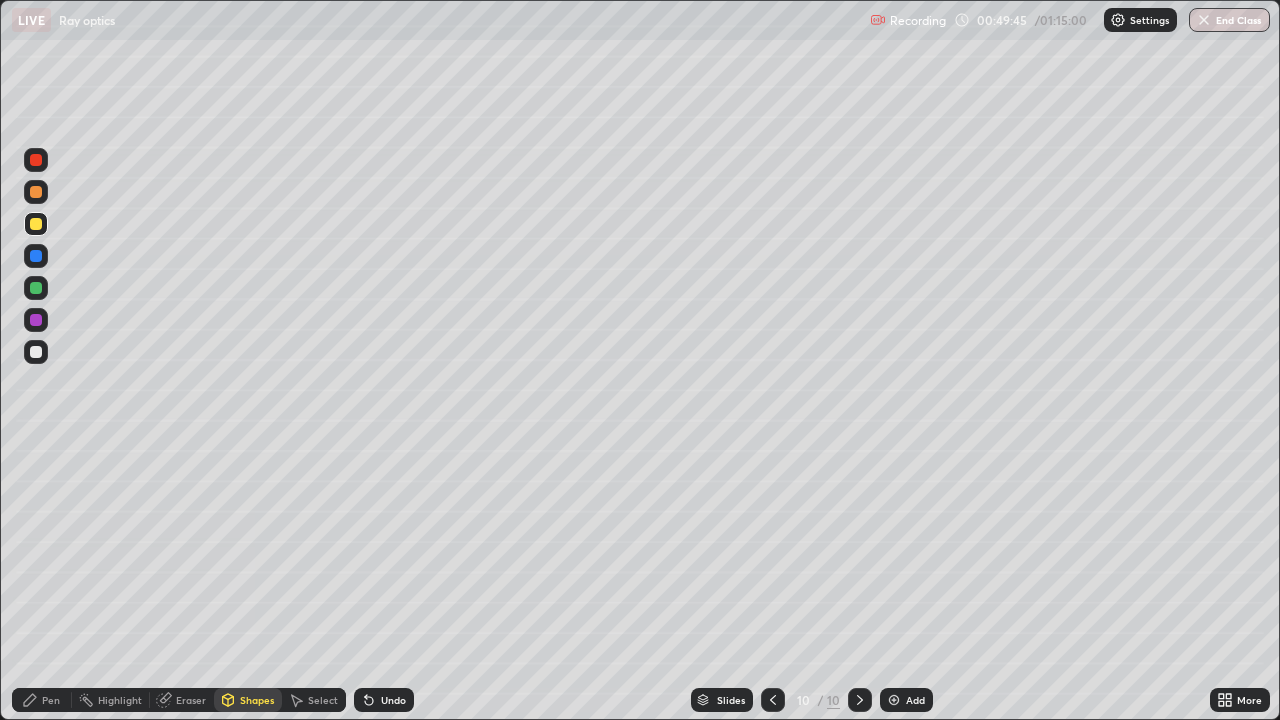 click on "Shapes" at bounding box center (248, 700) 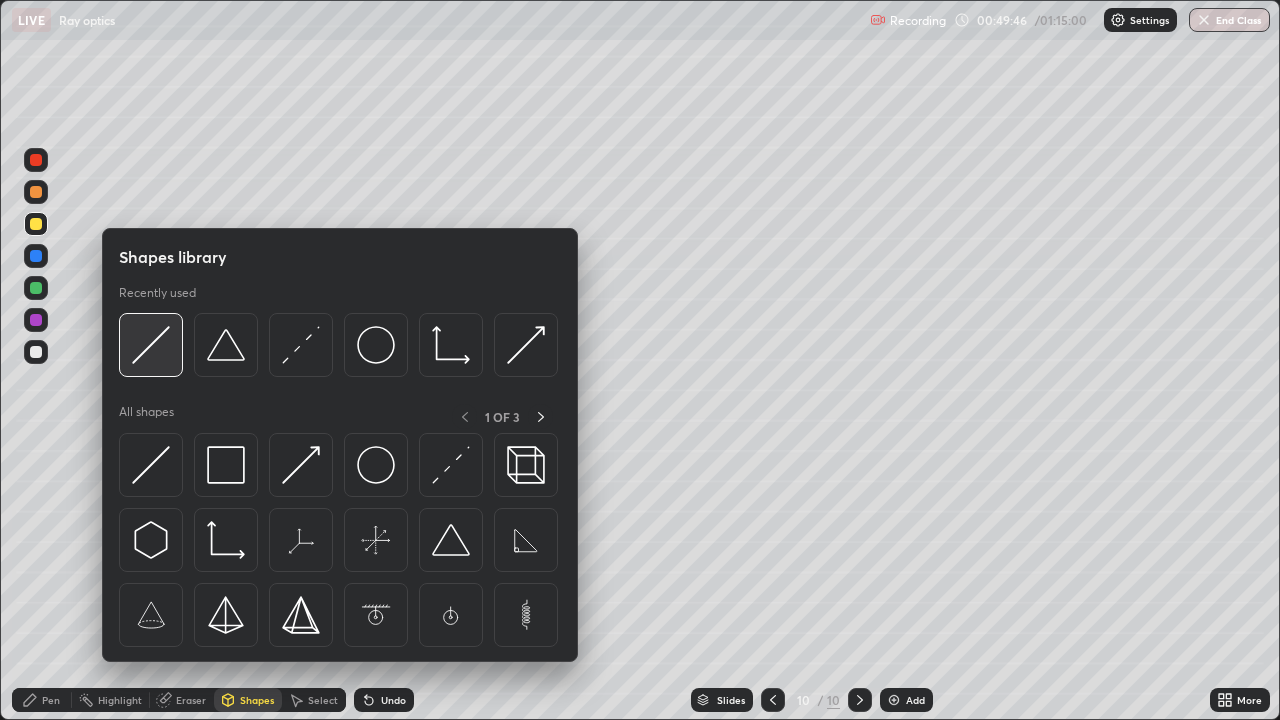 click at bounding box center (151, 345) 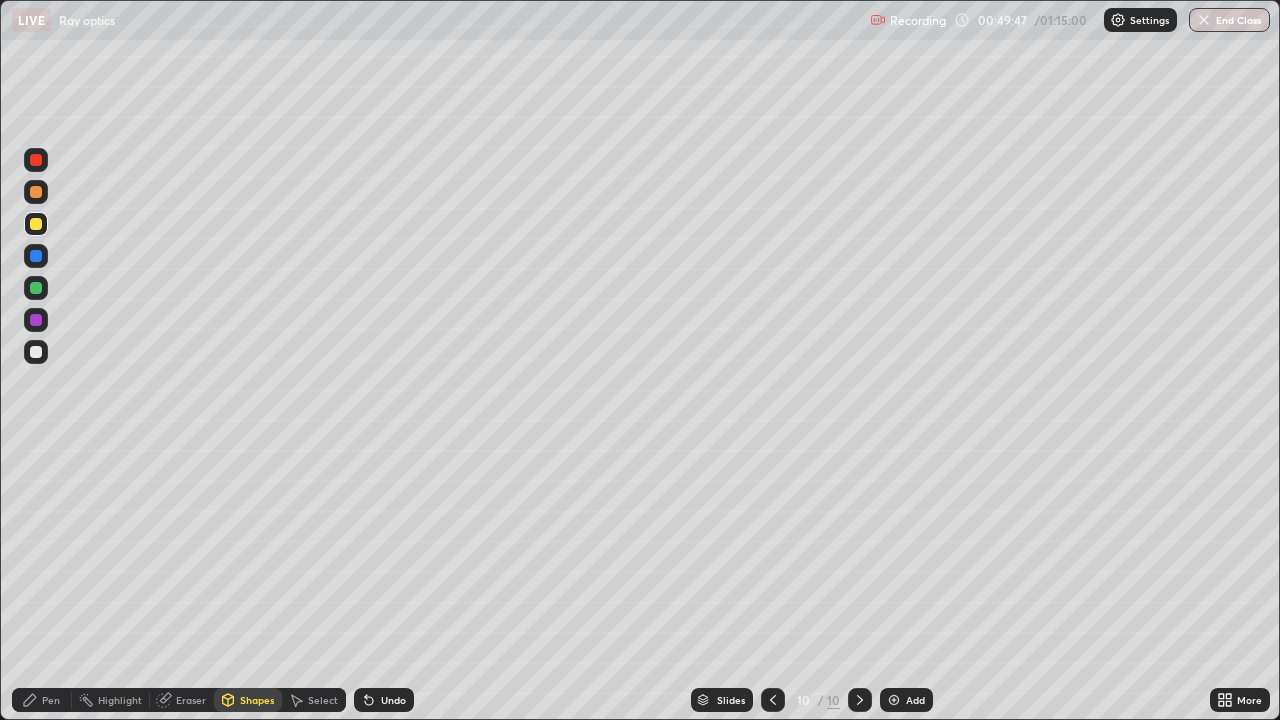 click at bounding box center (36, 352) 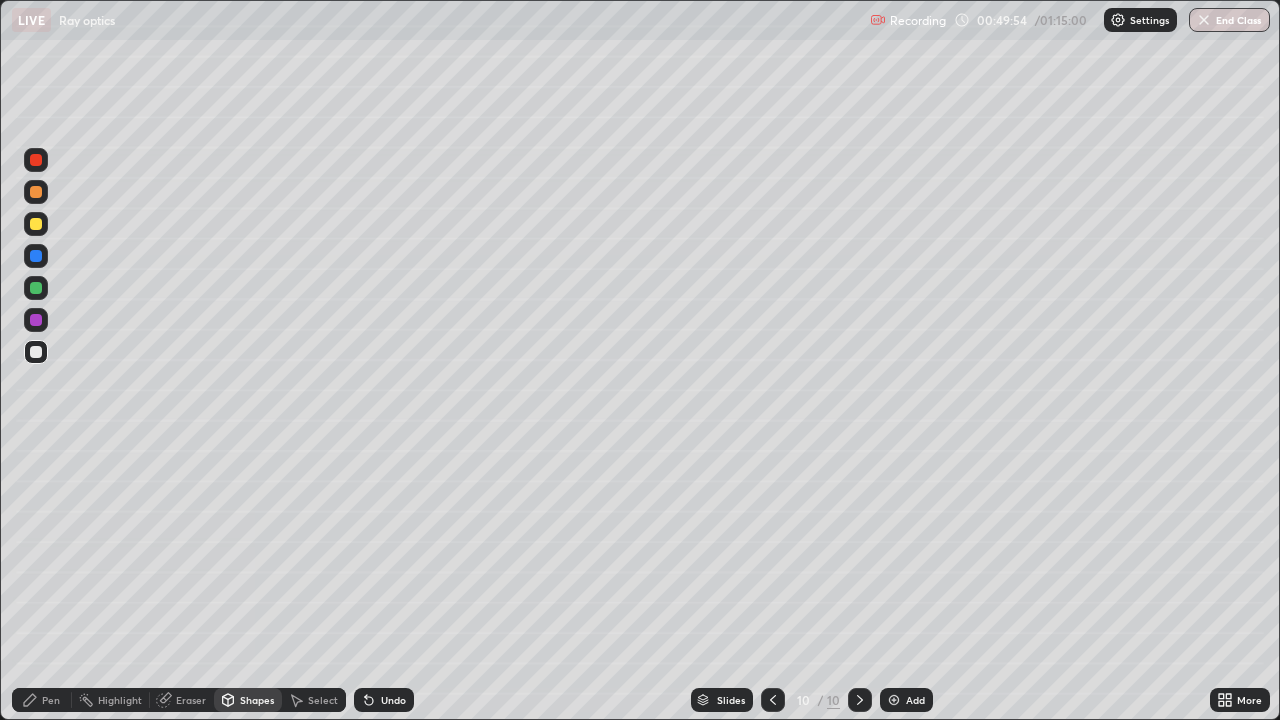 click on "Pen" at bounding box center (42, 700) 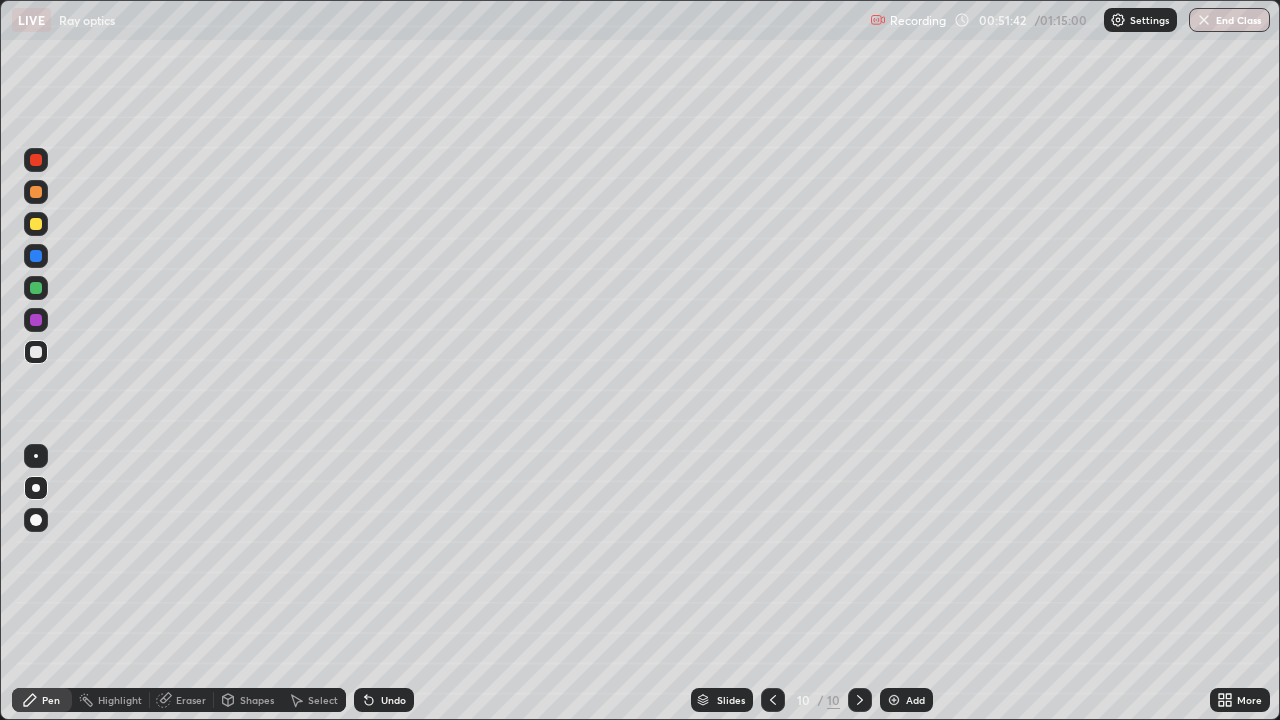 click on "Shapes" at bounding box center [257, 700] 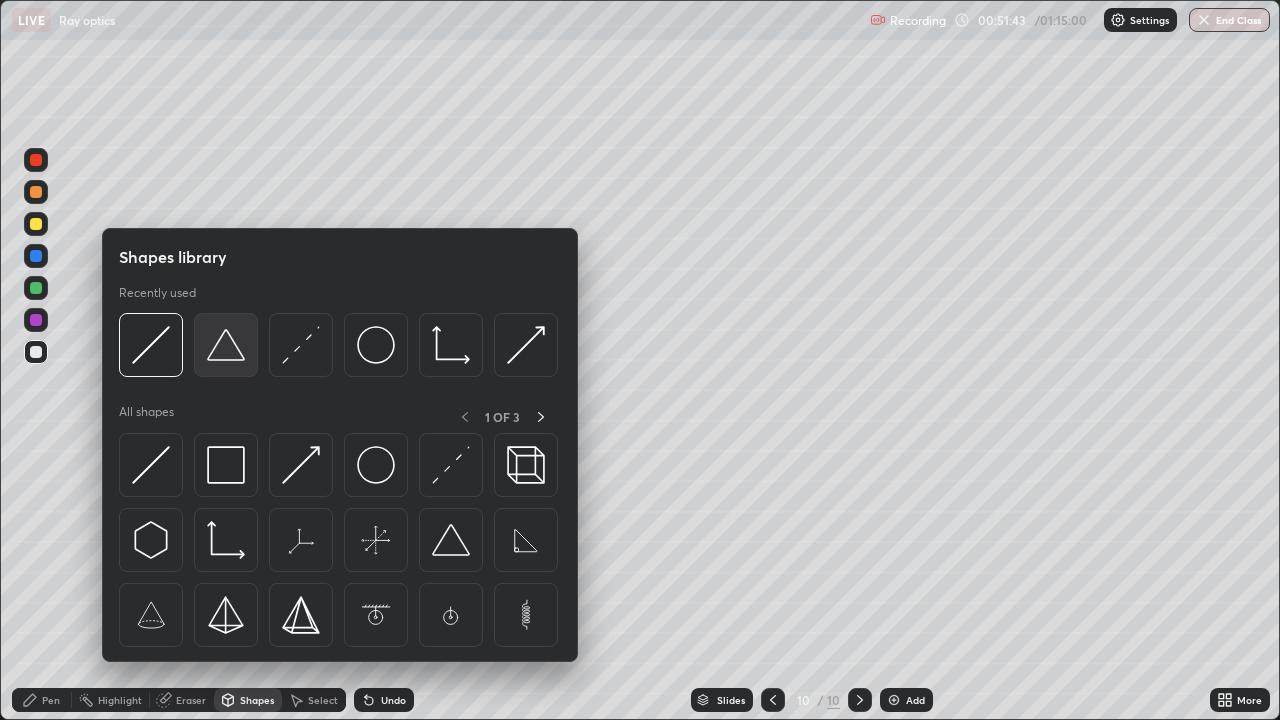 click at bounding box center [226, 345] 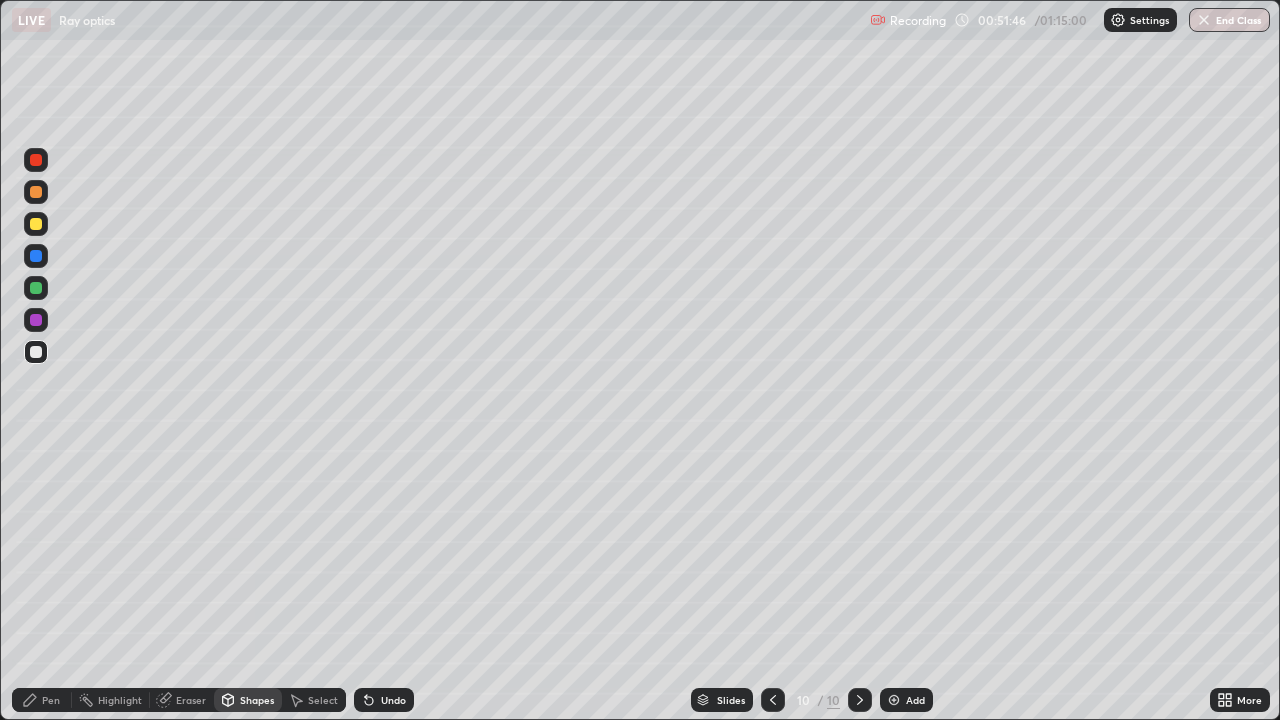 click on "Shapes" at bounding box center (248, 700) 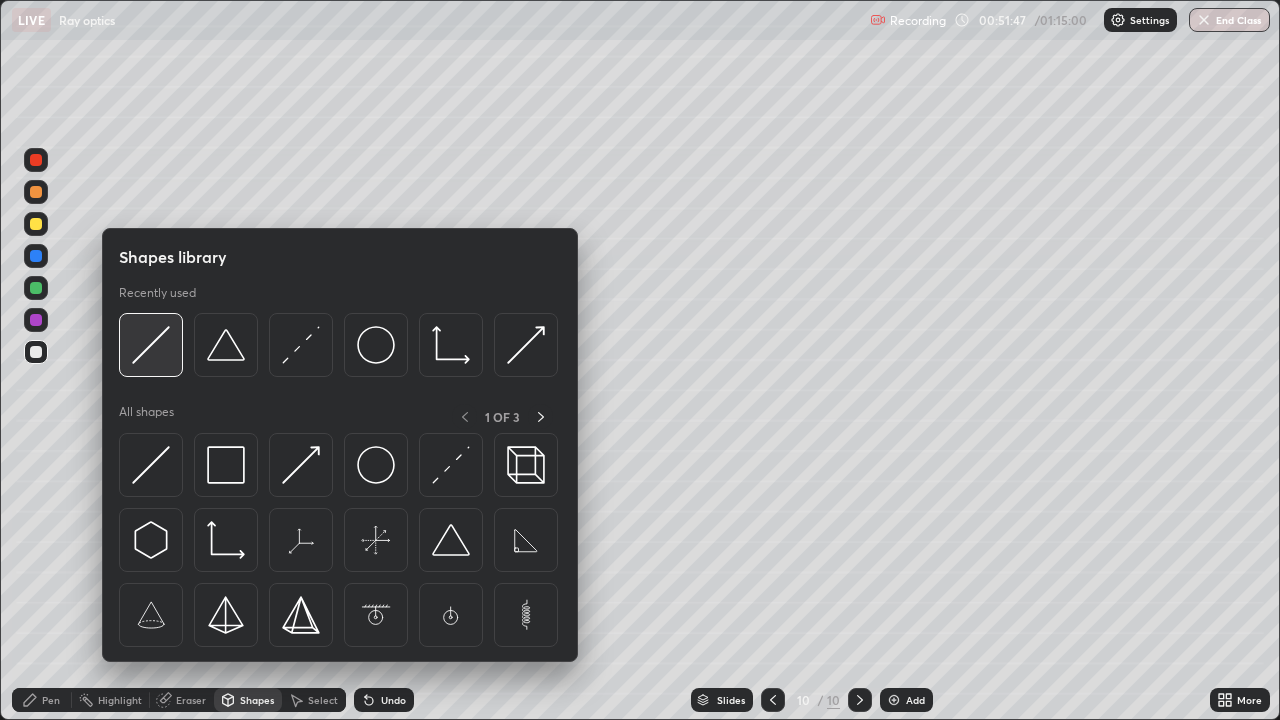 click at bounding box center (151, 345) 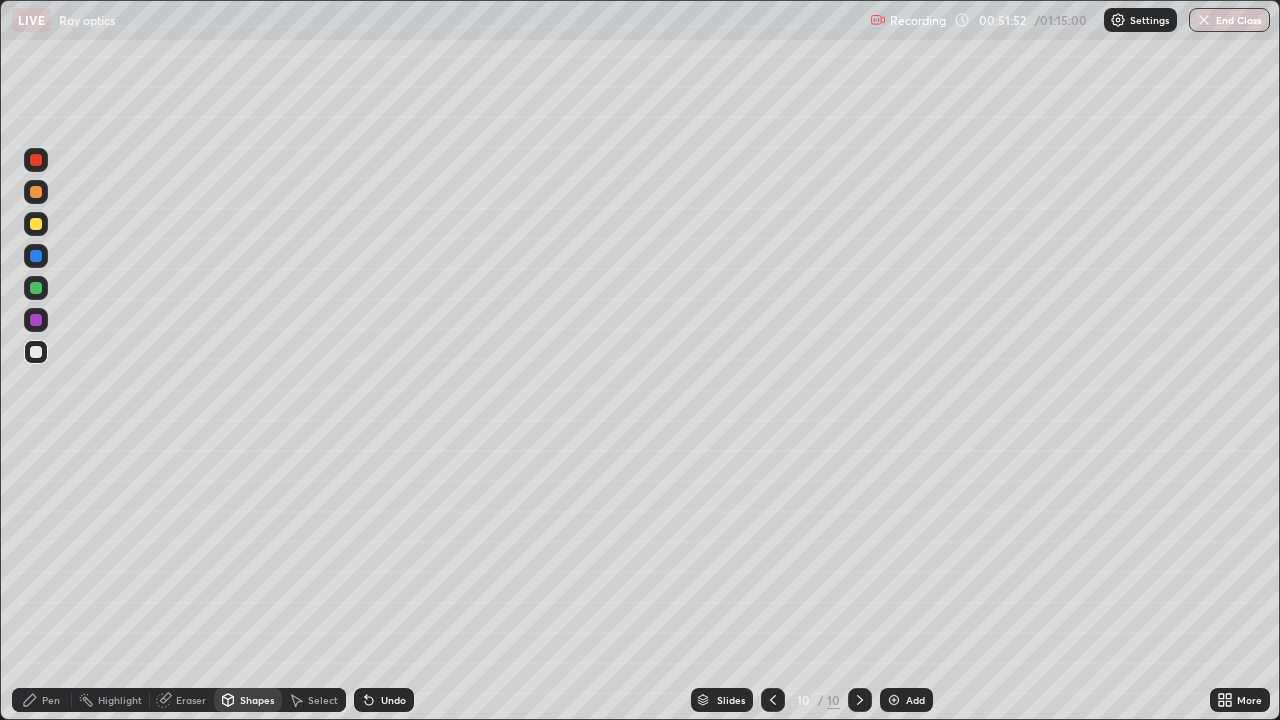 click on "Undo" at bounding box center (393, 700) 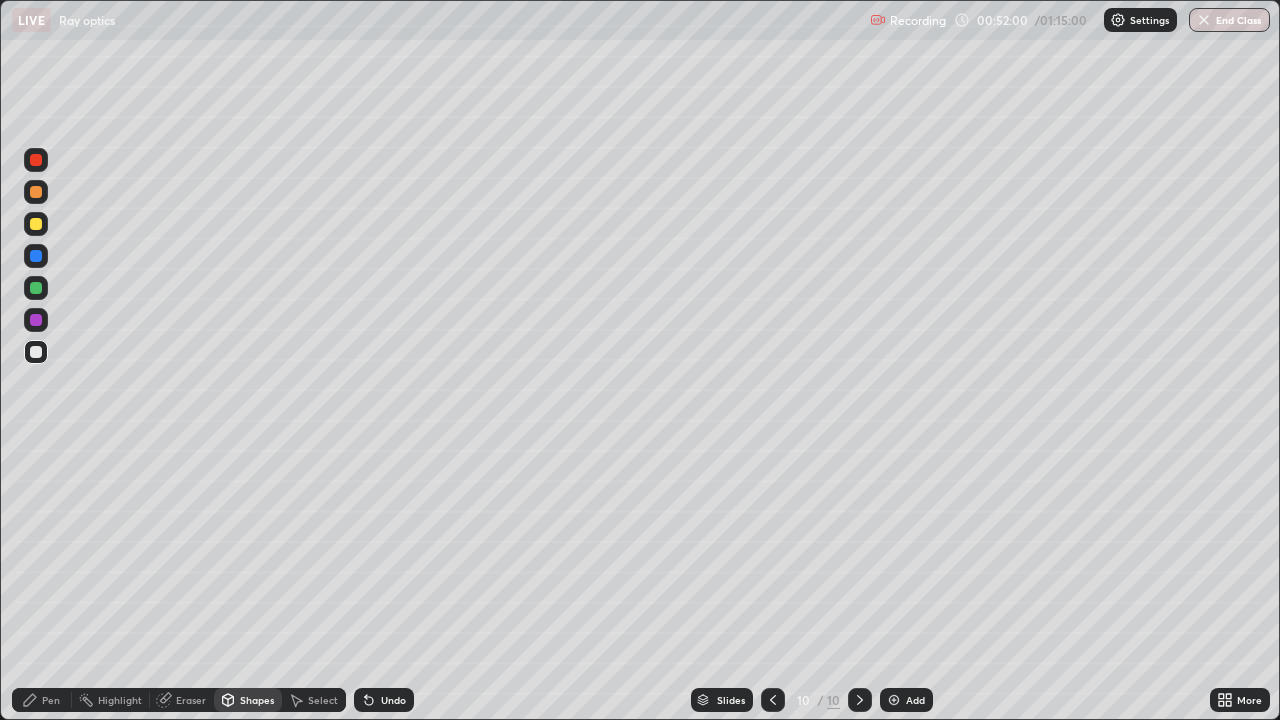 click on "Pen" at bounding box center [51, 700] 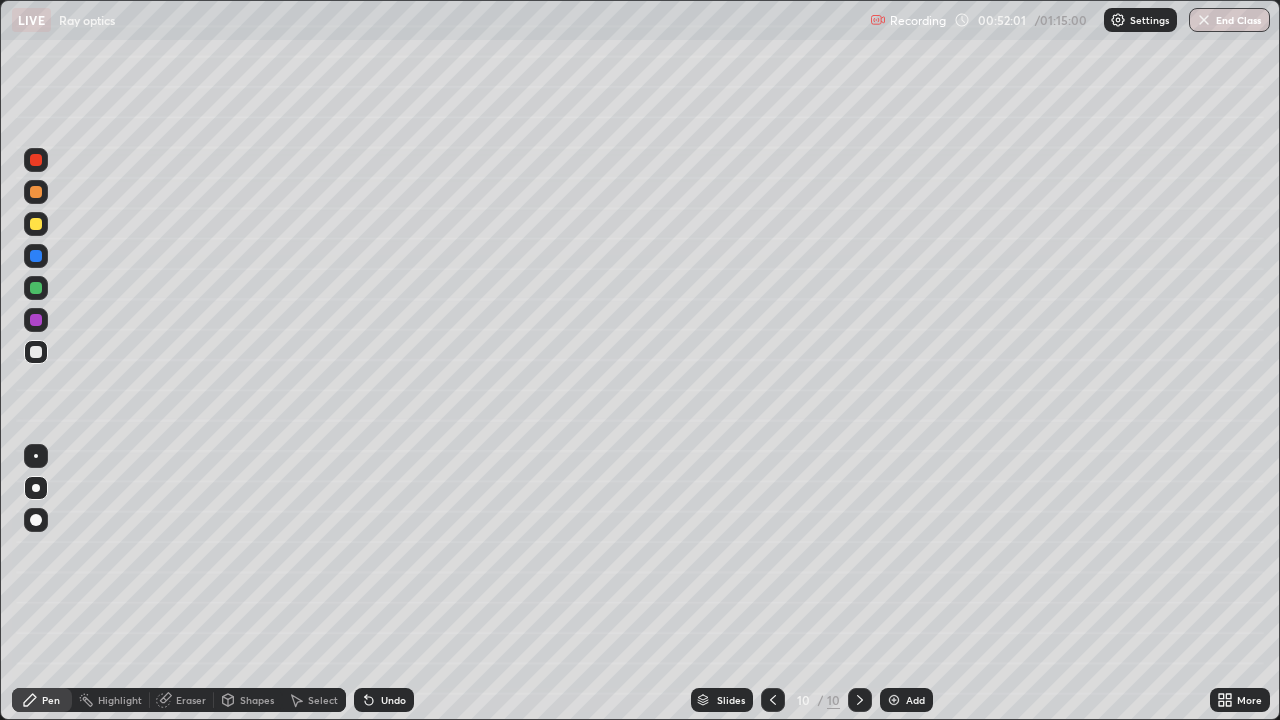 click at bounding box center (36, 224) 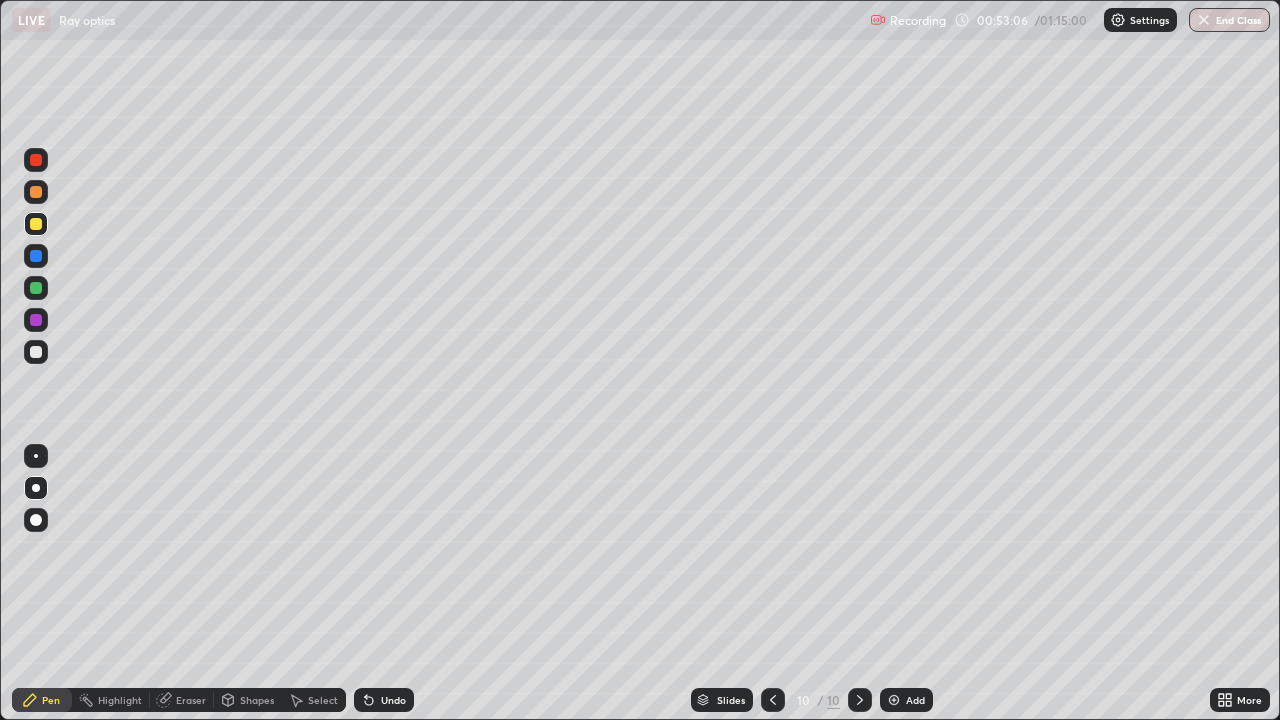 click 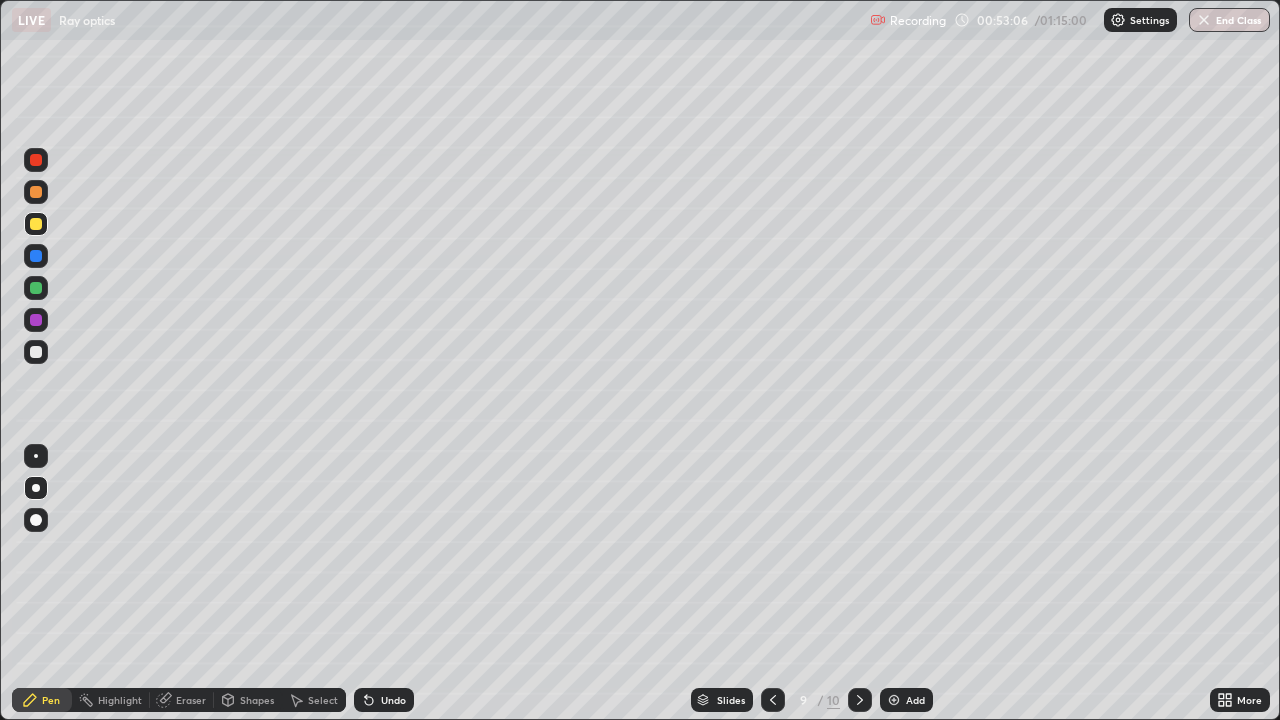 click 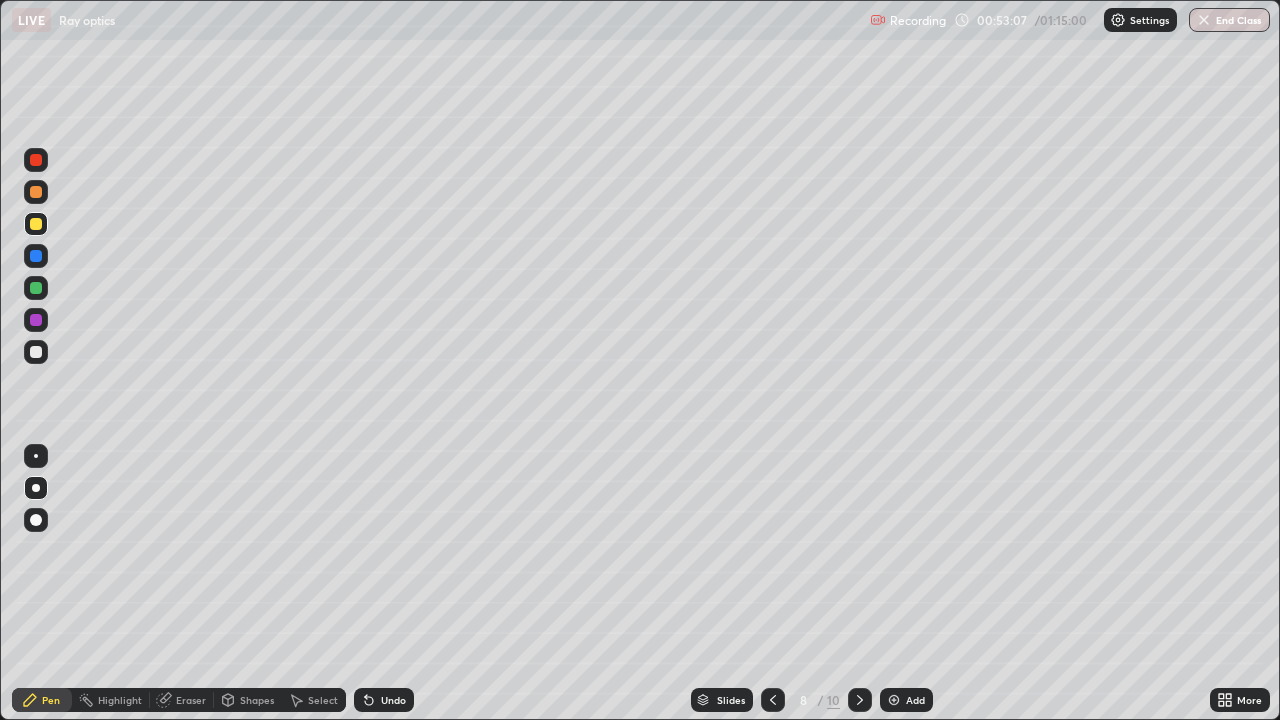 click 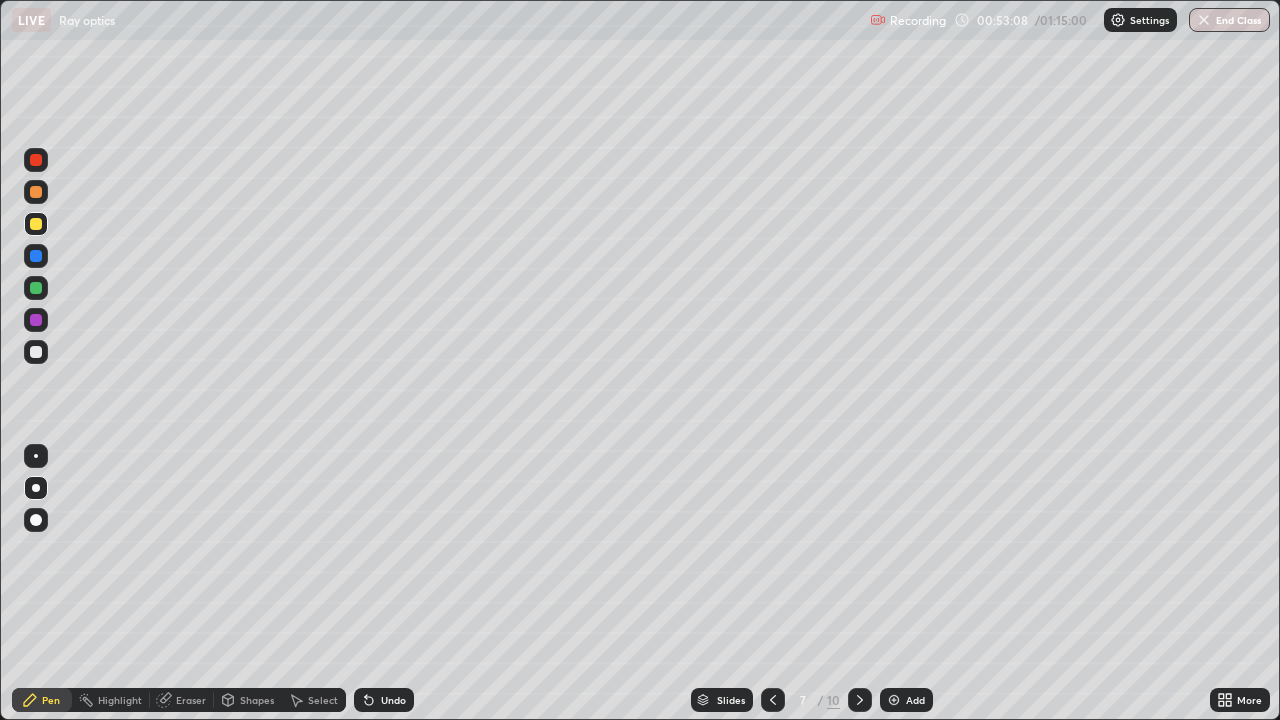 click at bounding box center (773, 700) 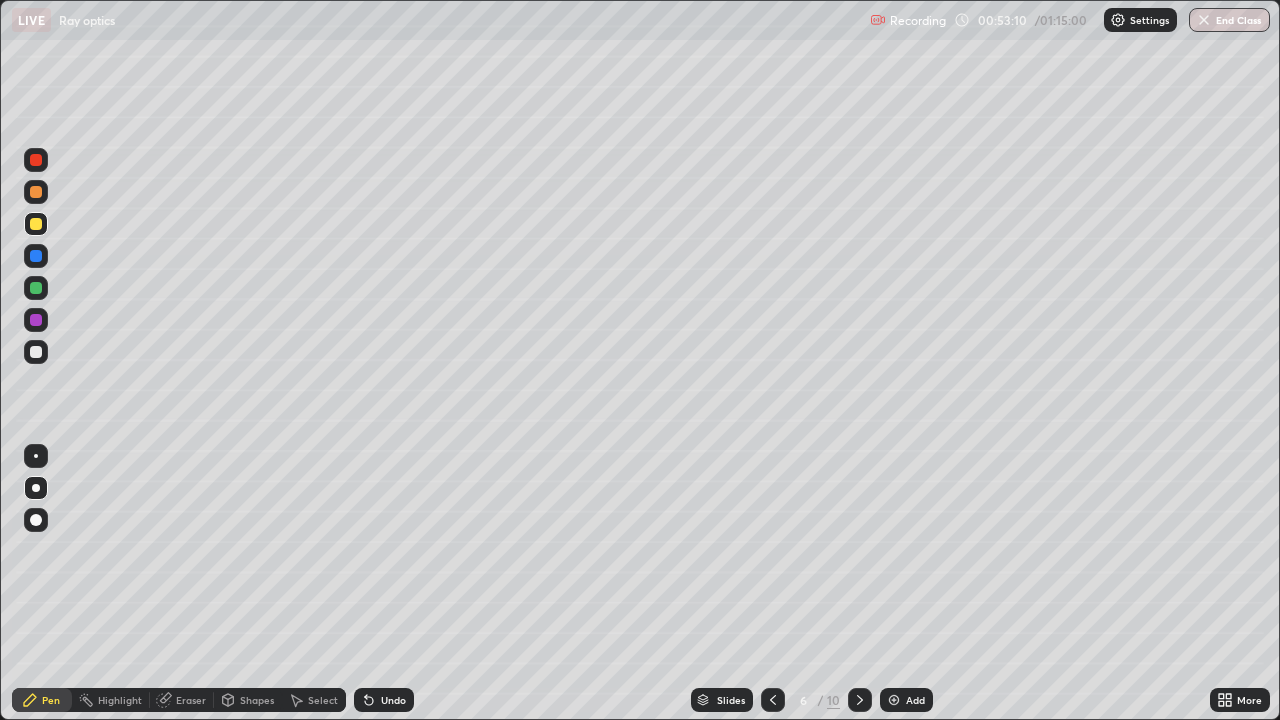 click 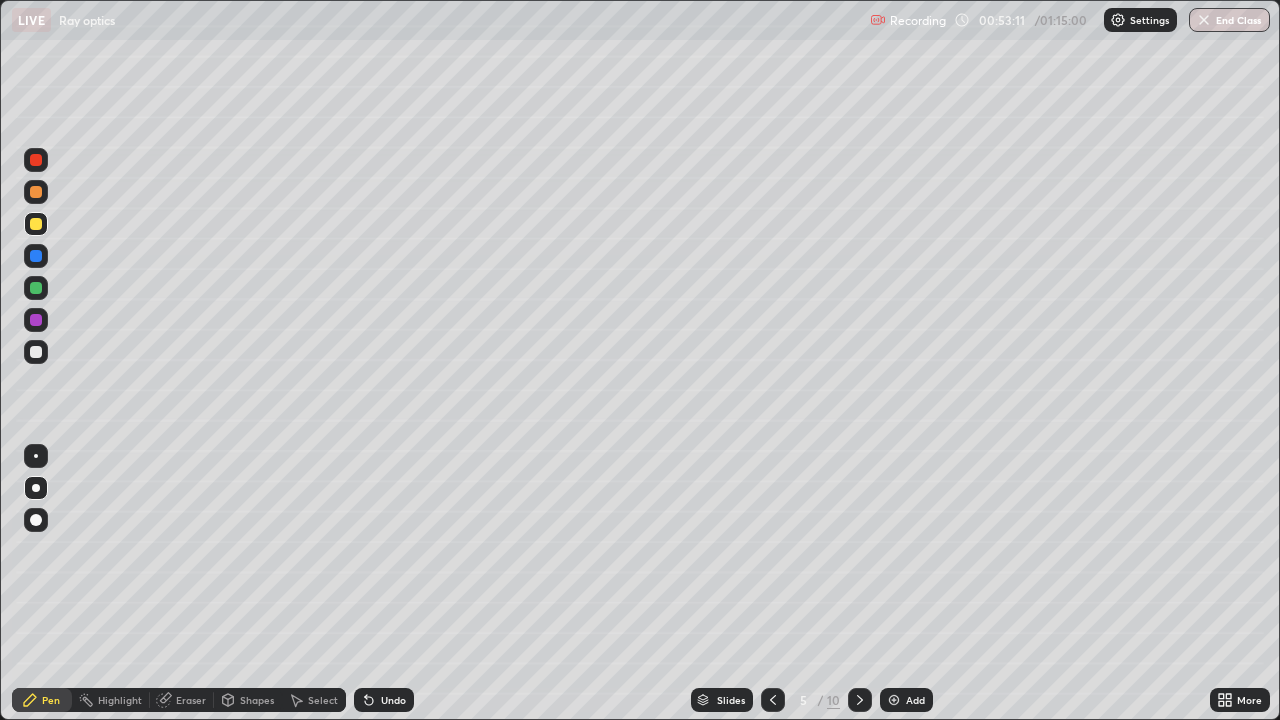 click at bounding box center (860, 700) 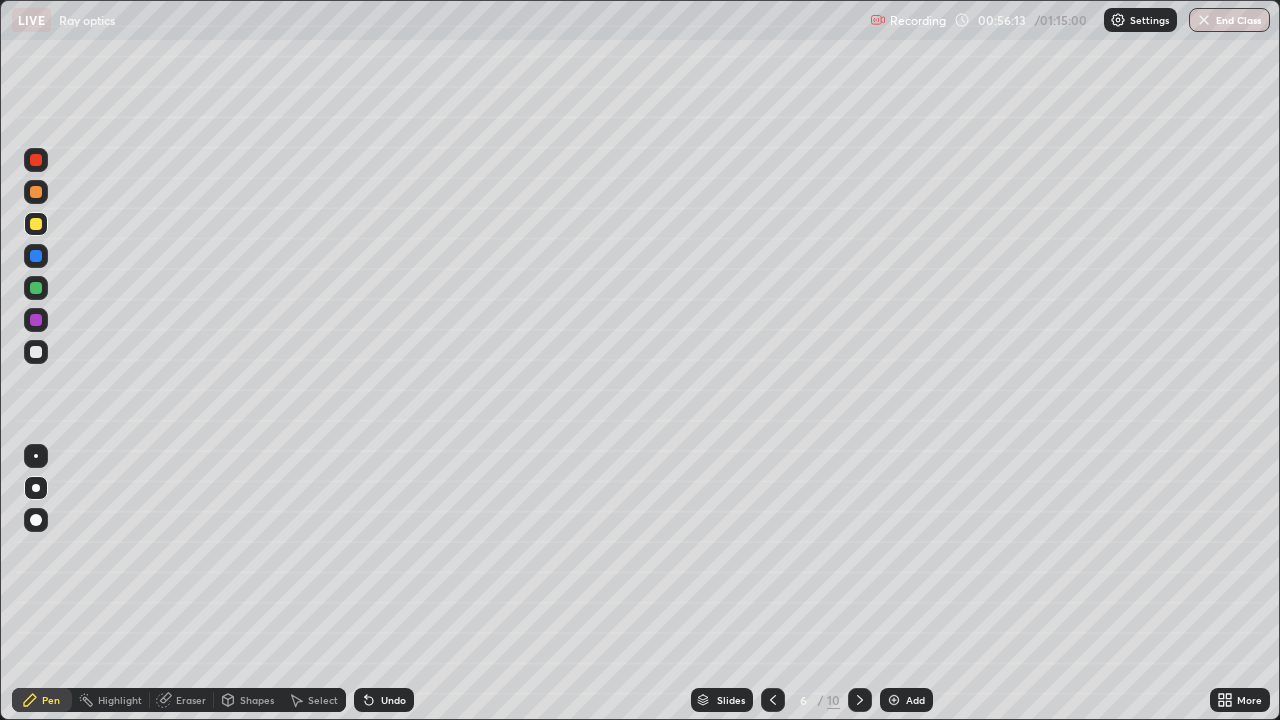 click at bounding box center [860, 700] 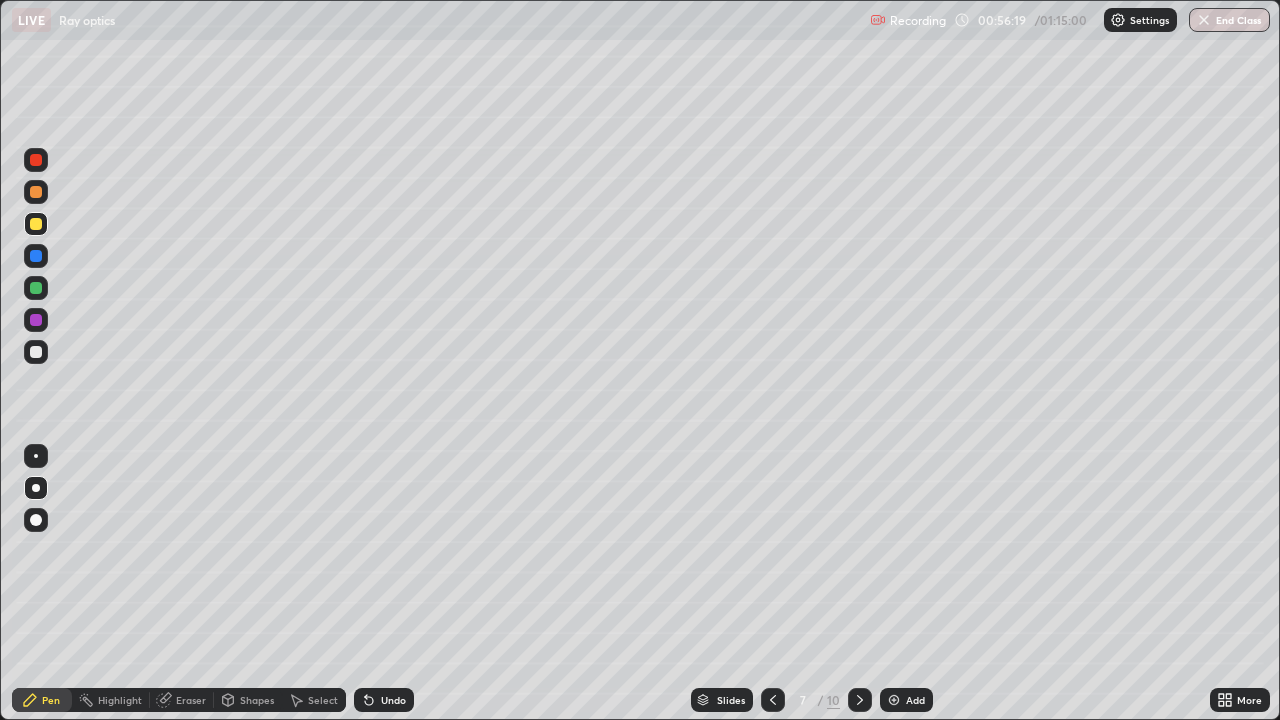 click at bounding box center (773, 700) 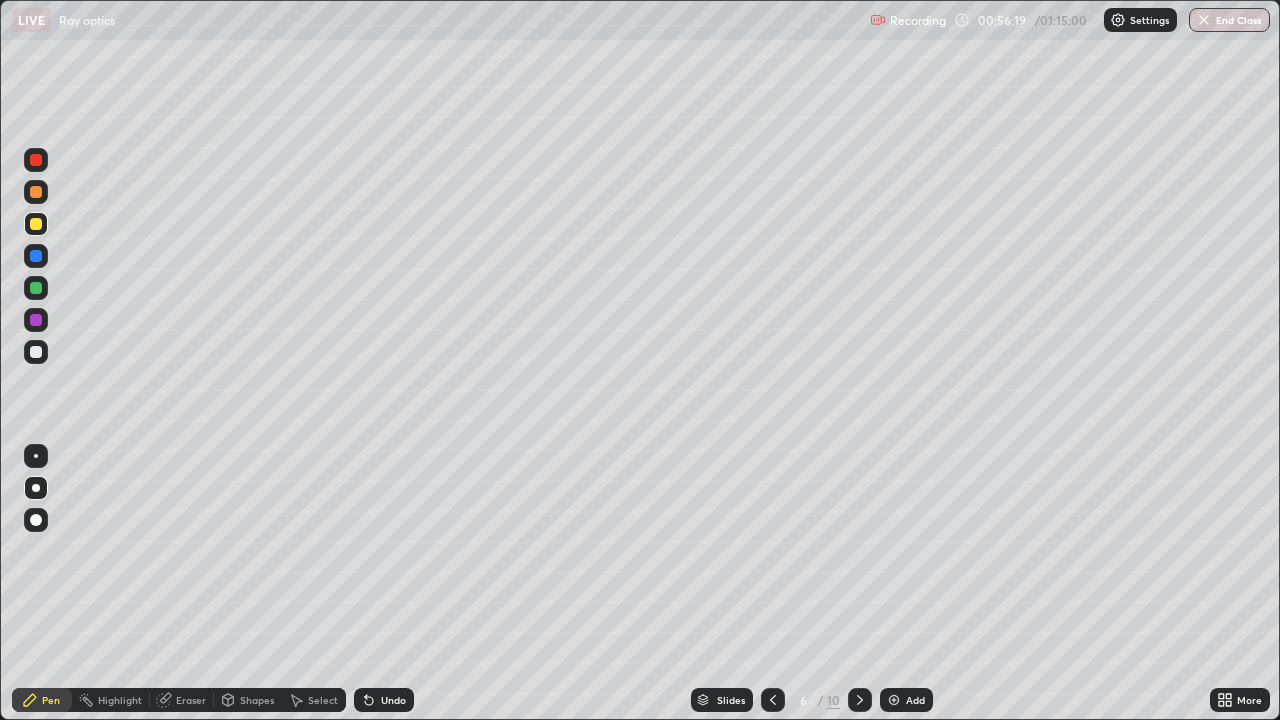 click at bounding box center [773, 700] 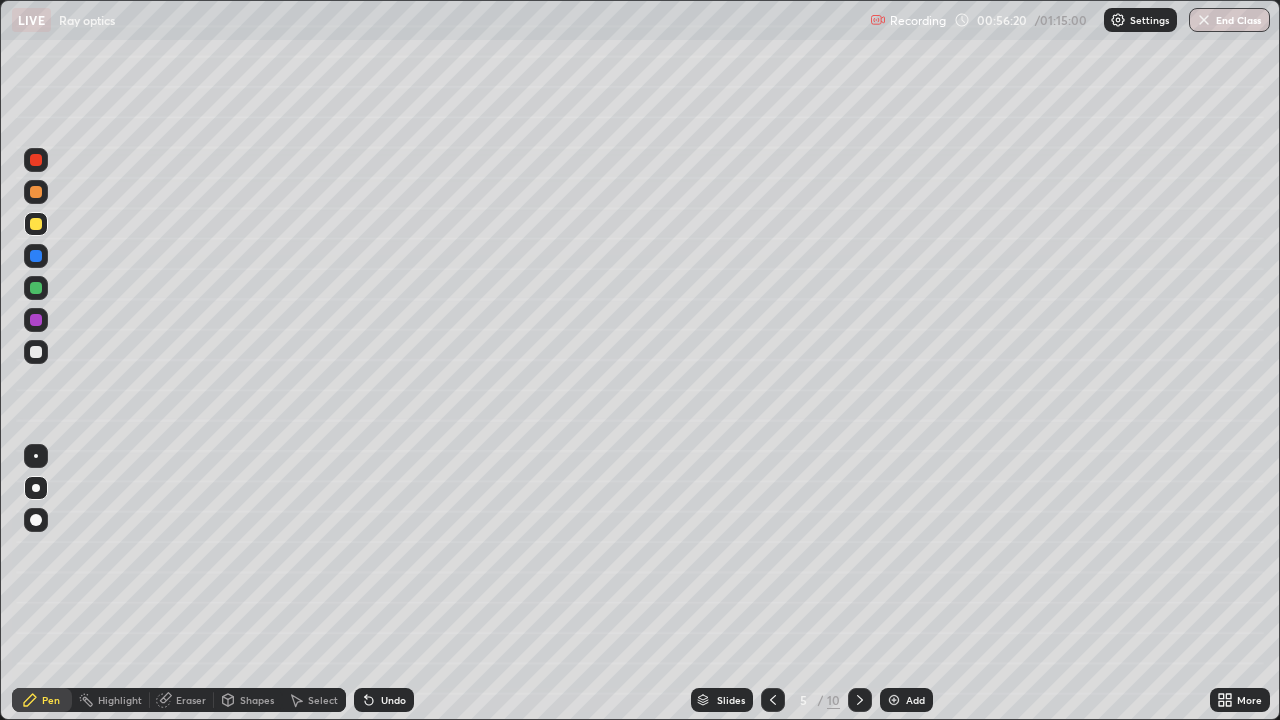 click 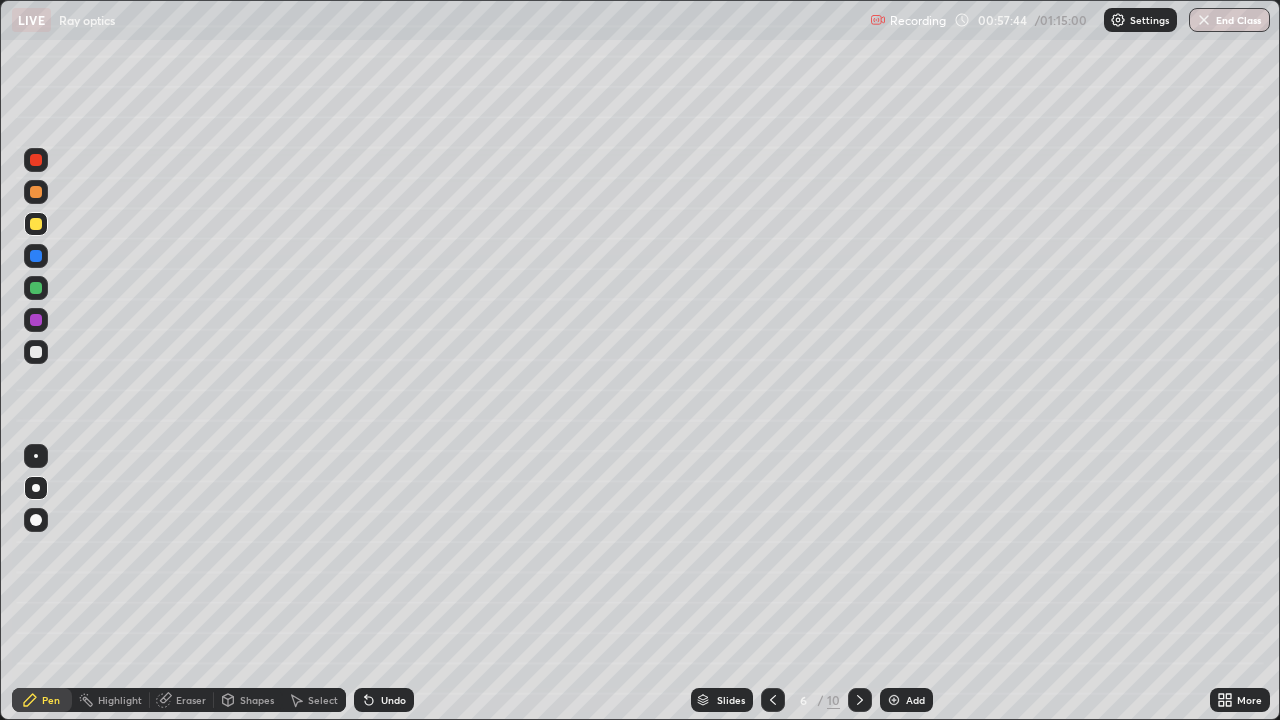 click 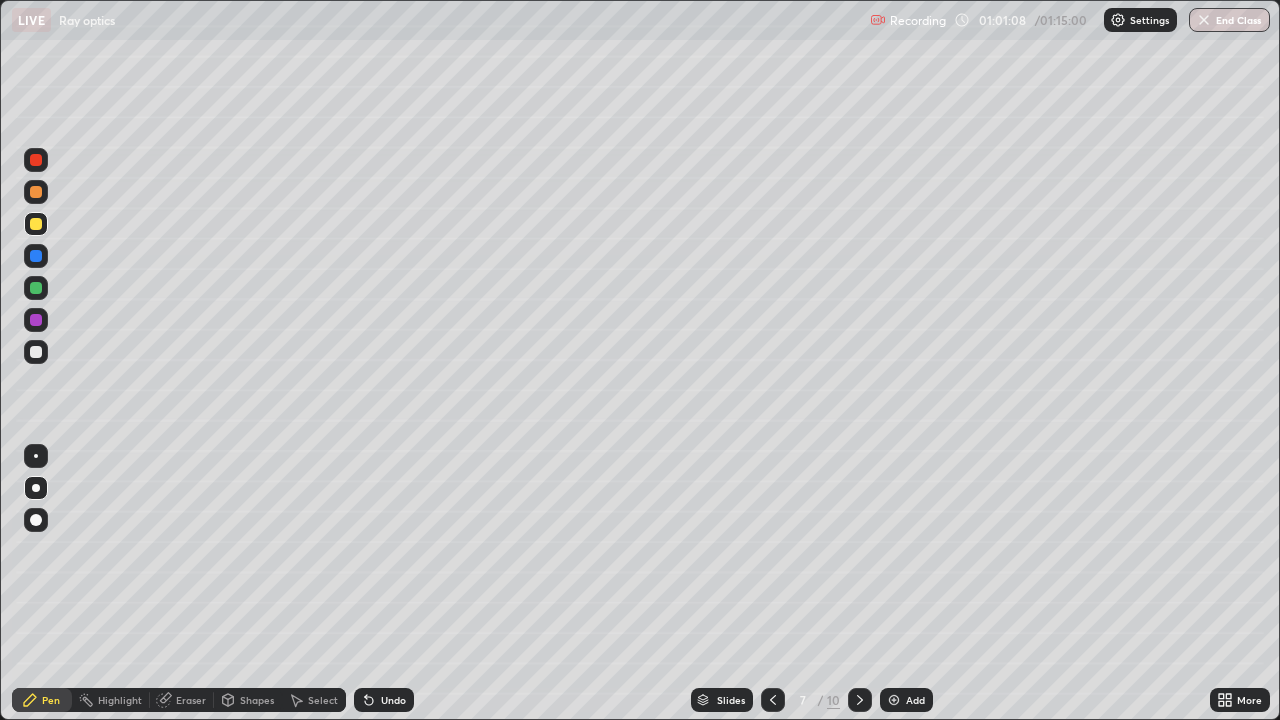 click 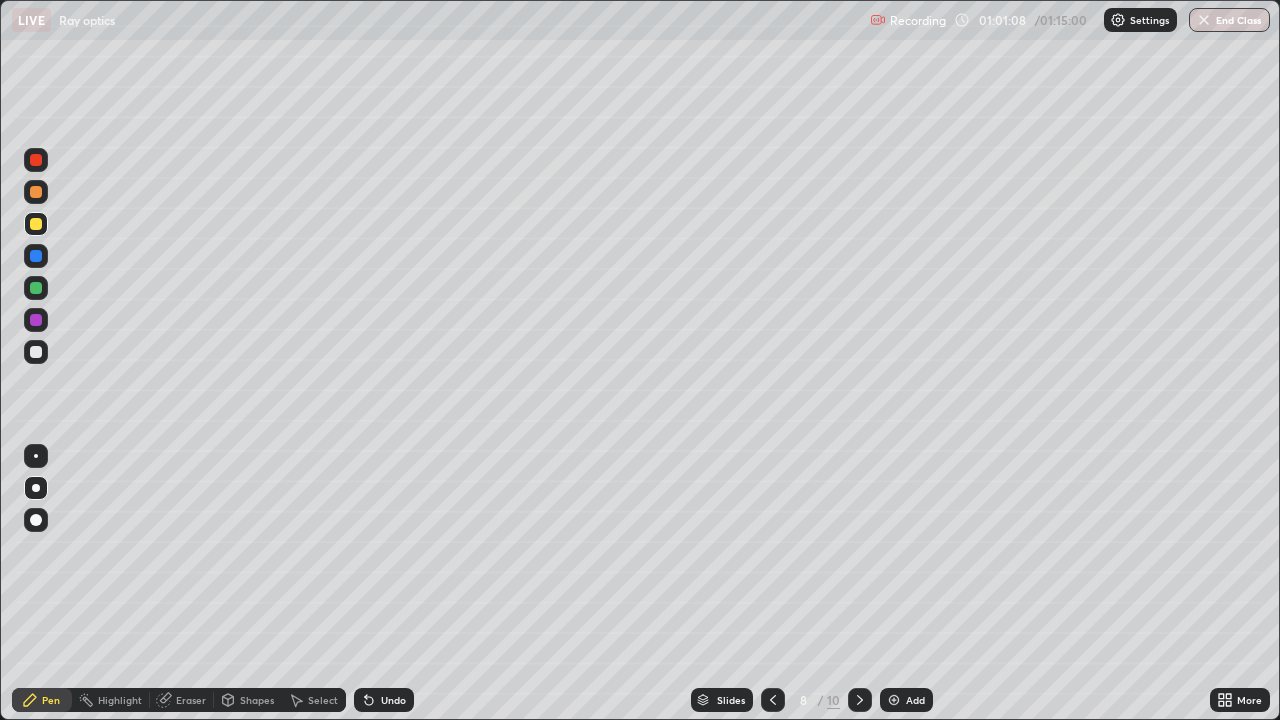 click 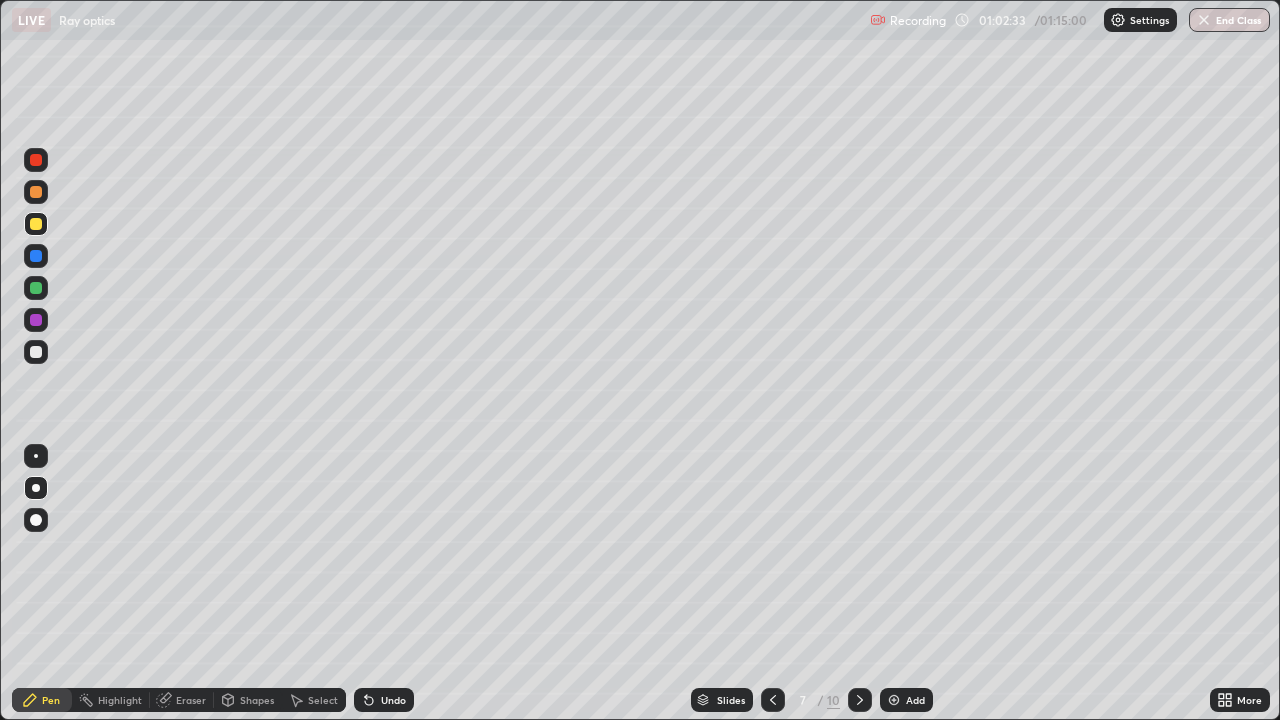 click at bounding box center (860, 700) 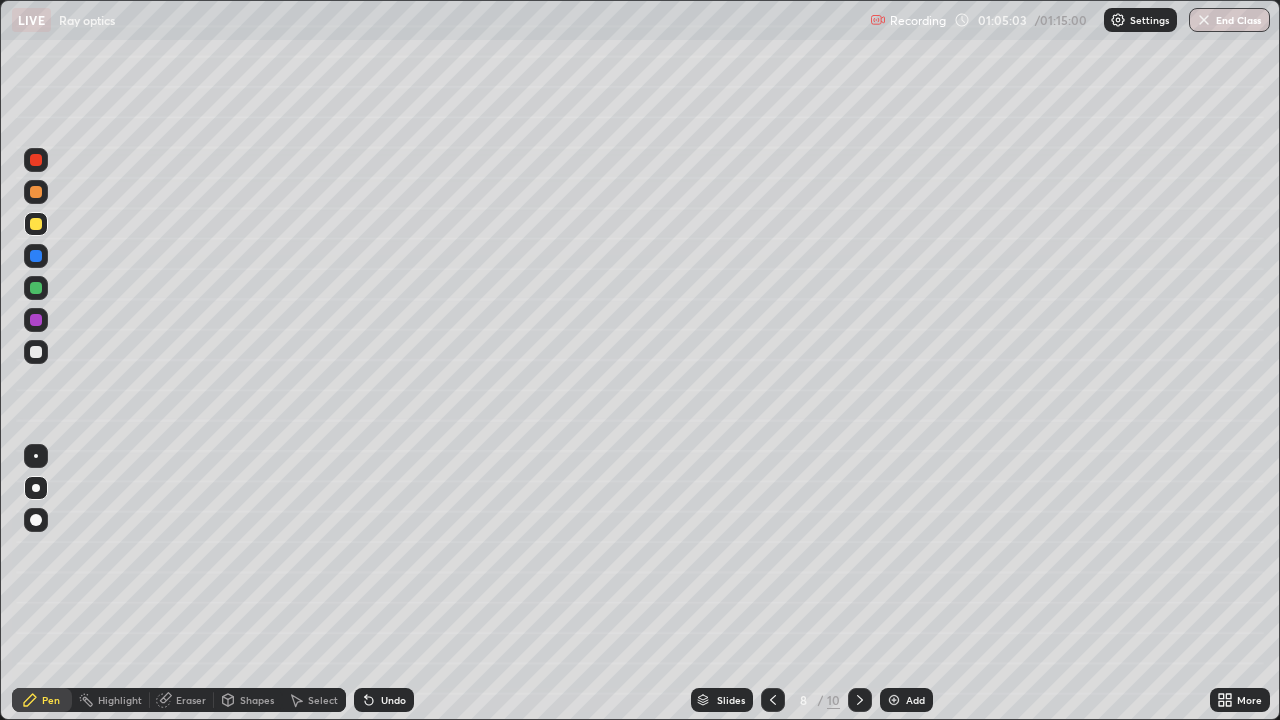 click 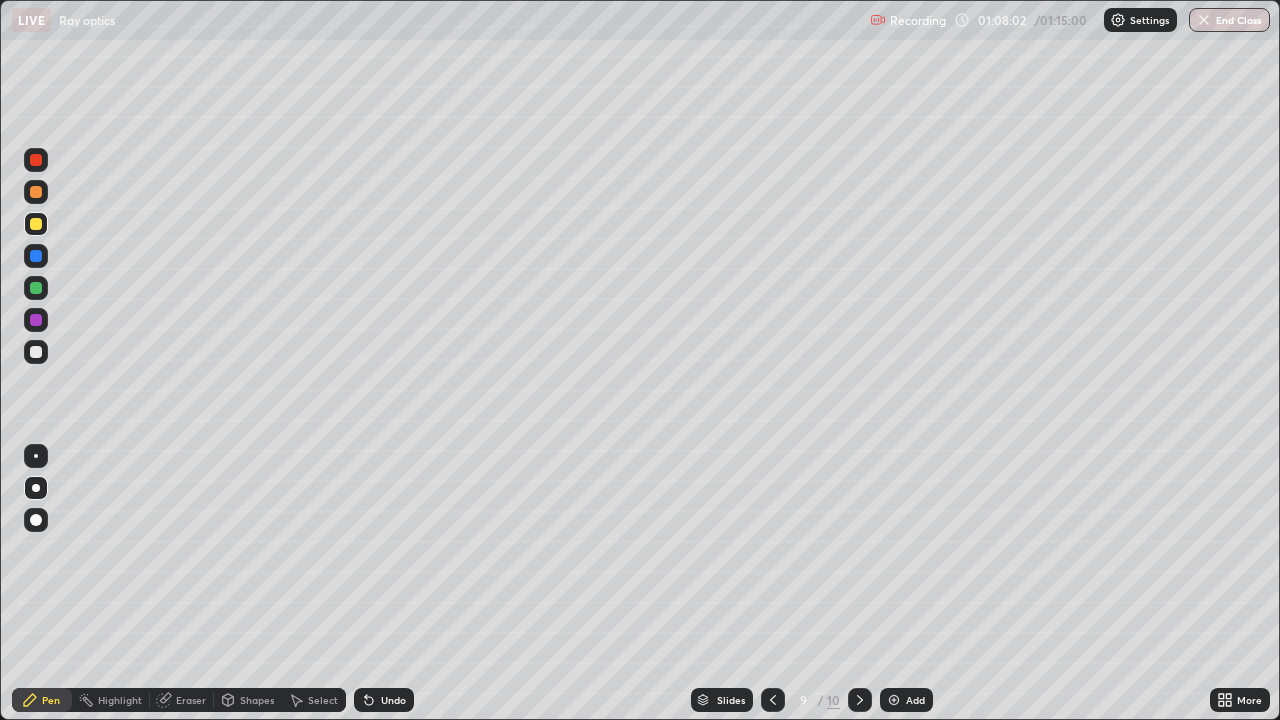 click 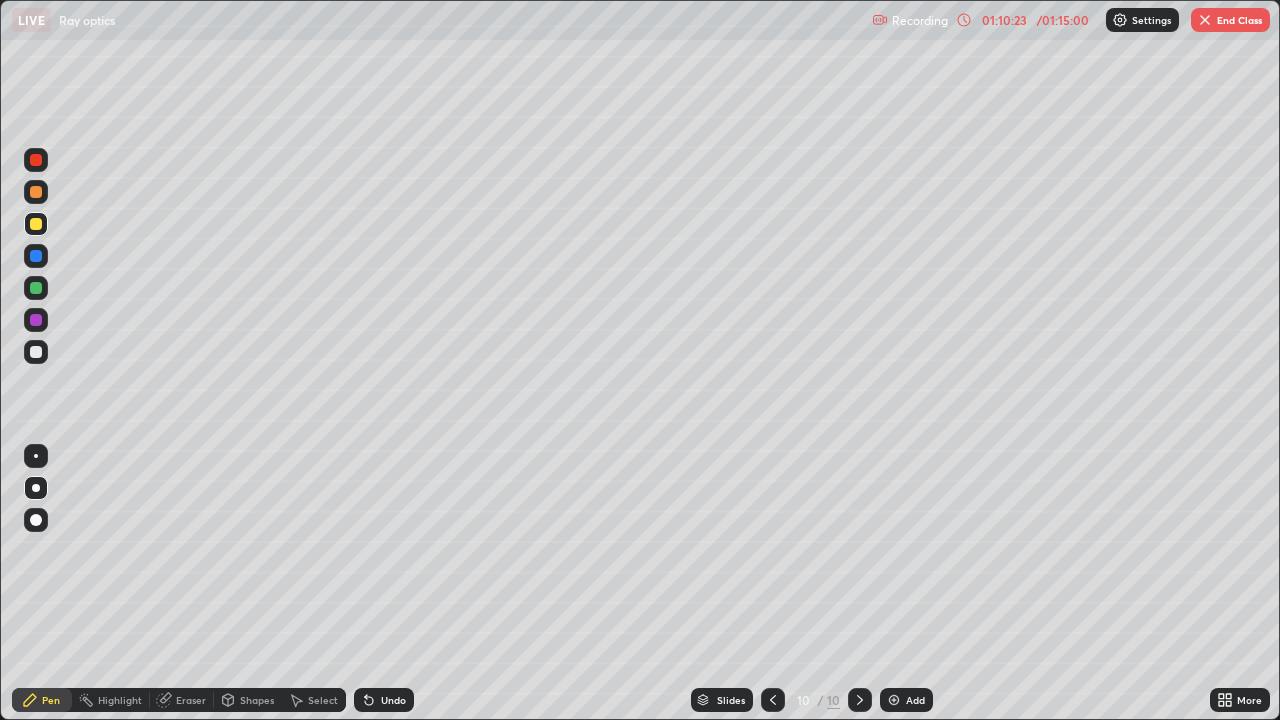 click on "End Class" at bounding box center (1230, 20) 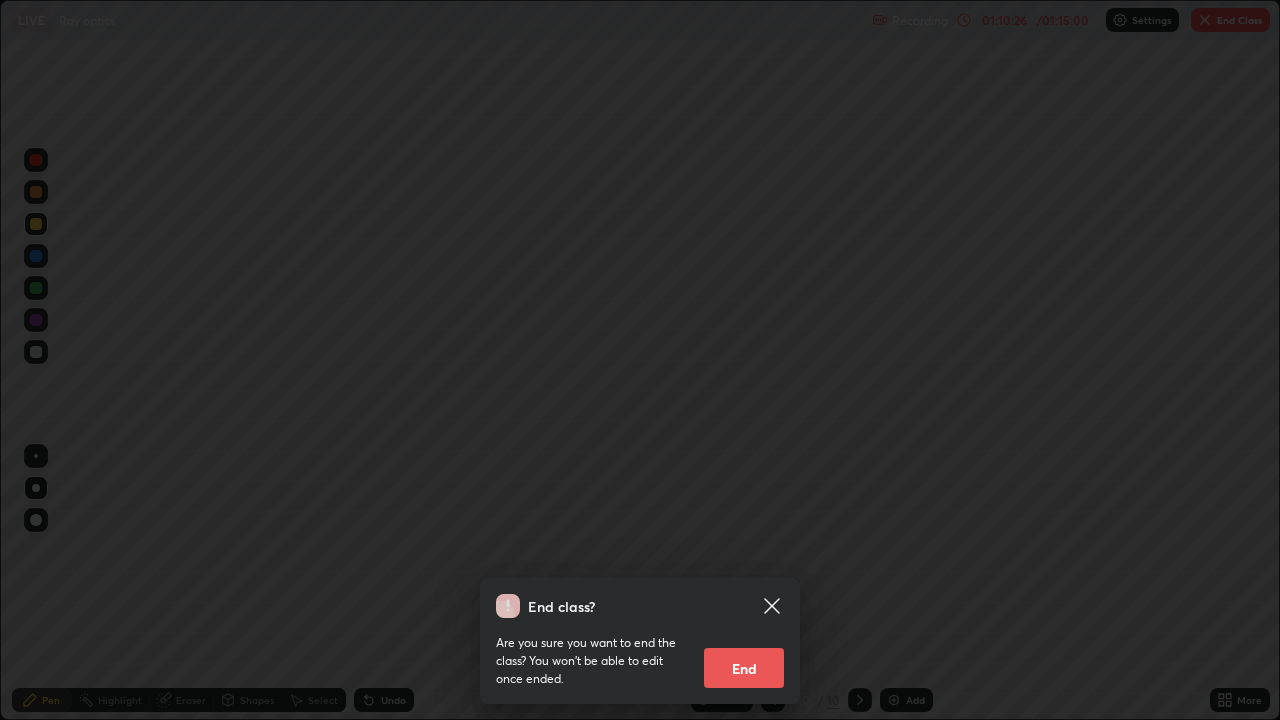 click 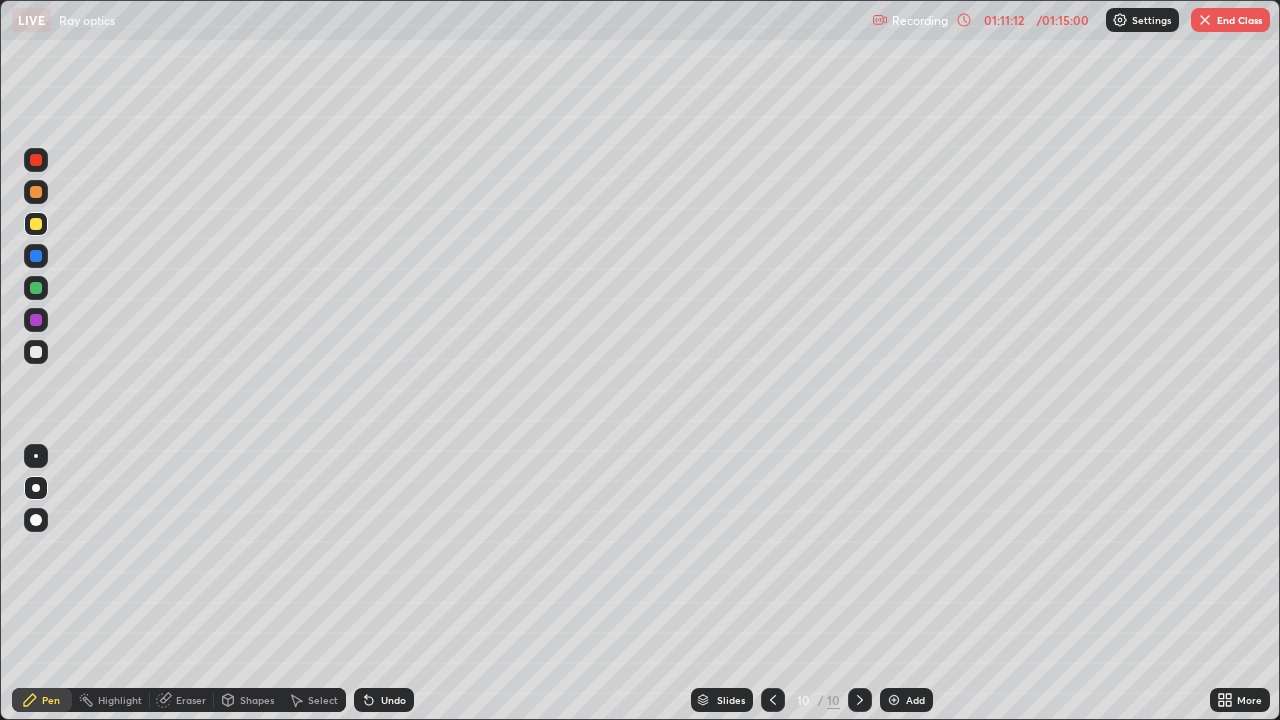 click on "End Class" at bounding box center (1230, 20) 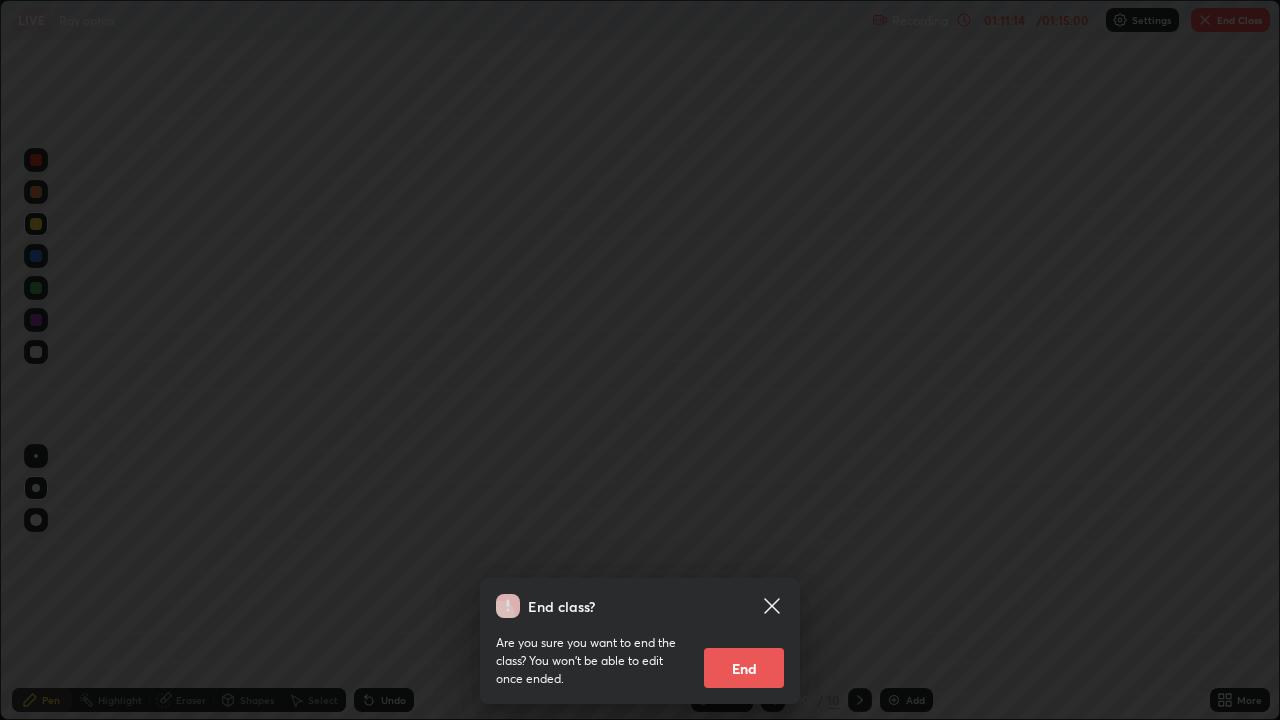 click on "End class? Are you sure you want to end the class? You won’t be able to edit once ended. End" at bounding box center [640, 360] 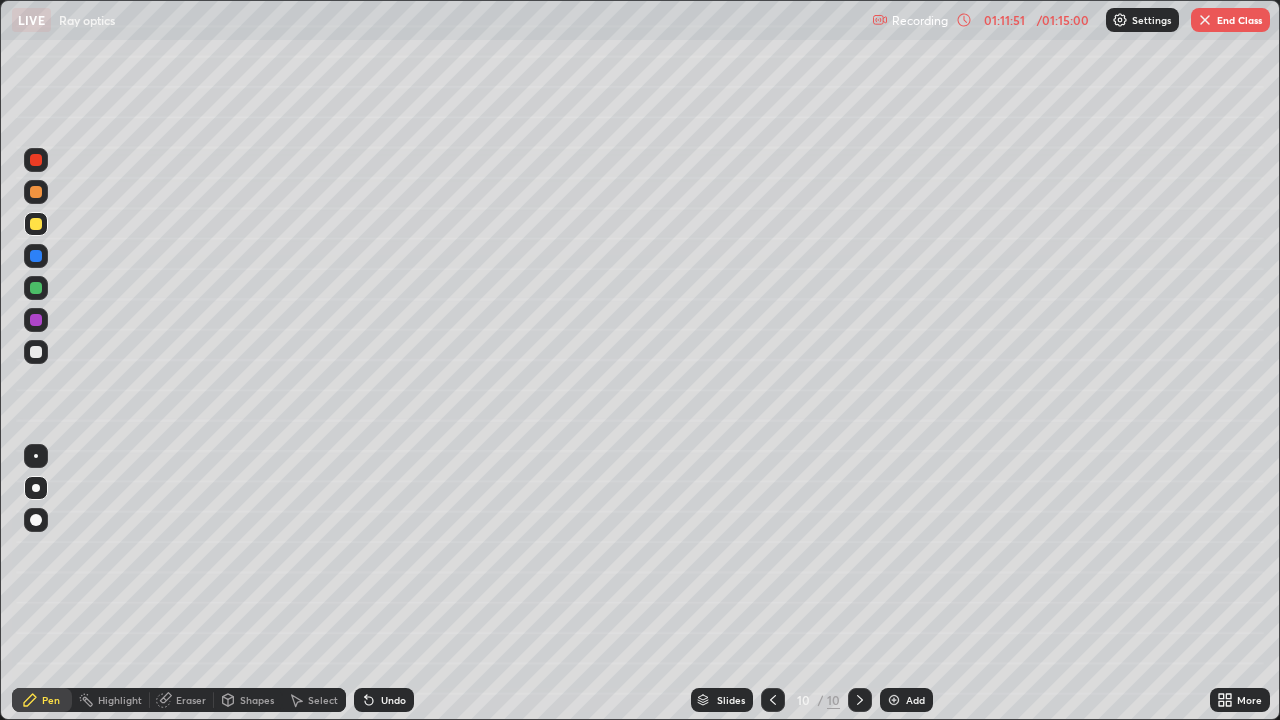 click on "End Class" at bounding box center [1230, 20] 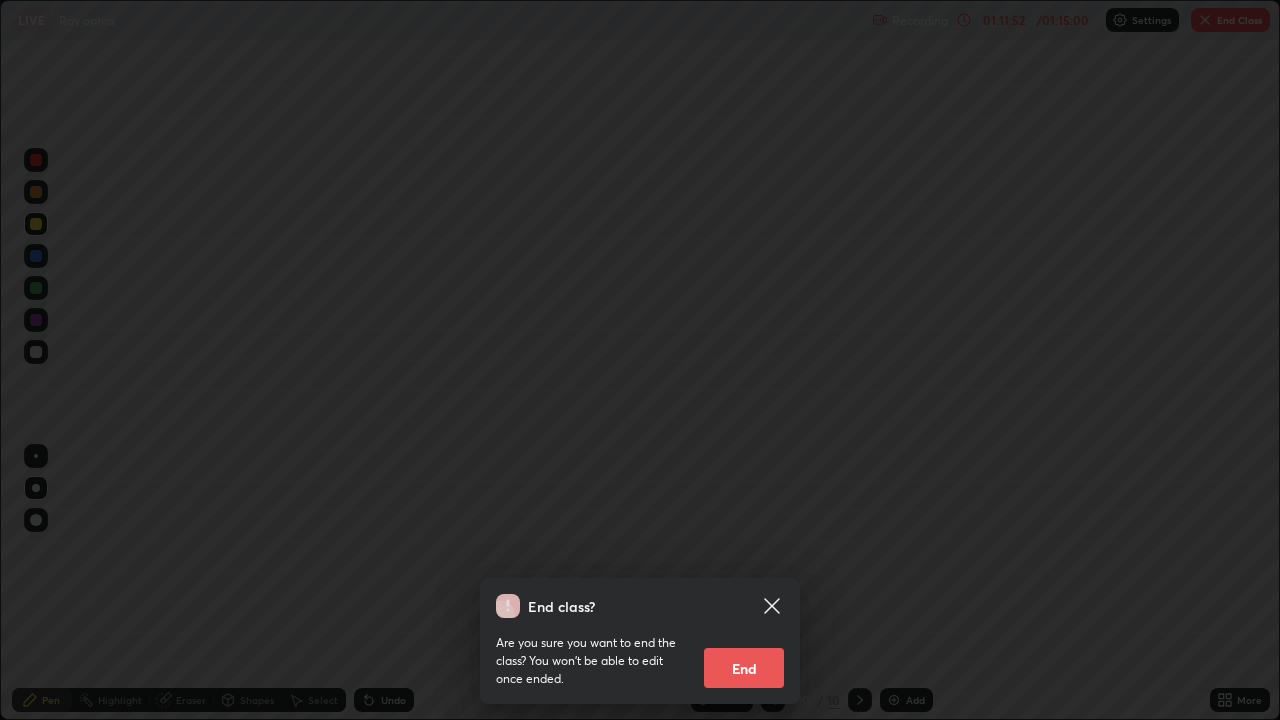 click on "End" at bounding box center [744, 668] 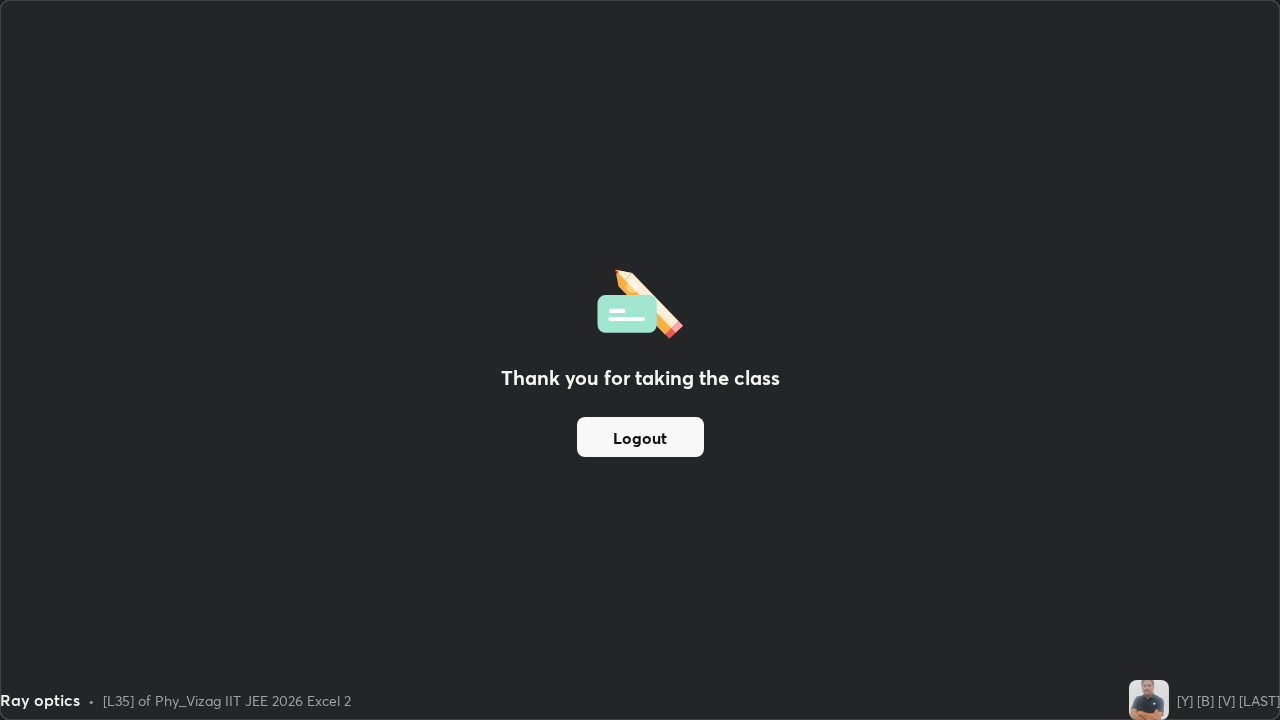 click on "Logout" at bounding box center [640, 437] 